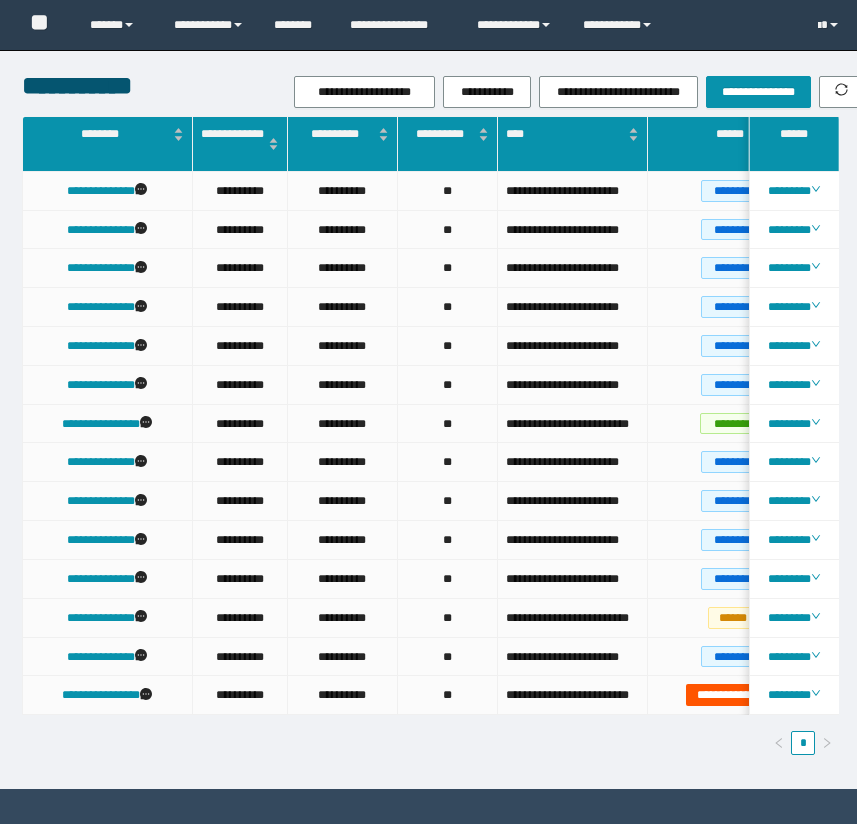 scroll, scrollTop: 0, scrollLeft: 22, axis: horizontal 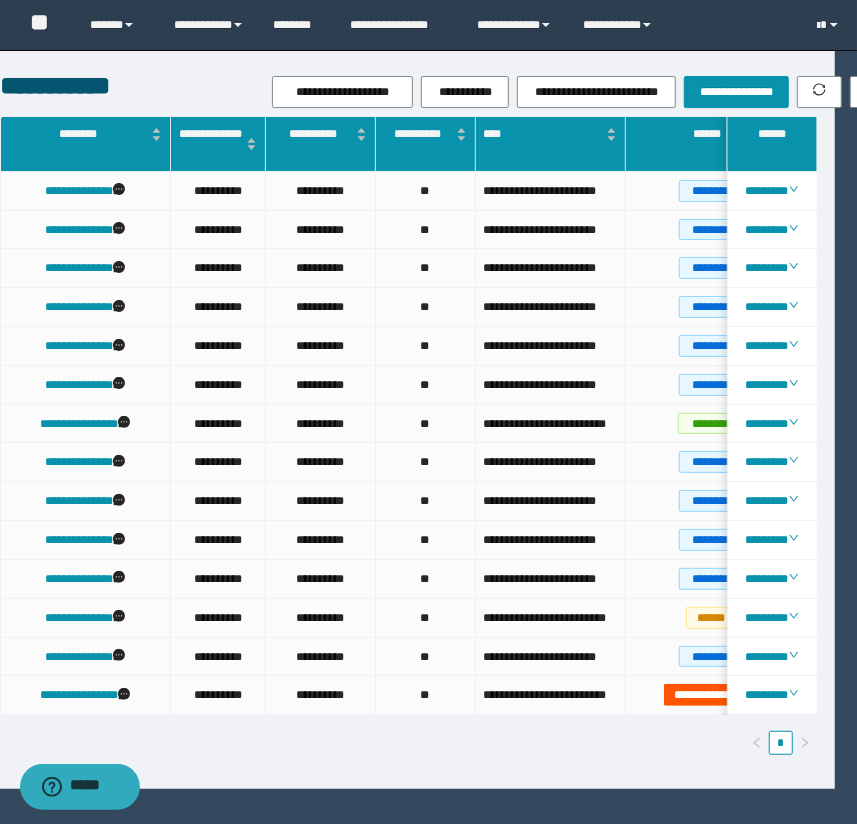 click on "*" at bounding box center (409, 743) 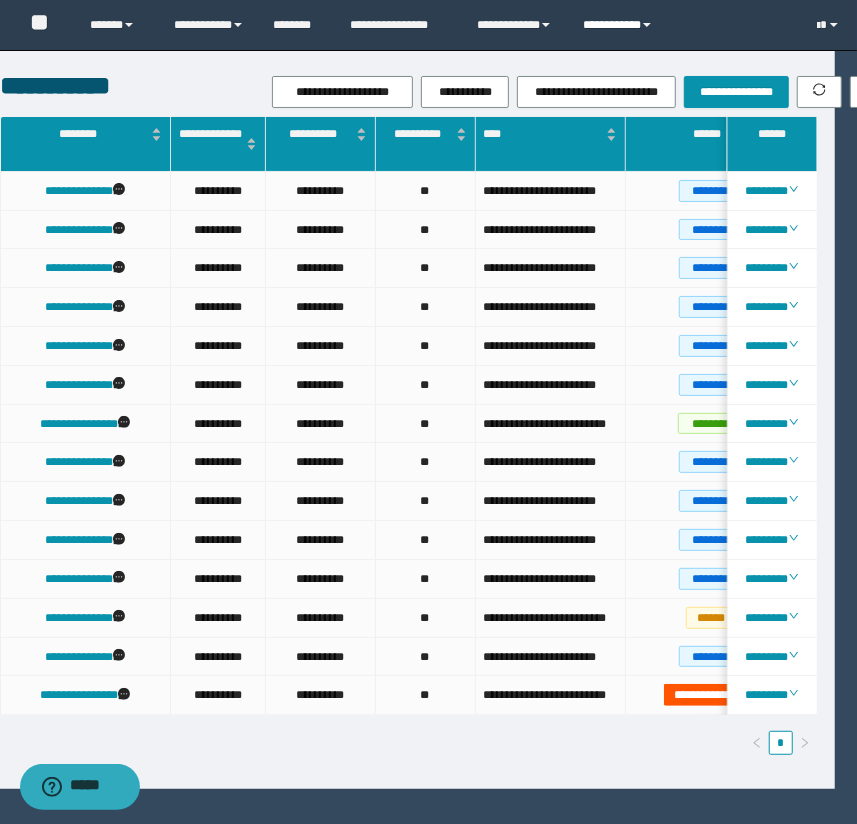 click on "**********" at bounding box center (620, 25) 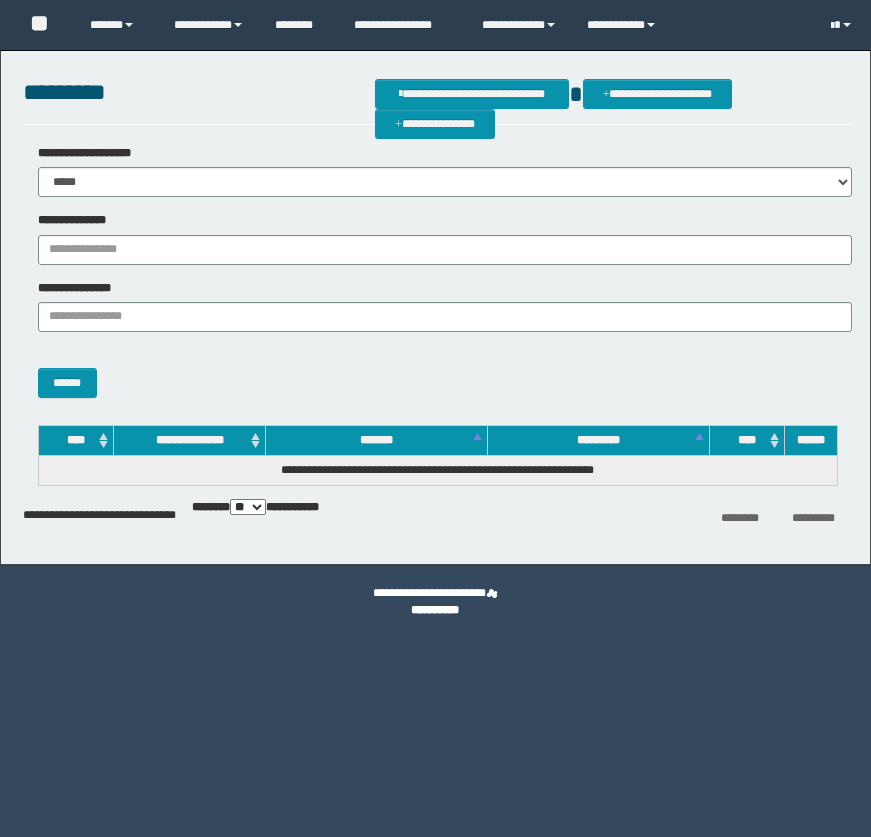 scroll, scrollTop: 0, scrollLeft: 0, axis: both 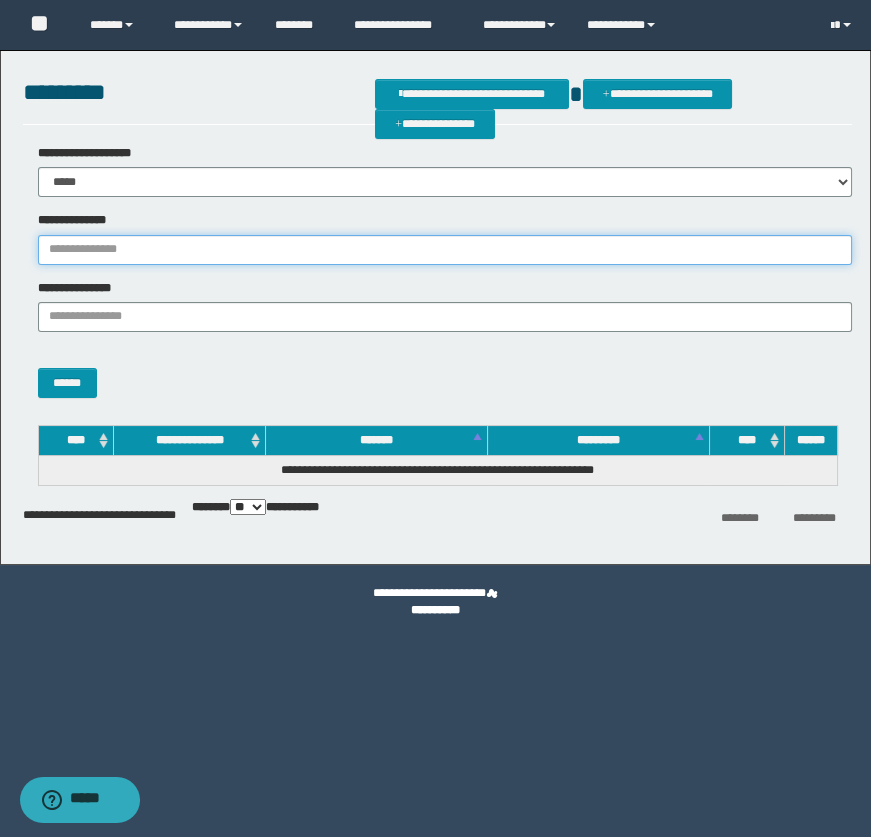 click on "**********" at bounding box center [445, 250] 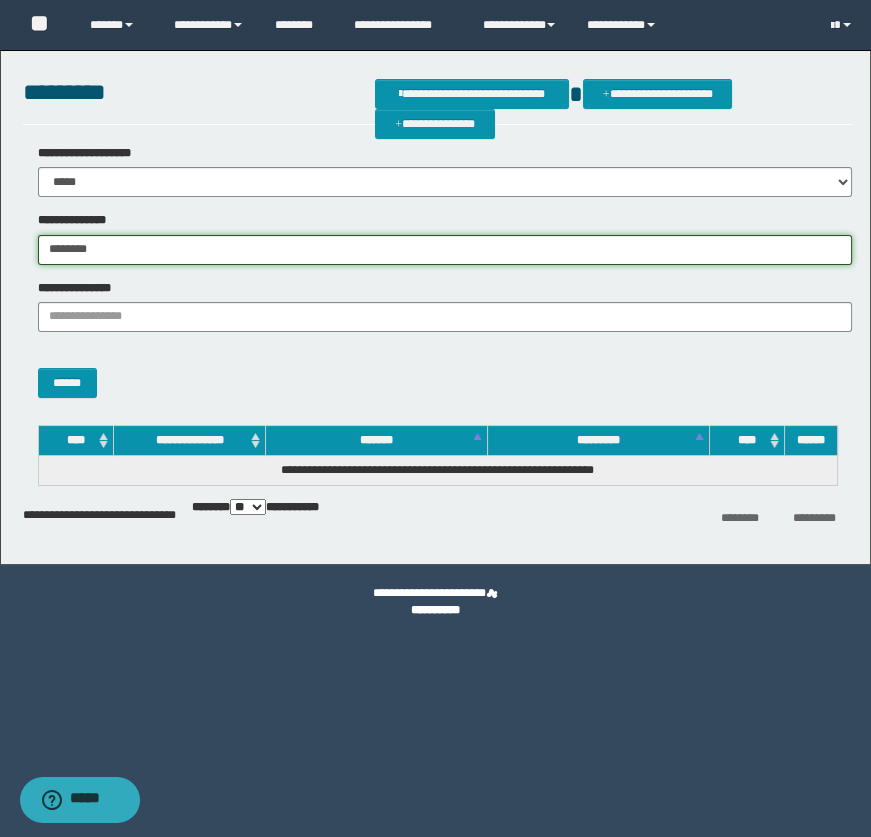 type on "********" 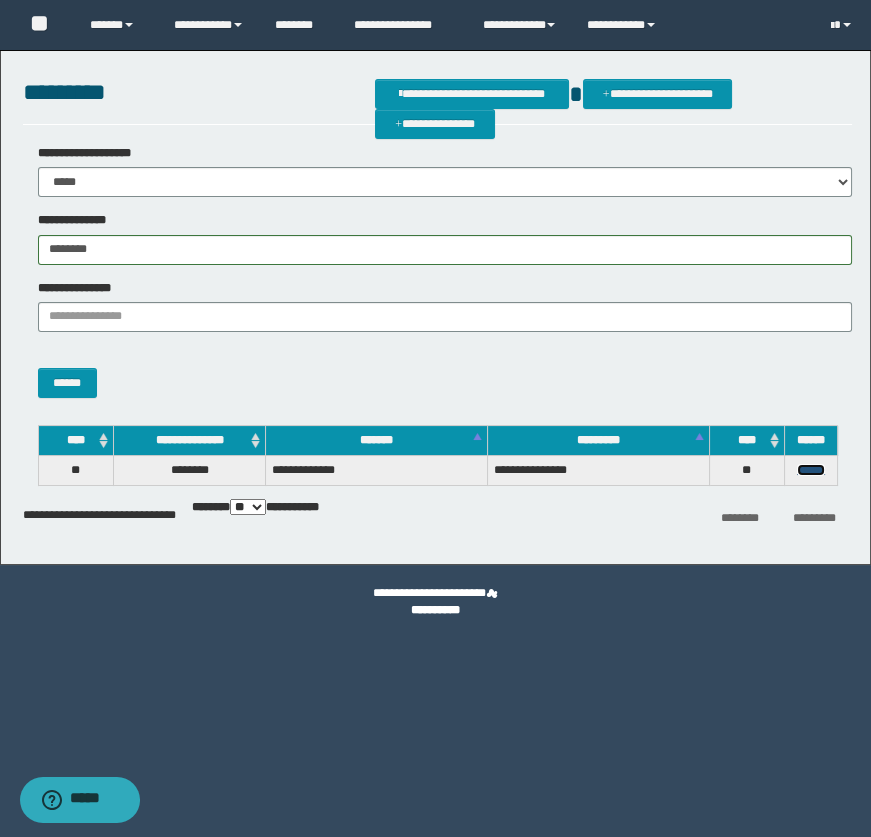 click on "******" at bounding box center [811, 470] 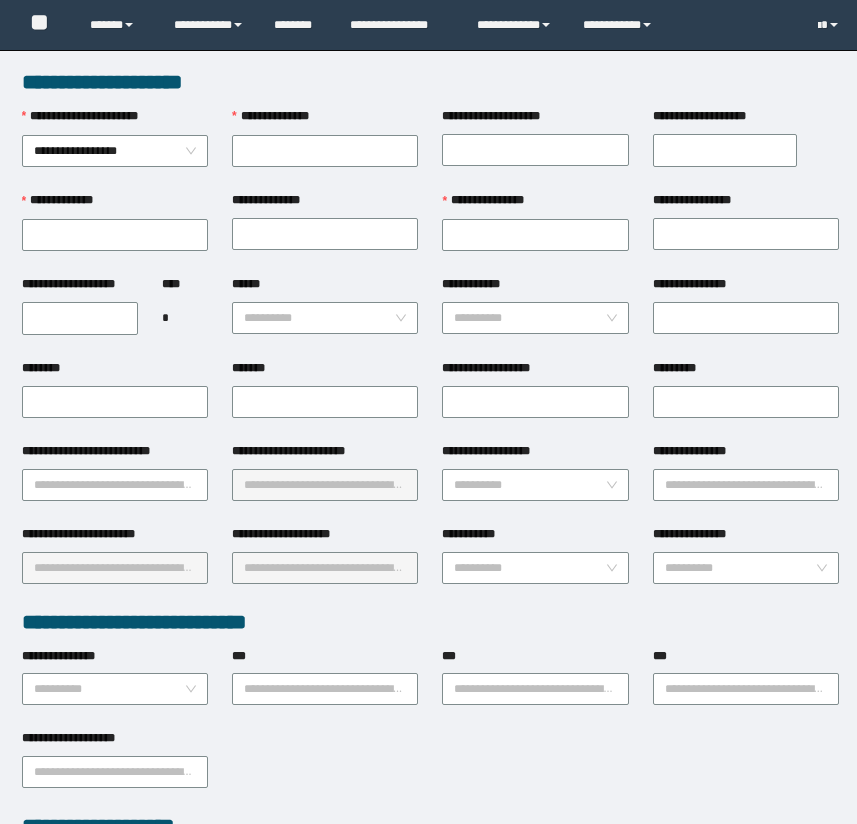 scroll, scrollTop: 0, scrollLeft: 0, axis: both 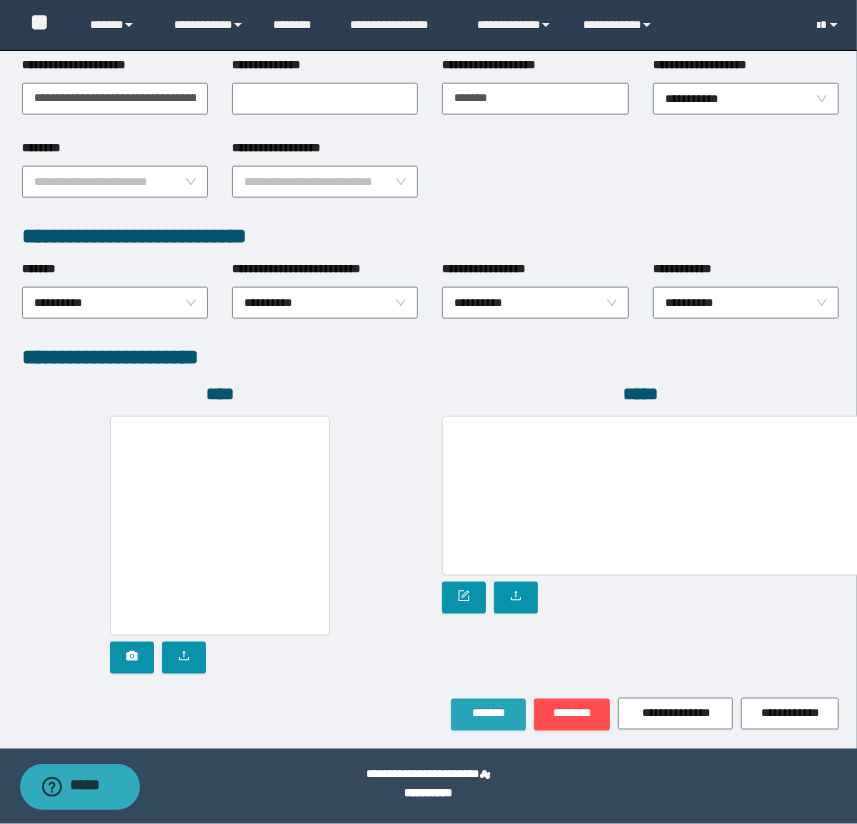 click on "*******" at bounding box center [488, 714] 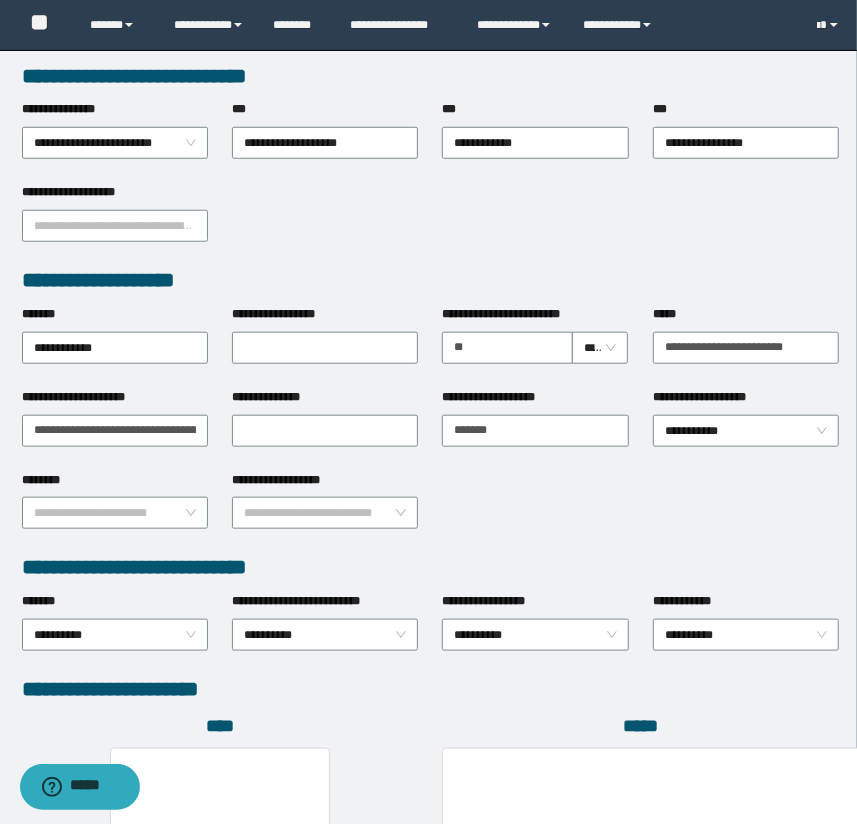 scroll, scrollTop: 294, scrollLeft: 0, axis: vertical 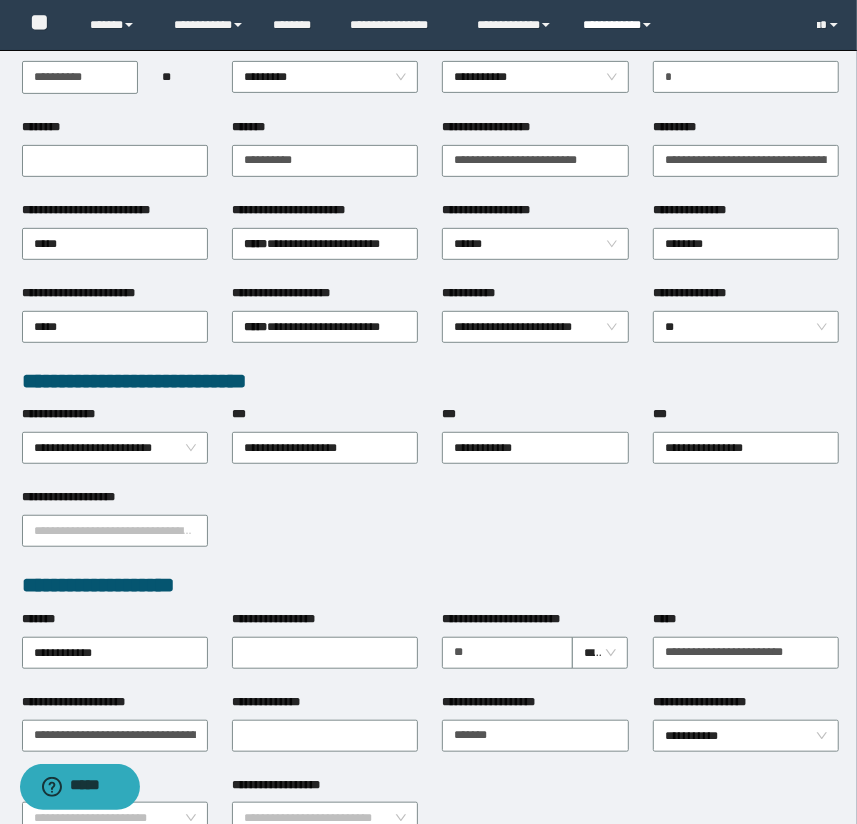 click on "**********" at bounding box center [620, 25] 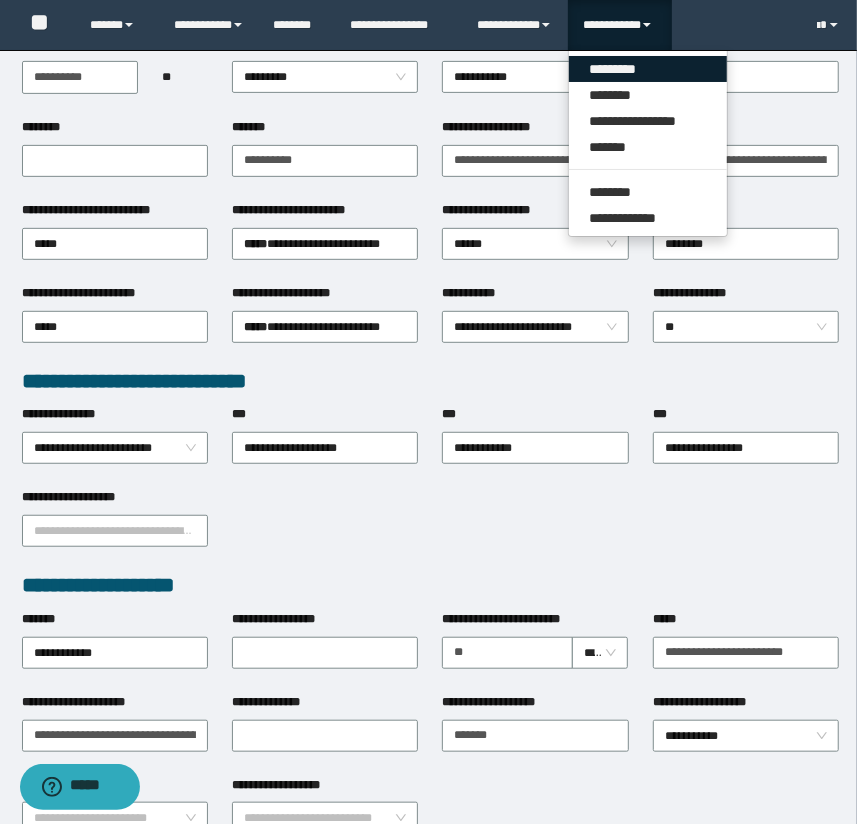 click on "*********" at bounding box center [648, 69] 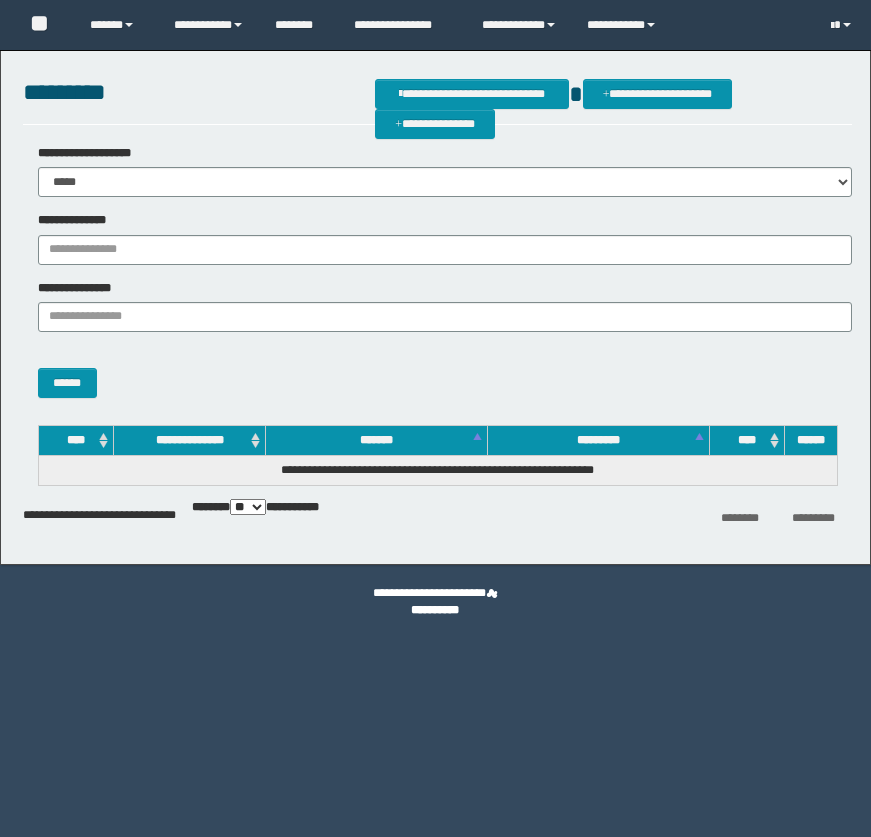 scroll, scrollTop: 0, scrollLeft: 0, axis: both 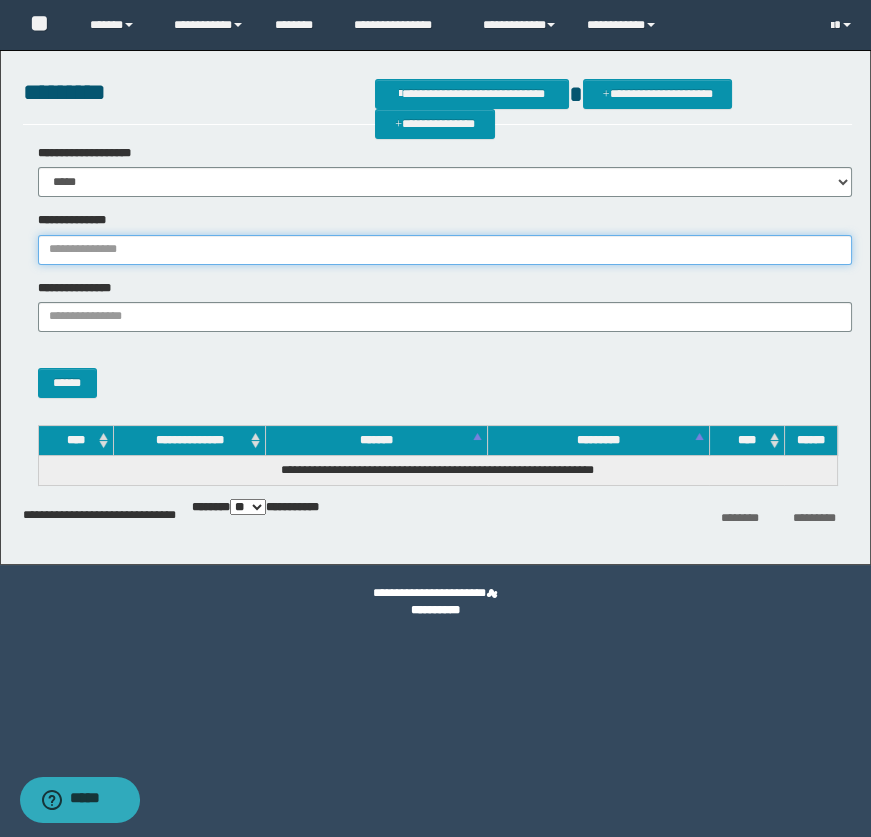 click on "**********" at bounding box center (445, 250) 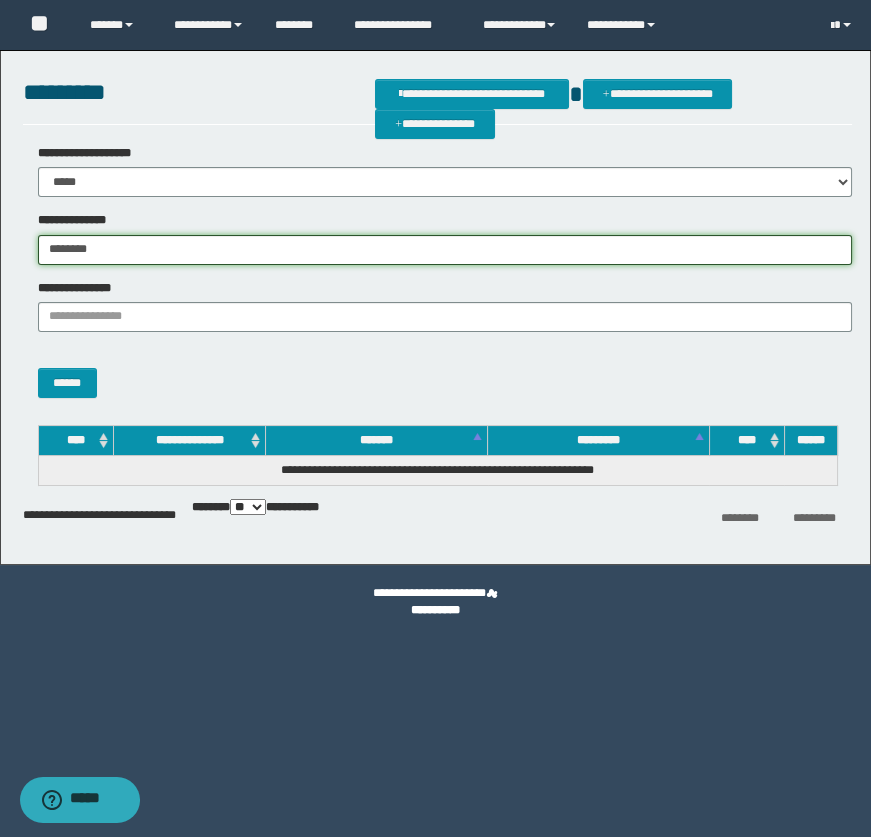 type on "********" 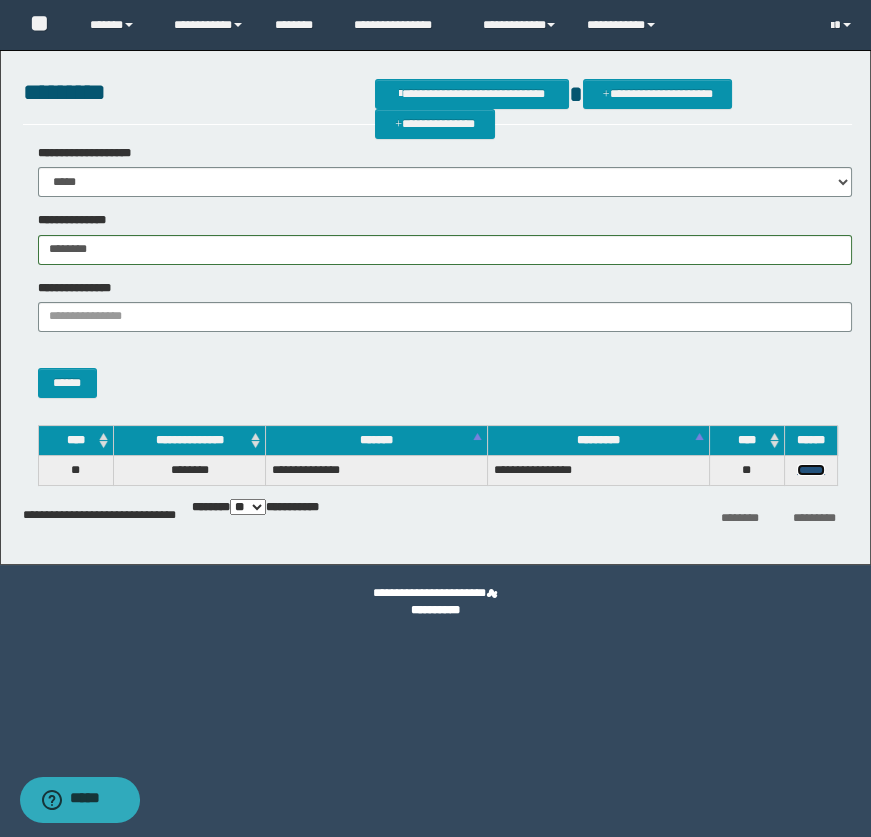 click on "******" at bounding box center (811, 470) 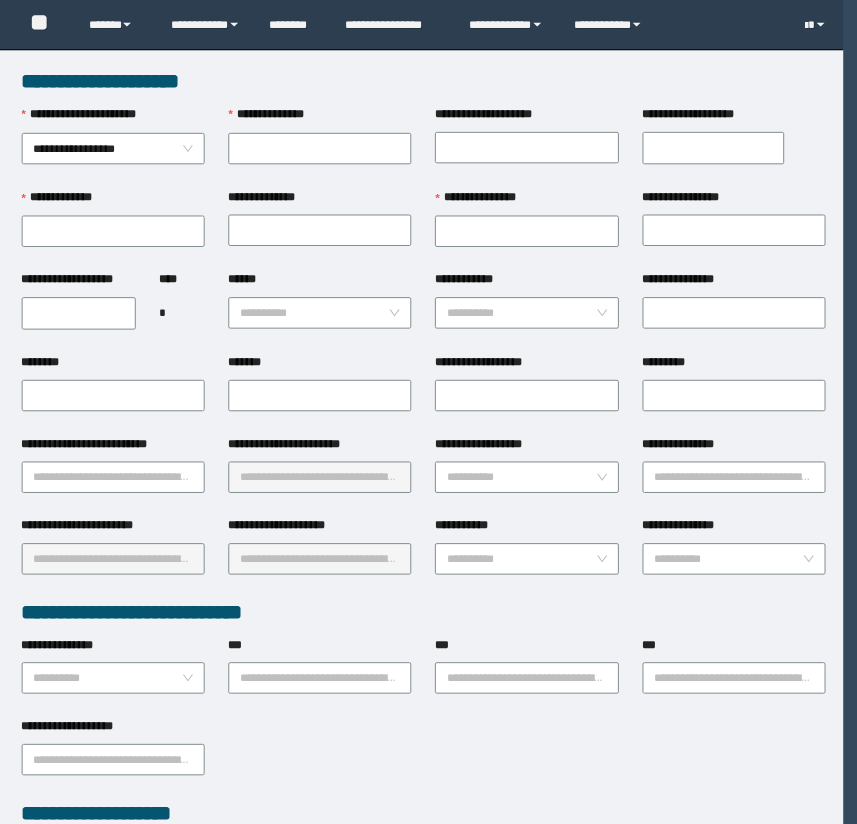 scroll, scrollTop: 0, scrollLeft: 0, axis: both 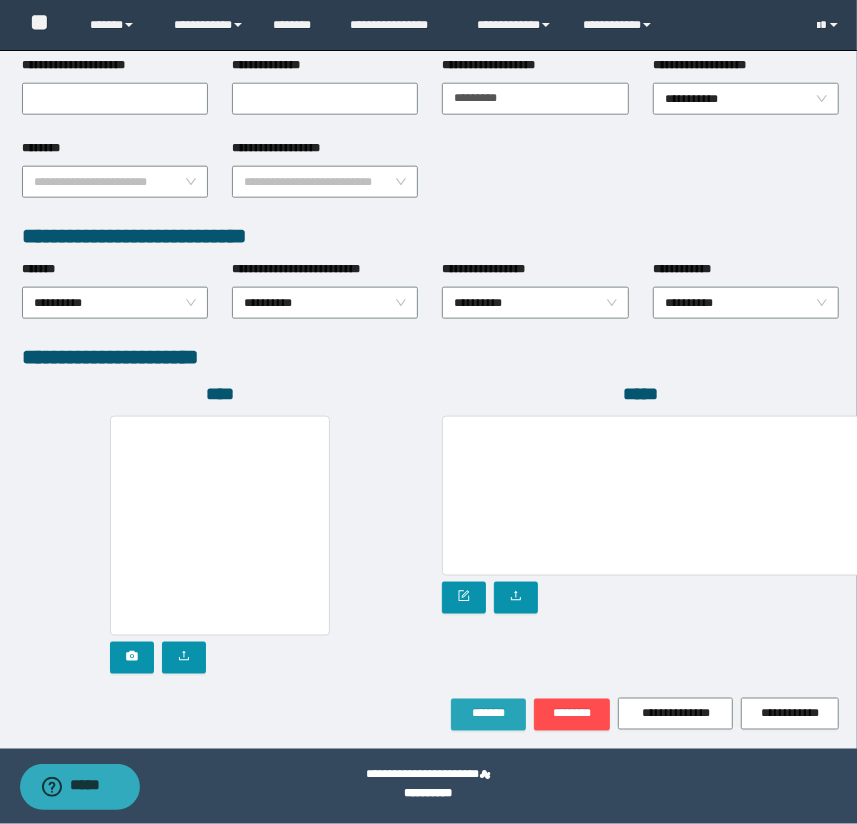 click on "*******" at bounding box center (488, 715) 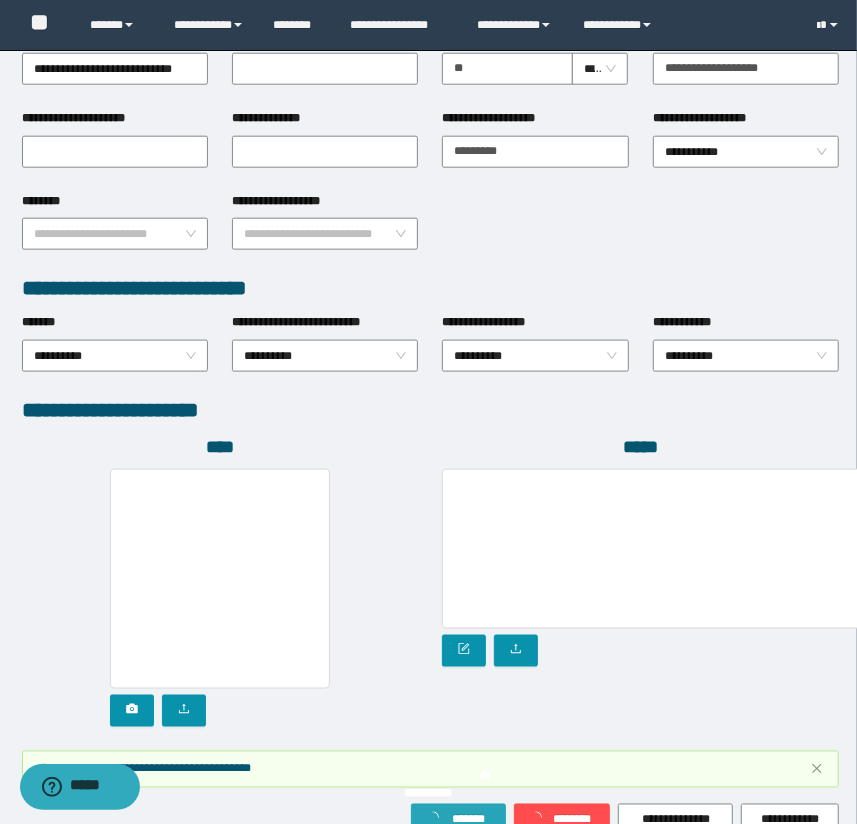 scroll, scrollTop: 930, scrollLeft: 0, axis: vertical 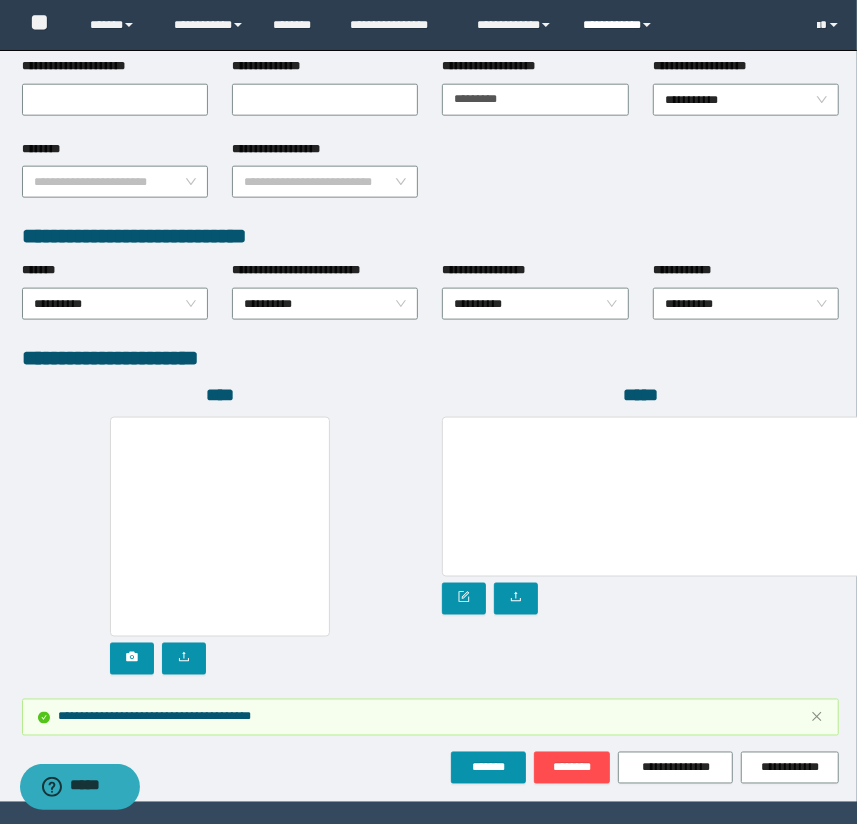click on "**********" at bounding box center (620, 25) 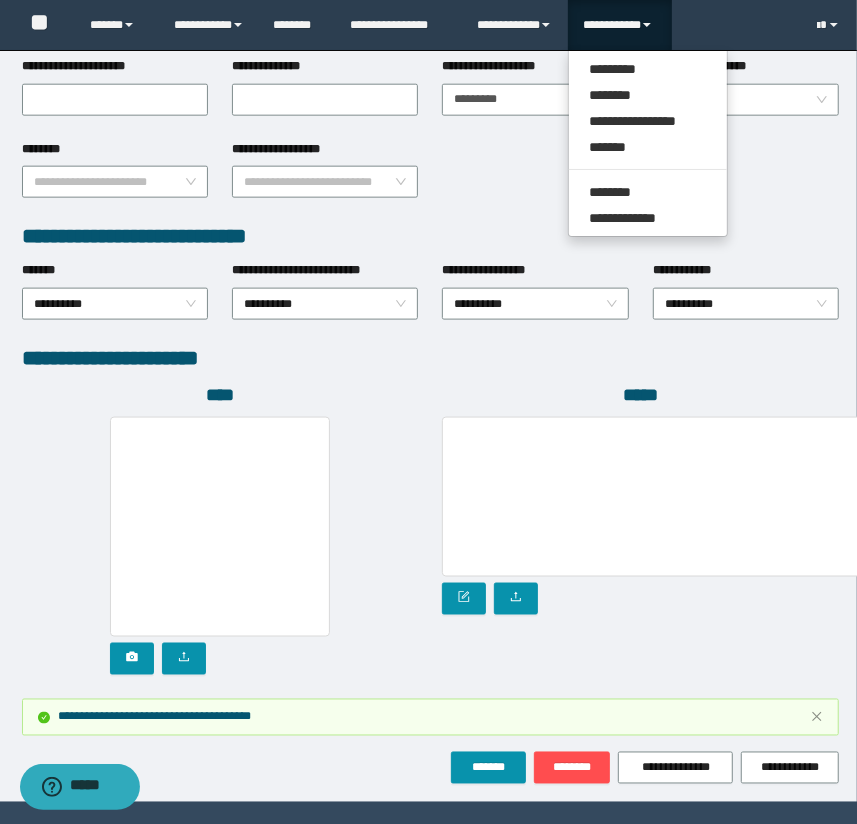 click on "**********" at bounding box center (648, 143) 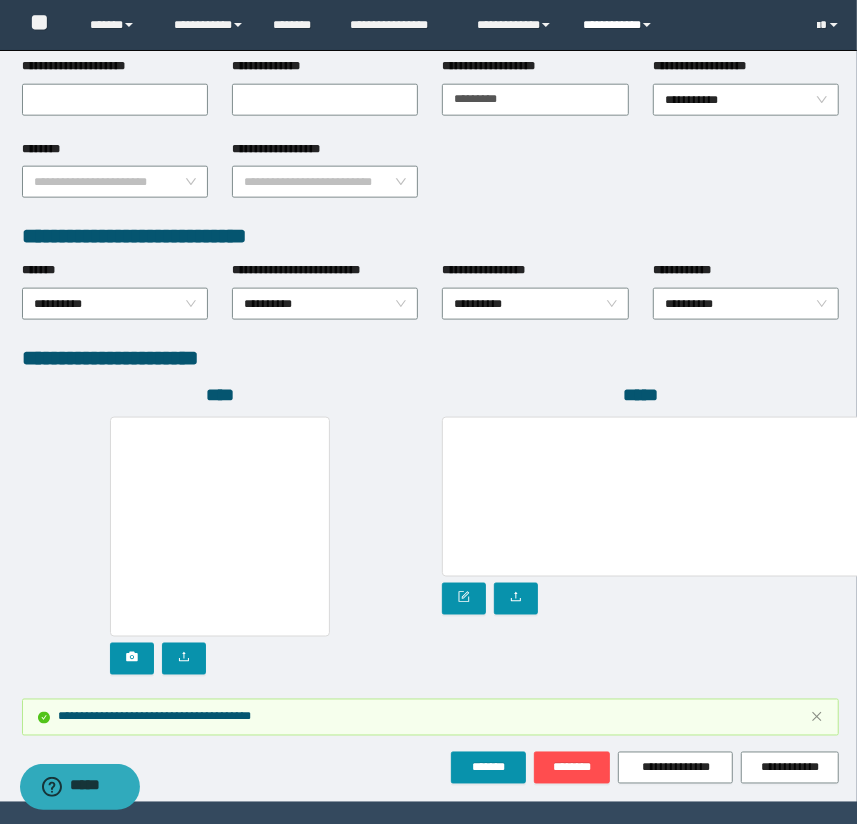 click on "**********" at bounding box center [620, 25] 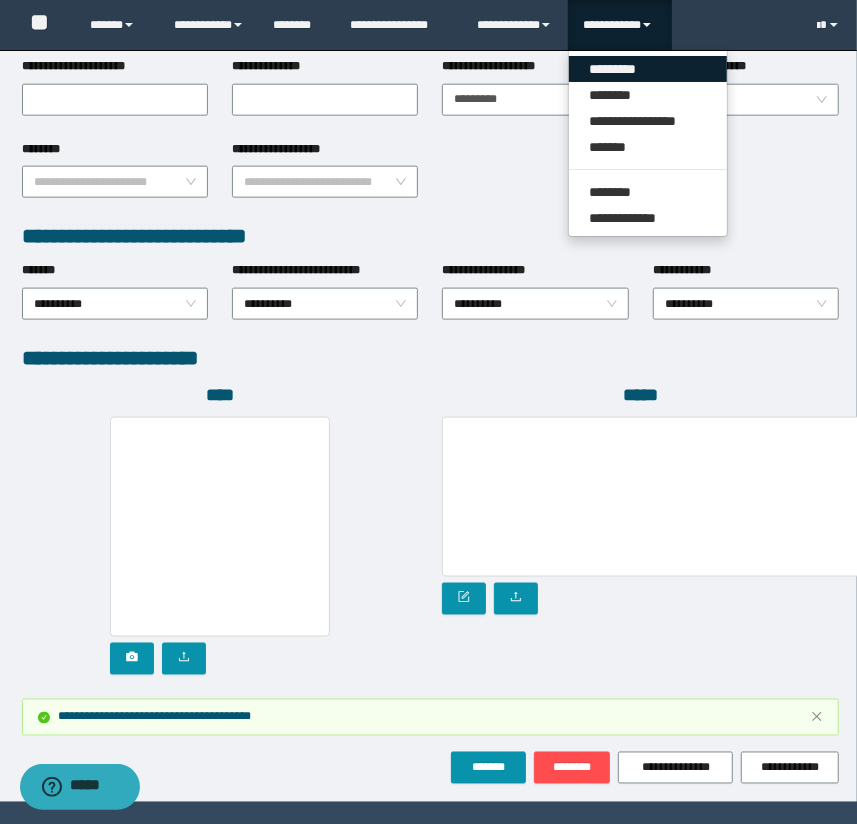 click on "*********" at bounding box center [648, 69] 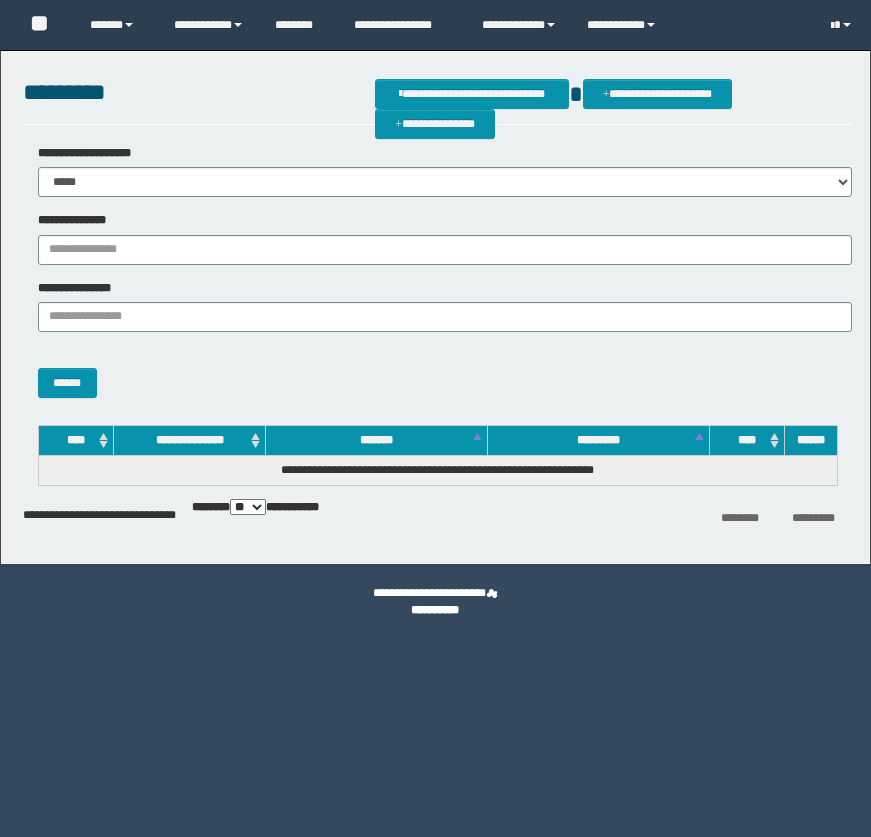 scroll, scrollTop: 0, scrollLeft: 0, axis: both 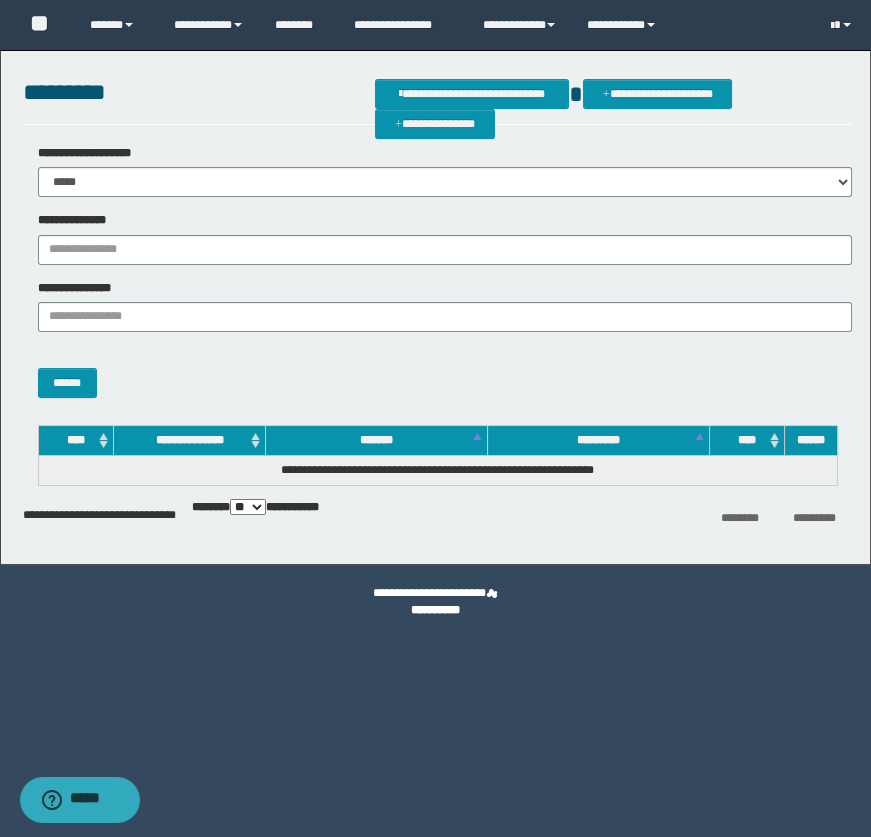 click on "**********" at bounding box center (438, 271) 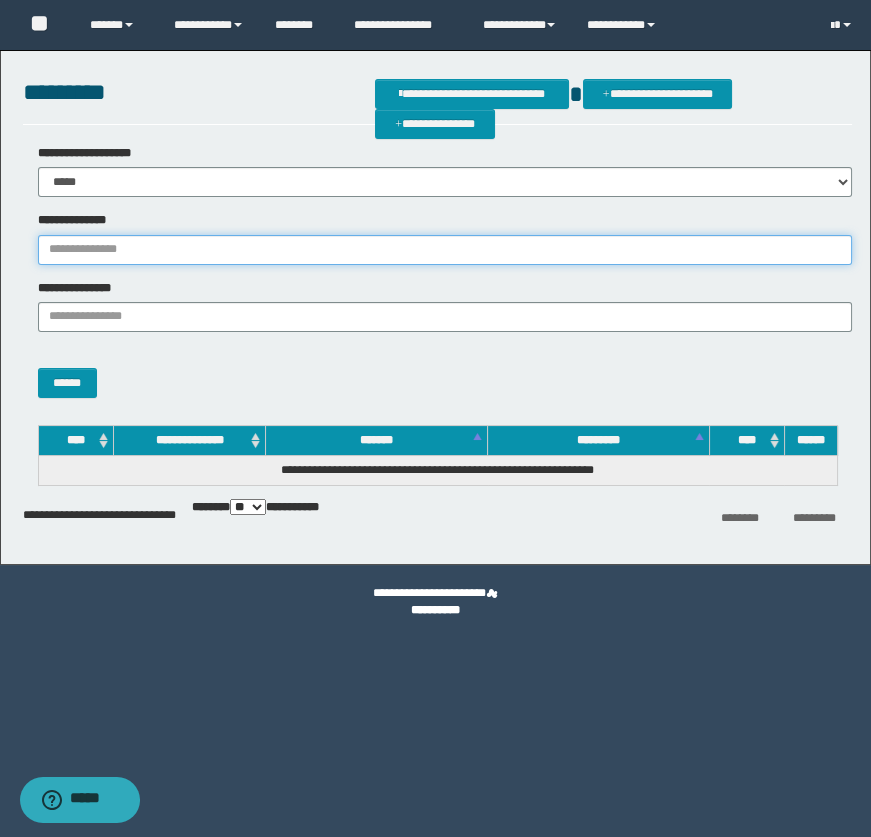 click on "**********" at bounding box center (445, 250) 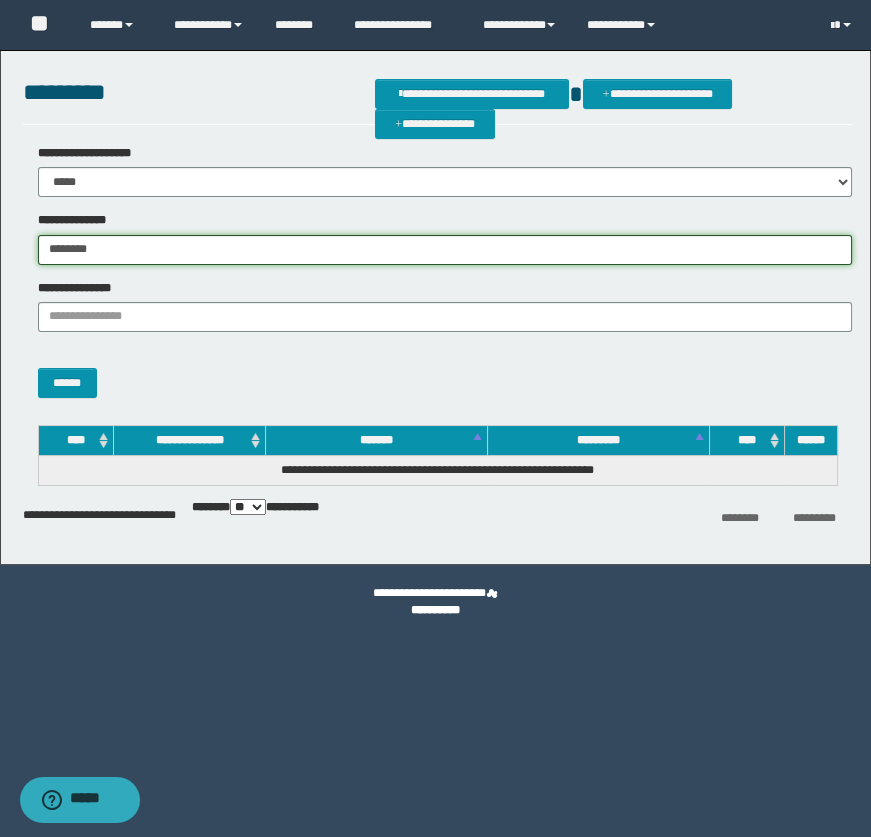 type on "********" 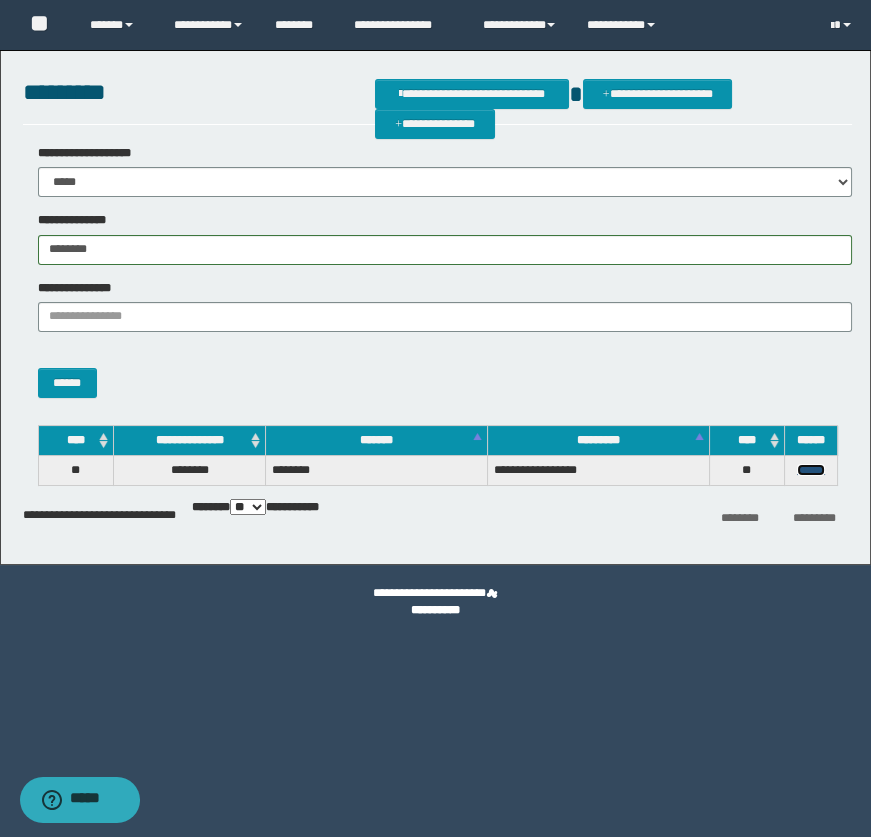 click on "******" at bounding box center (811, 470) 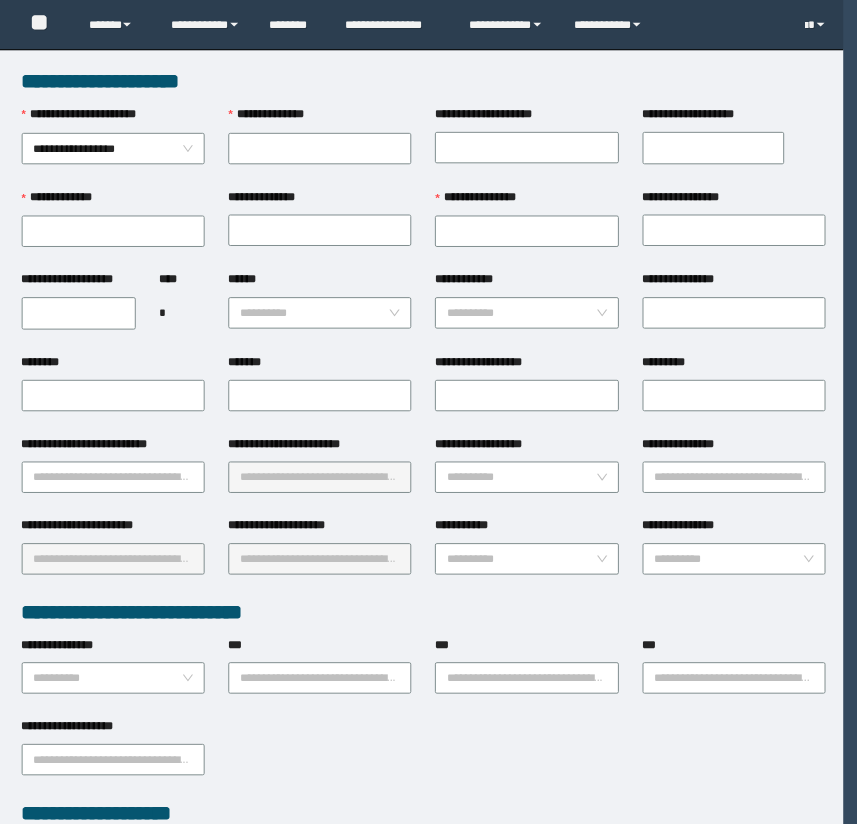 scroll, scrollTop: 0, scrollLeft: 0, axis: both 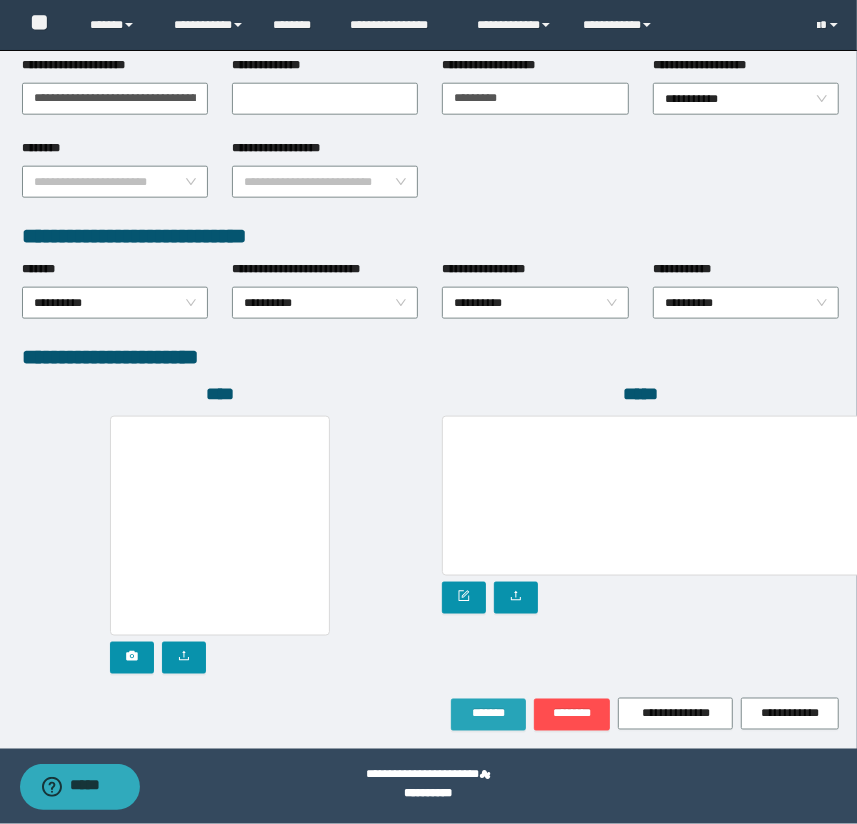 click on "*******" at bounding box center (488, 715) 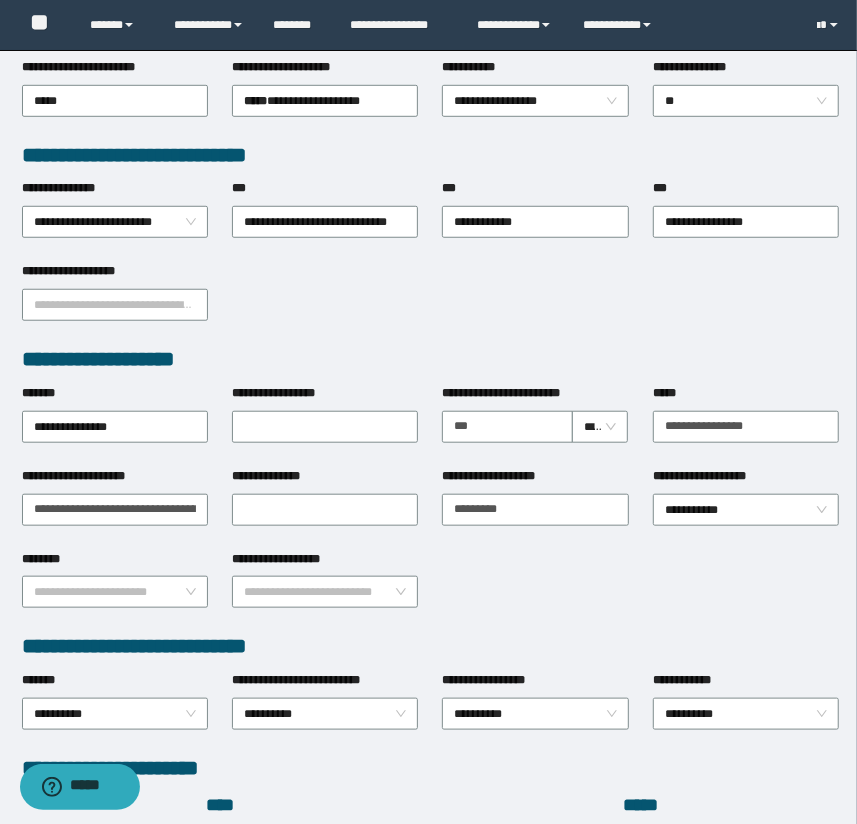 scroll, scrollTop: 112, scrollLeft: 0, axis: vertical 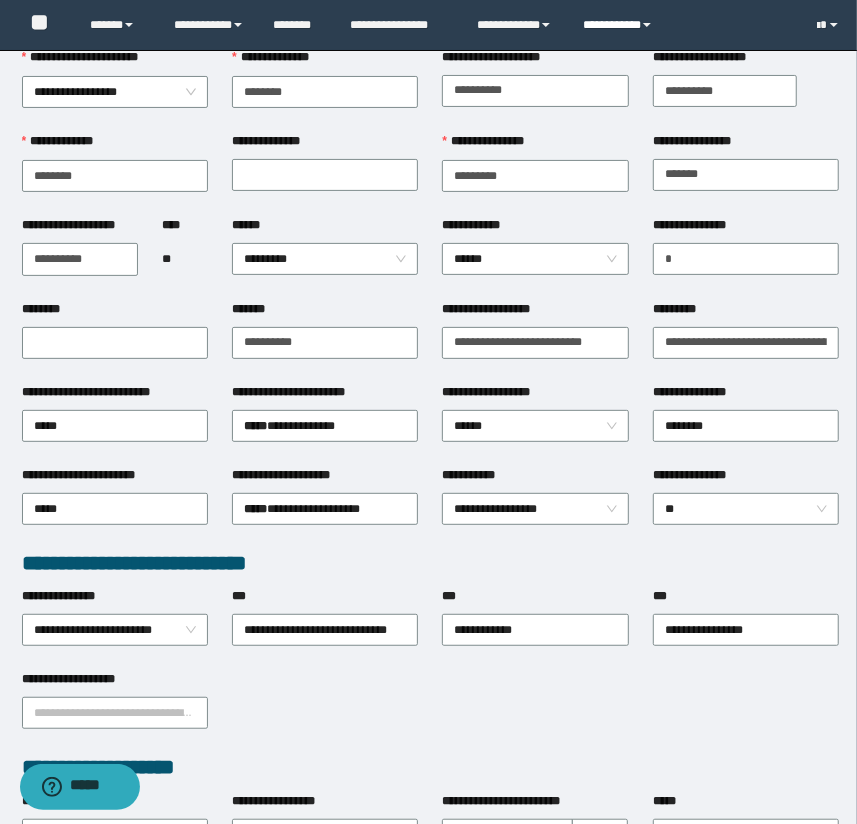 click on "**********" at bounding box center (620, 25) 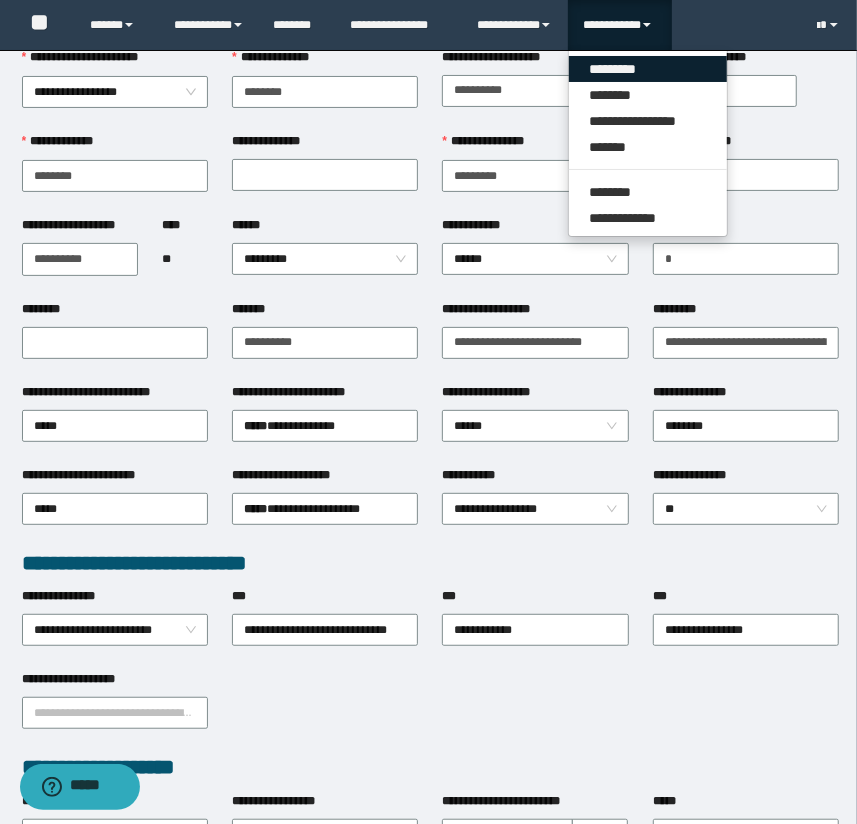 click on "*********" at bounding box center (648, 69) 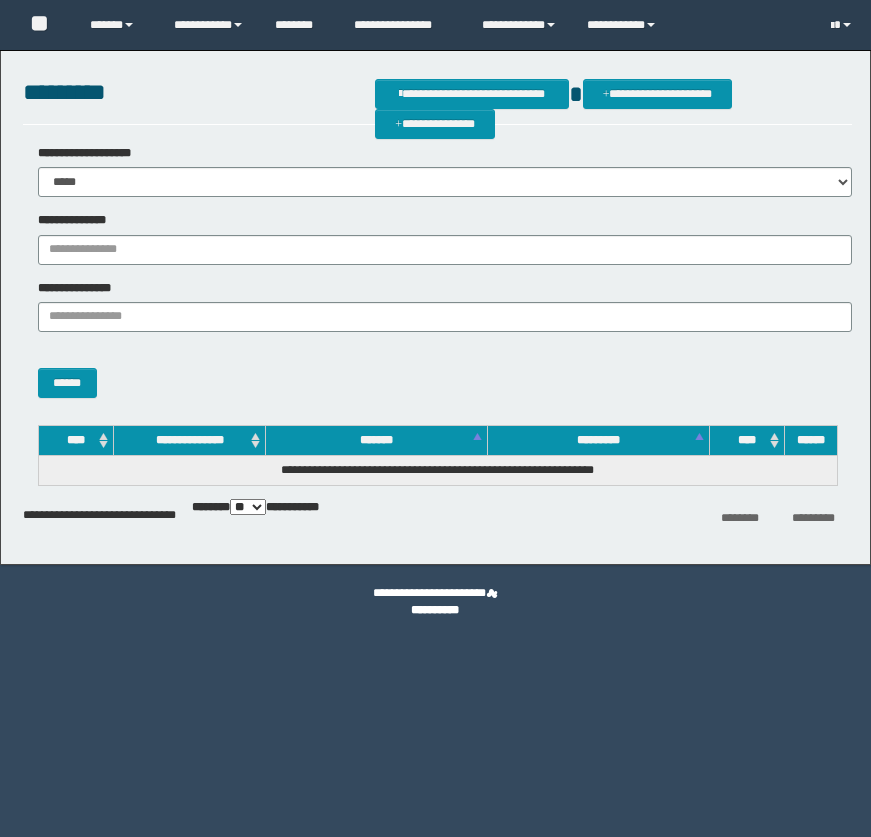 scroll, scrollTop: 0, scrollLeft: 0, axis: both 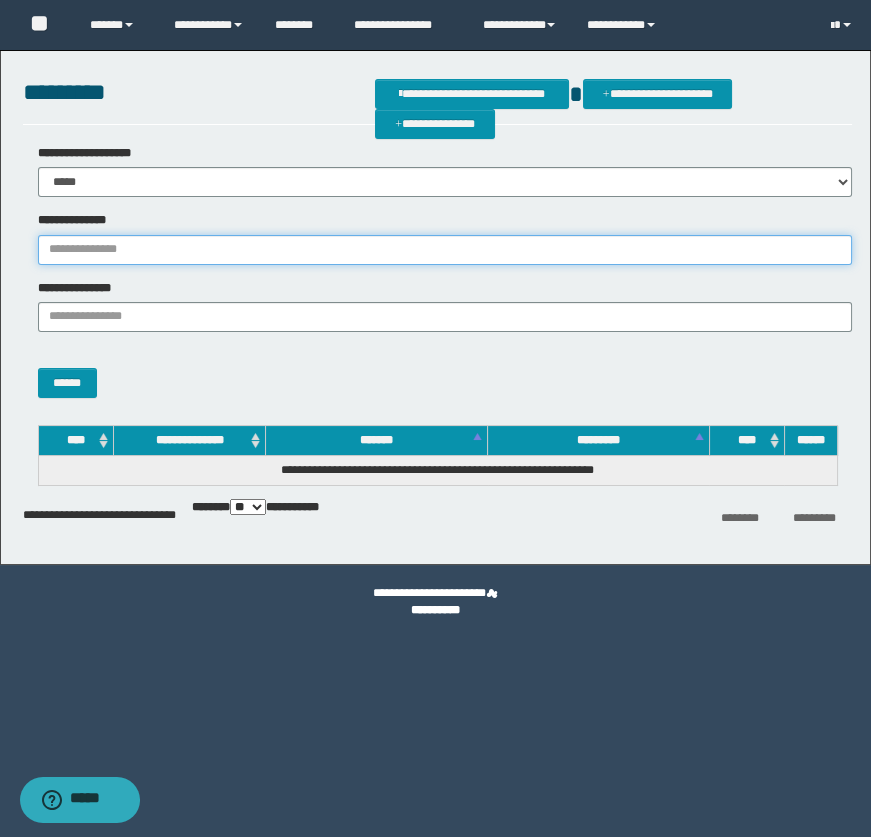 click on "**********" at bounding box center (445, 250) 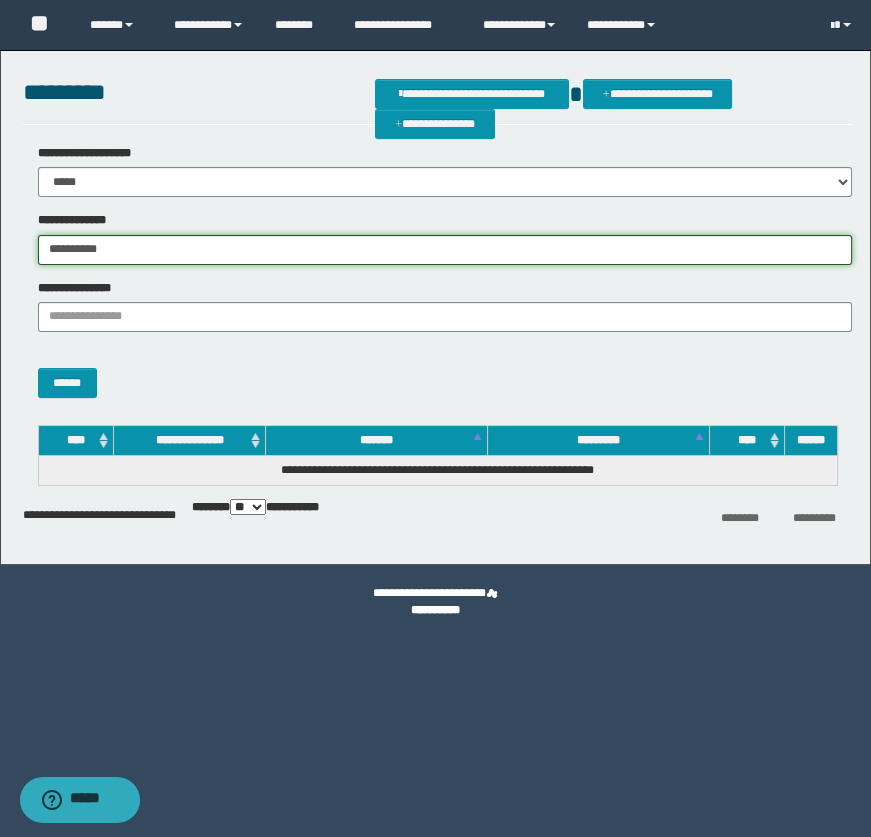 type on "**********" 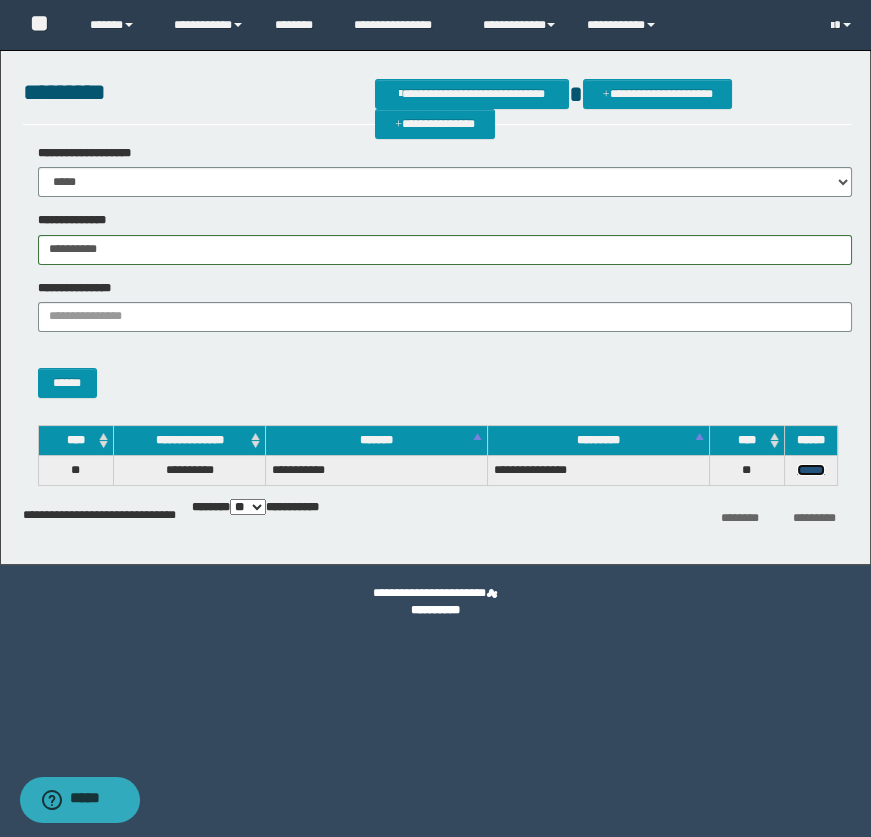 click on "******" at bounding box center (811, 470) 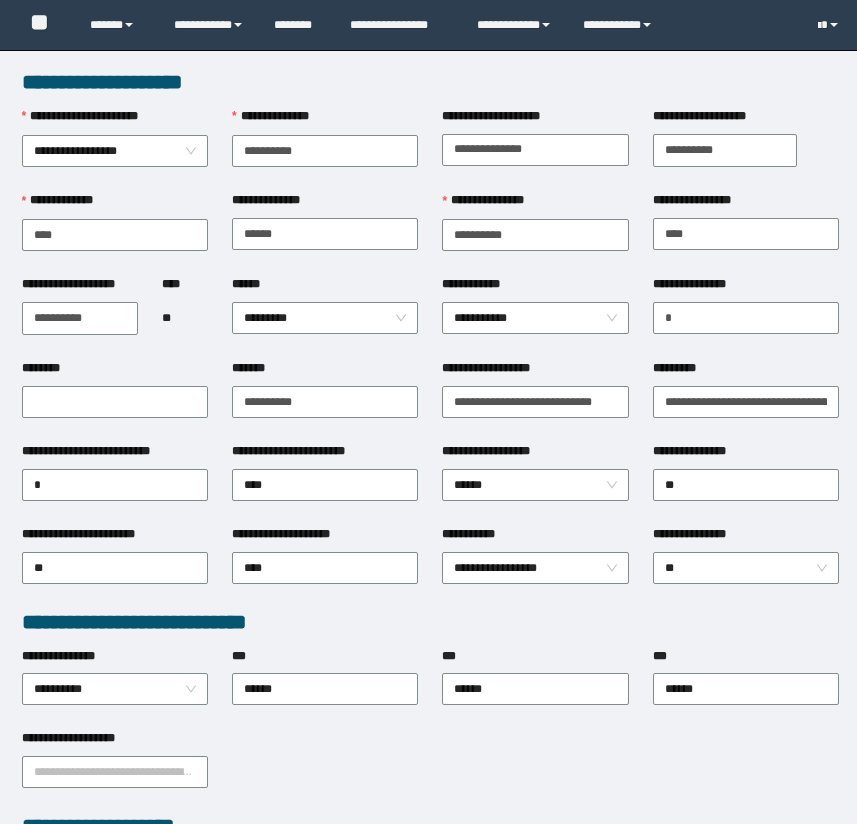 scroll, scrollTop: 0, scrollLeft: 0, axis: both 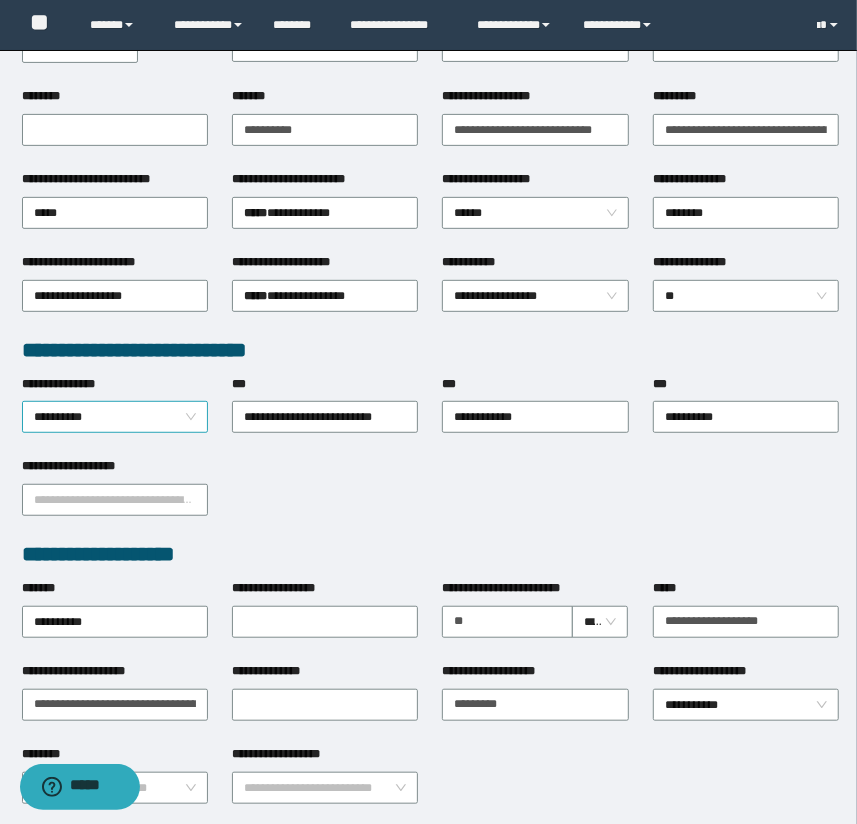 click on "**********" at bounding box center [115, 417] 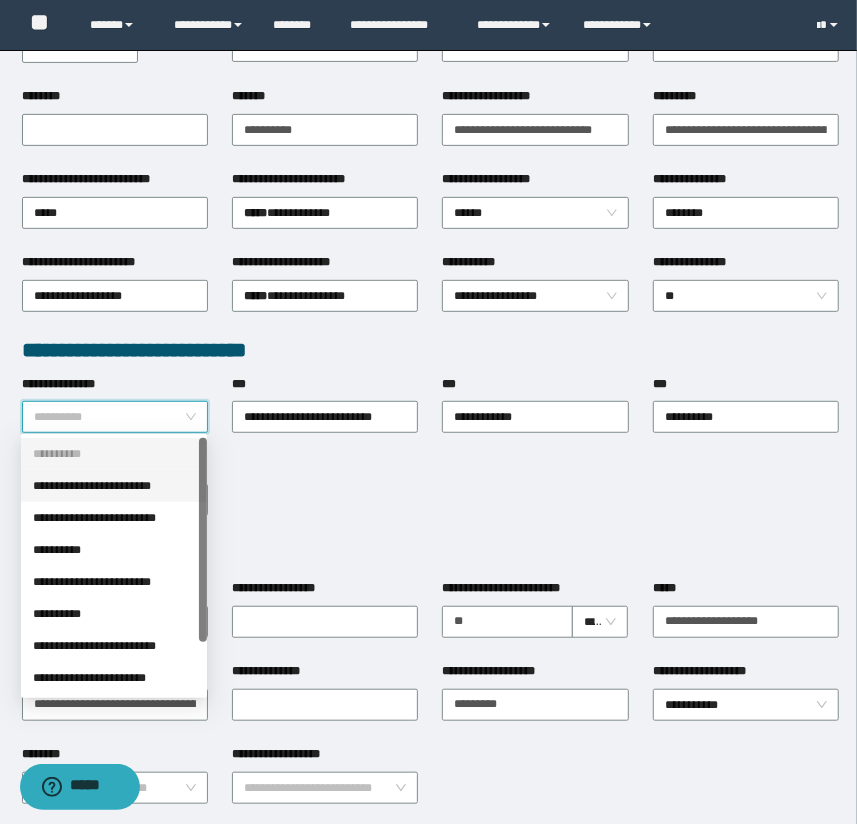 click on "**********" at bounding box center (114, 486) 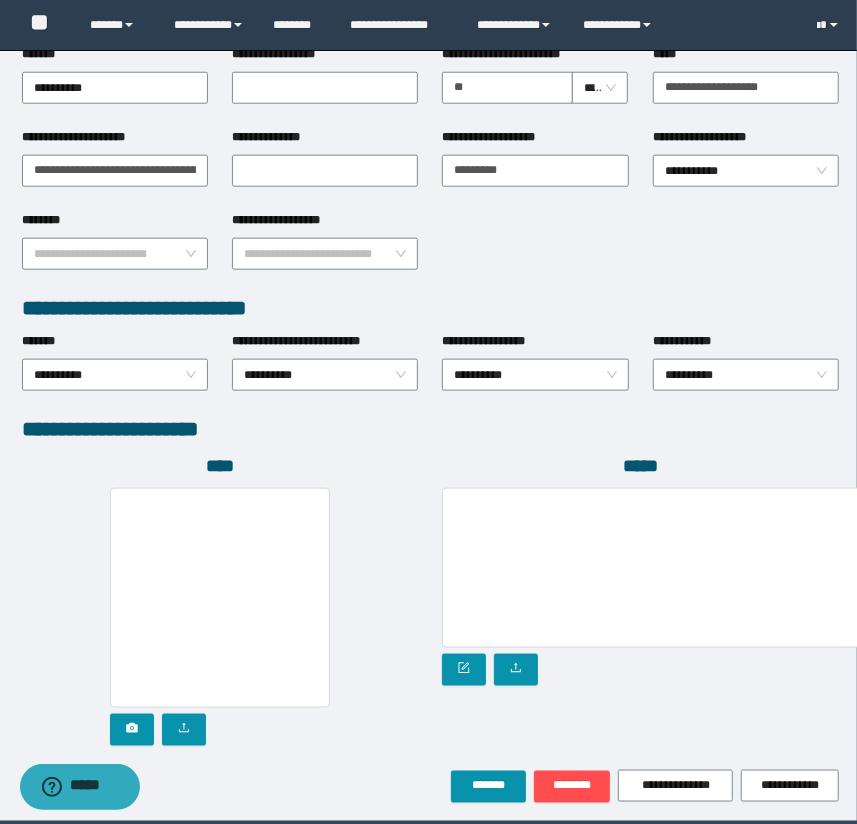 scroll, scrollTop: 878, scrollLeft: 0, axis: vertical 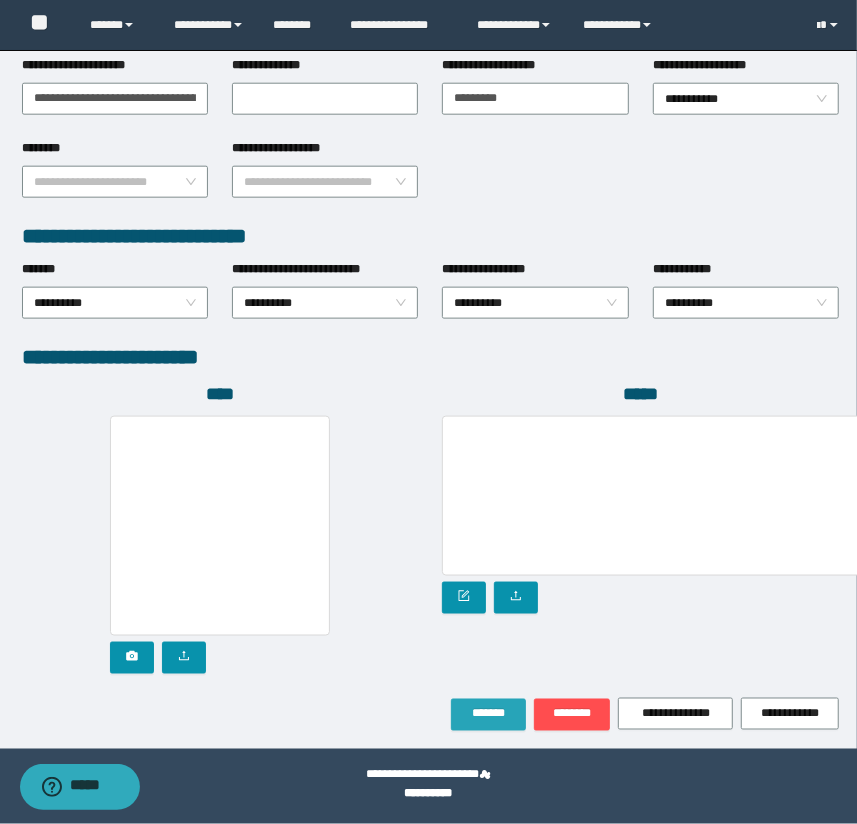 click on "*******" at bounding box center [488, 714] 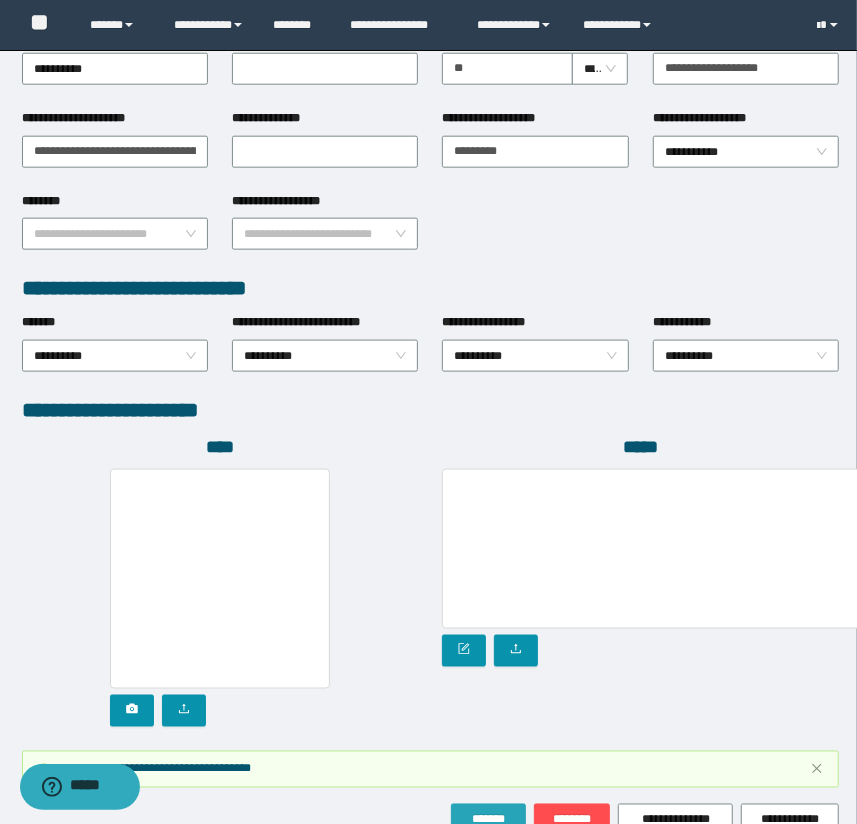 scroll, scrollTop: 930, scrollLeft: 0, axis: vertical 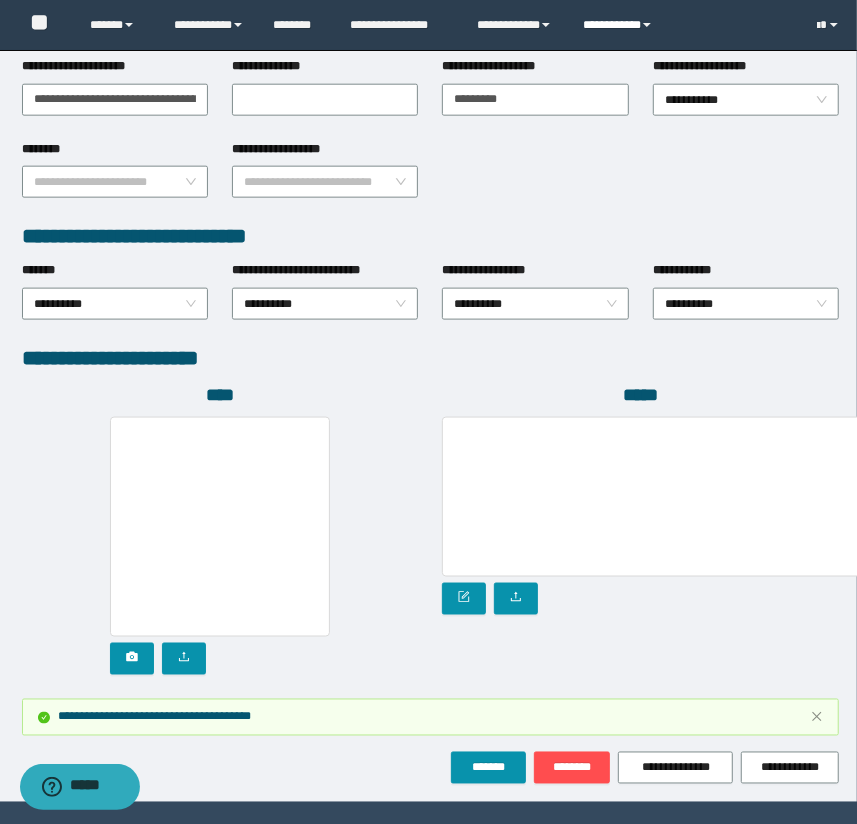 click on "**********" at bounding box center [620, 25] 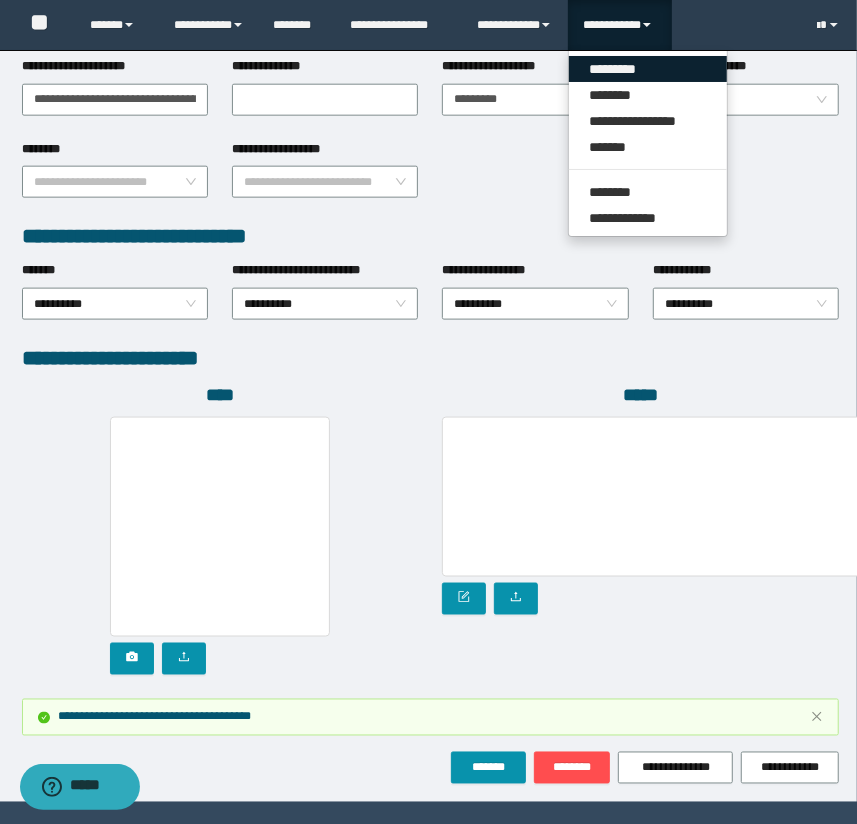 click on "*********" at bounding box center (648, 69) 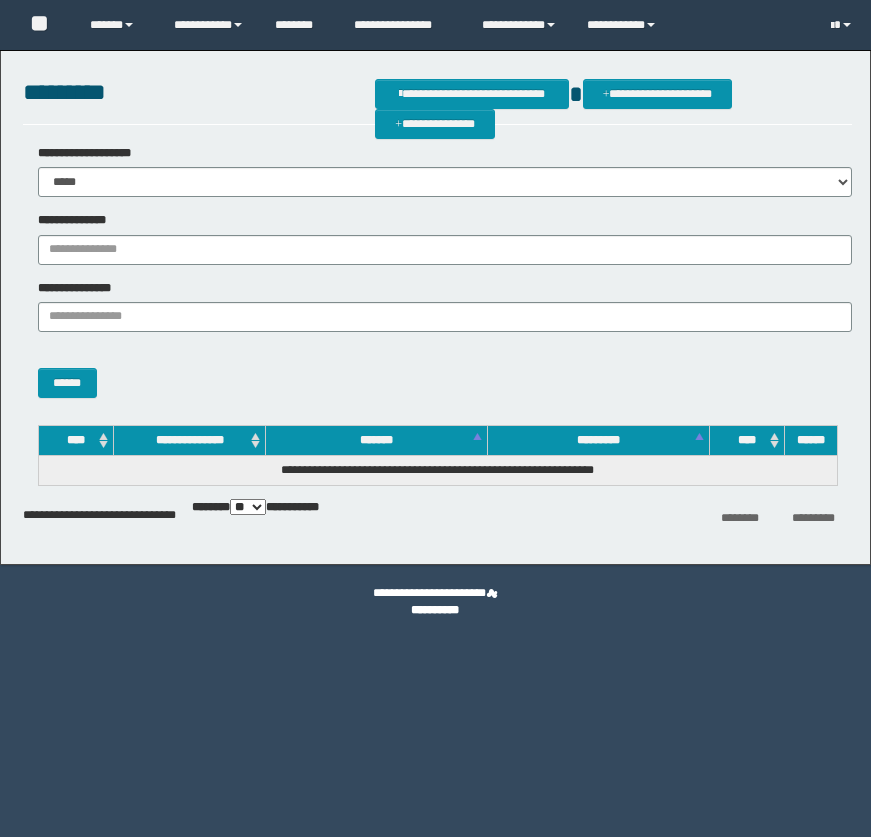 scroll, scrollTop: 0, scrollLeft: 0, axis: both 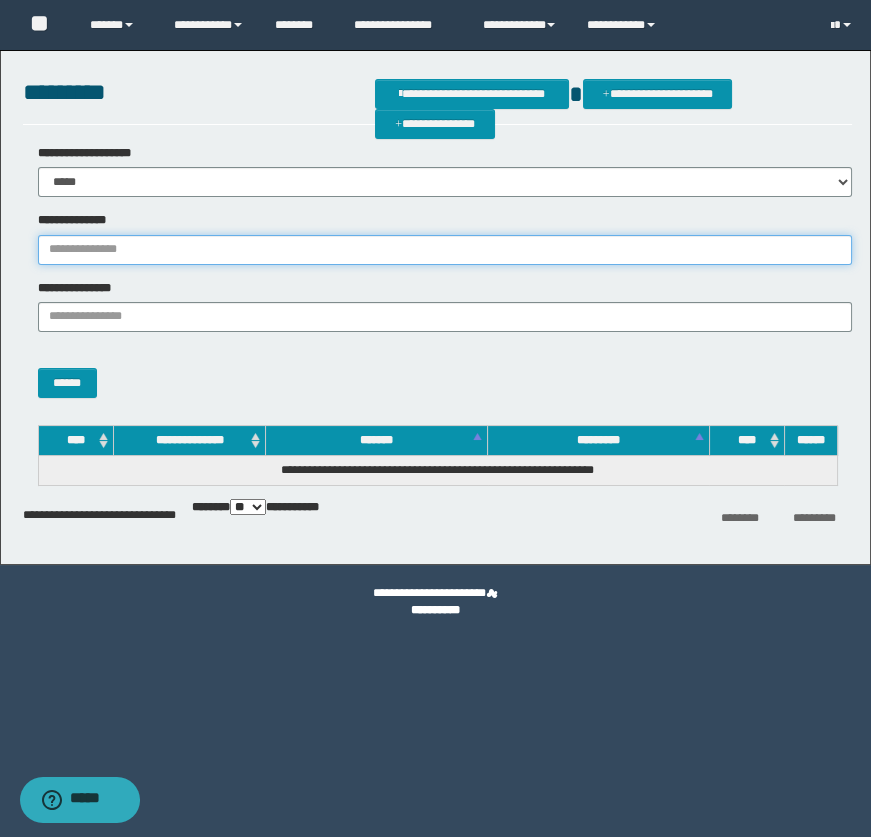 click on "**********" at bounding box center (445, 250) 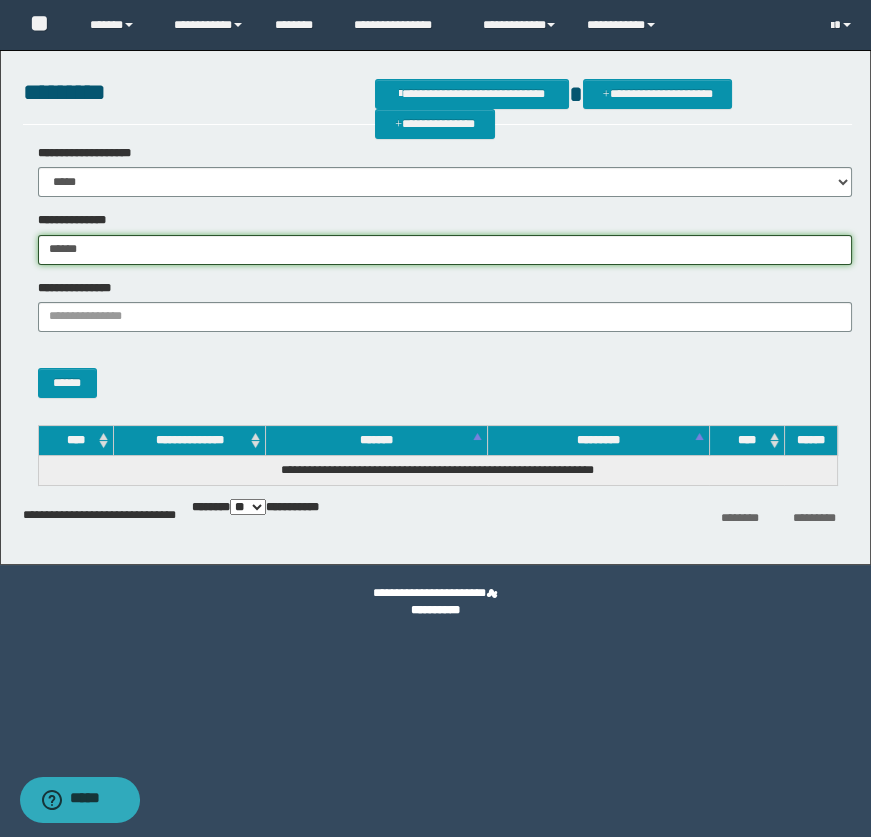 drag, startPoint x: 78, startPoint y: 257, endPoint x: 4, endPoint y: 257, distance: 74 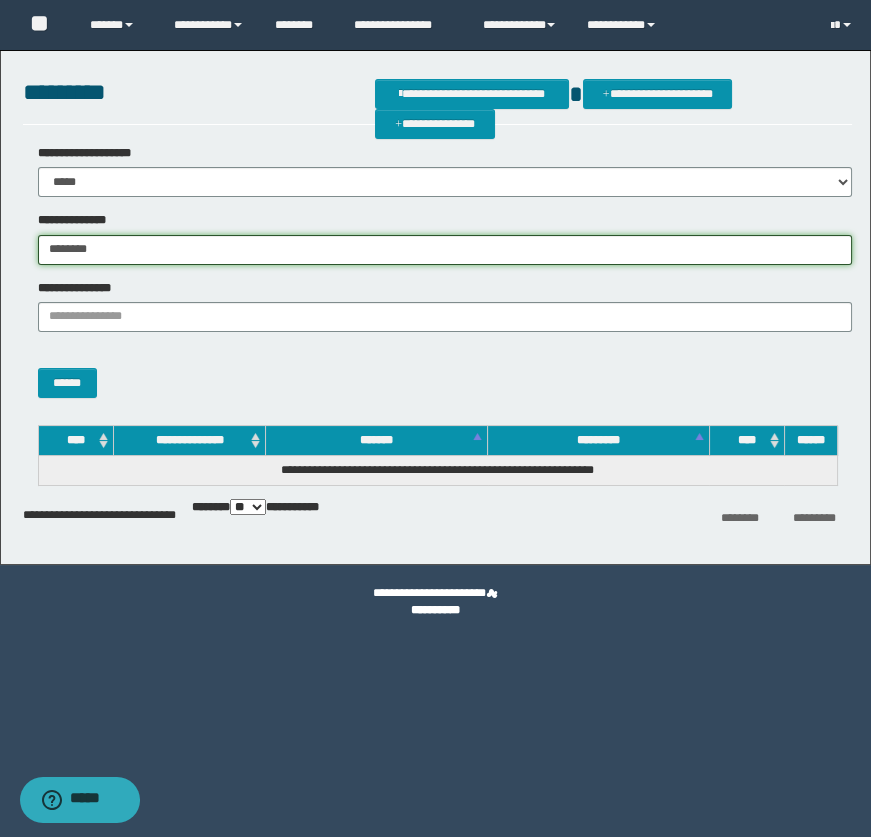 type on "********" 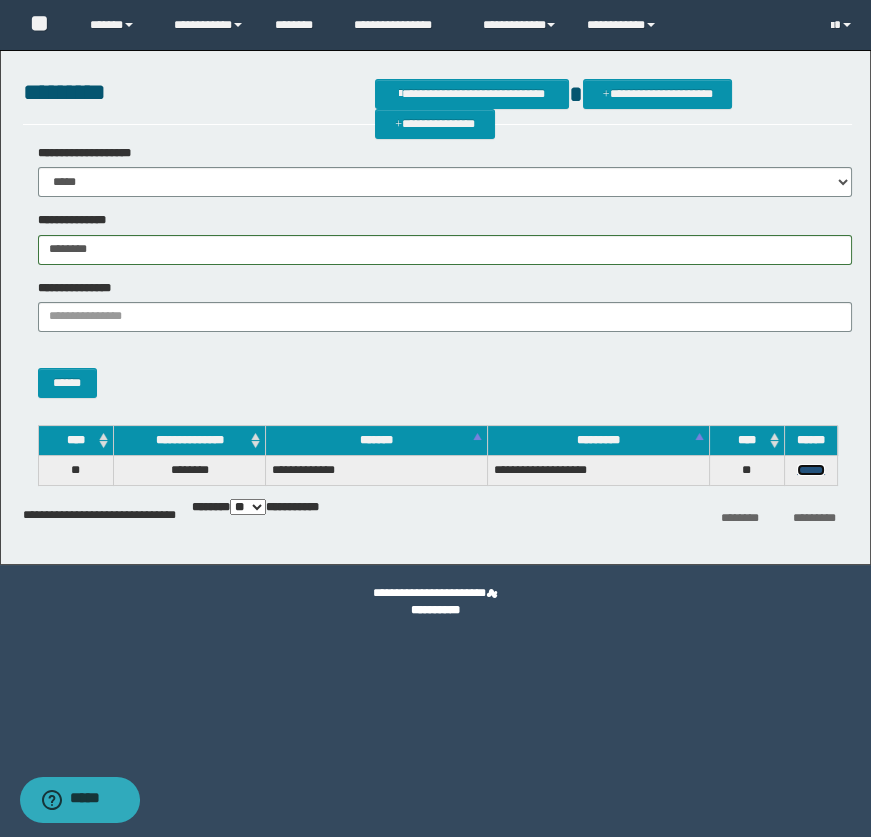 click on "******" at bounding box center [811, 470] 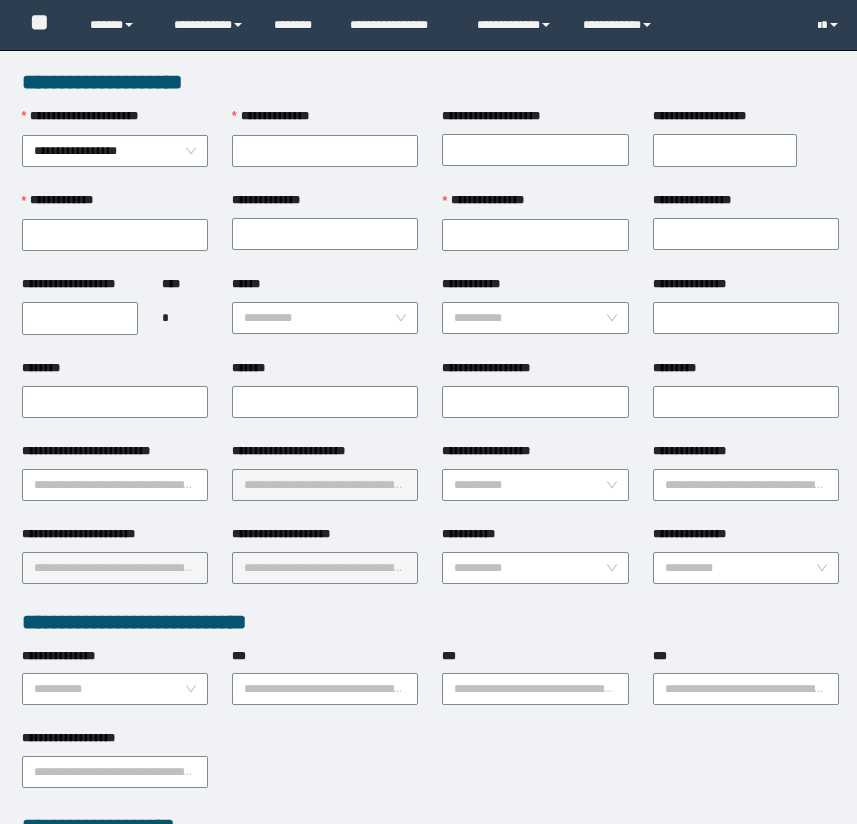 scroll, scrollTop: 0, scrollLeft: 0, axis: both 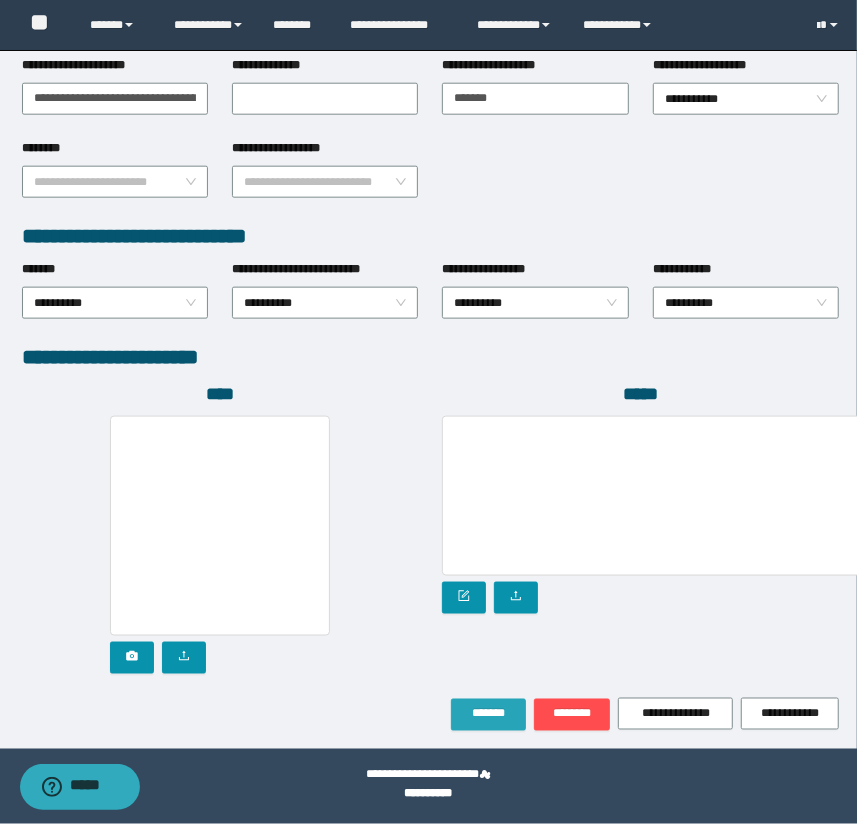 click on "*******" at bounding box center (488, 715) 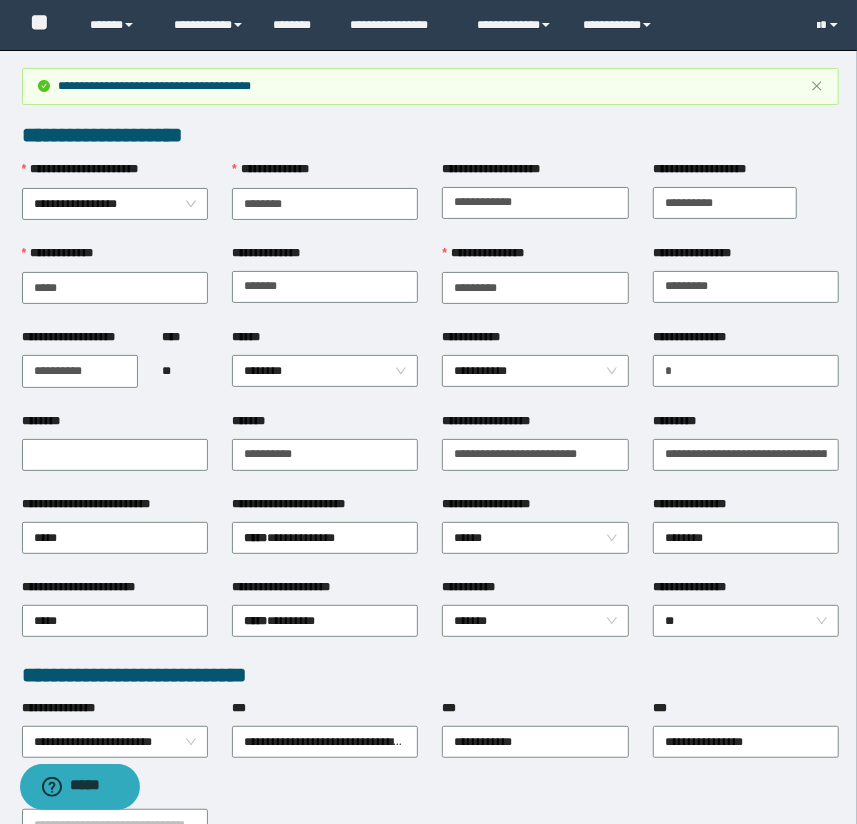 scroll, scrollTop: 0, scrollLeft: 0, axis: both 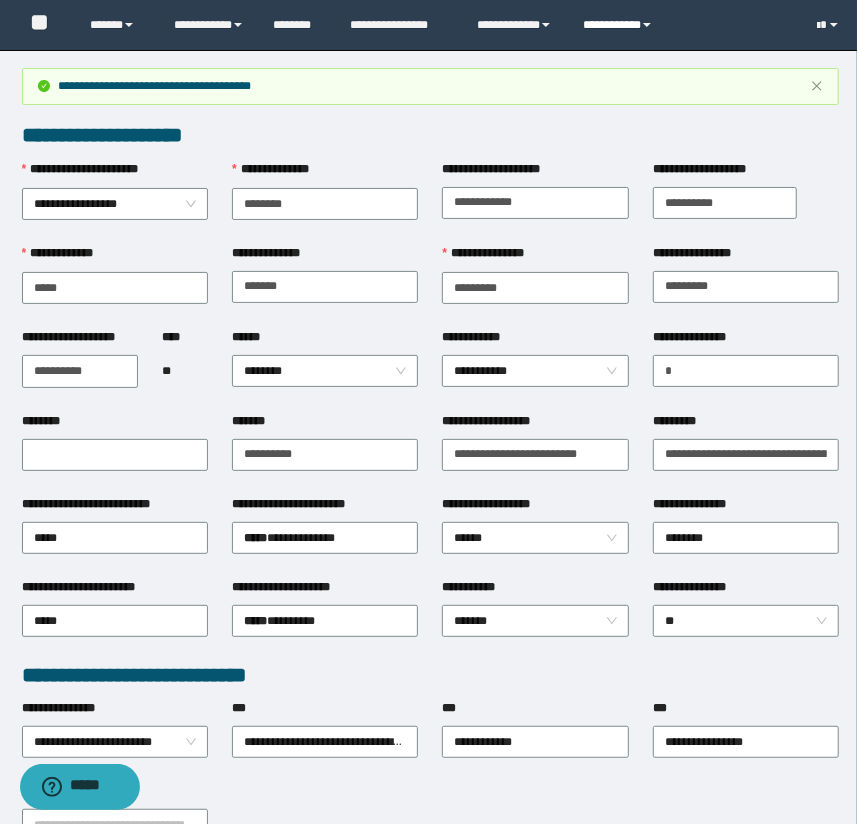 click on "**********" at bounding box center [620, 25] 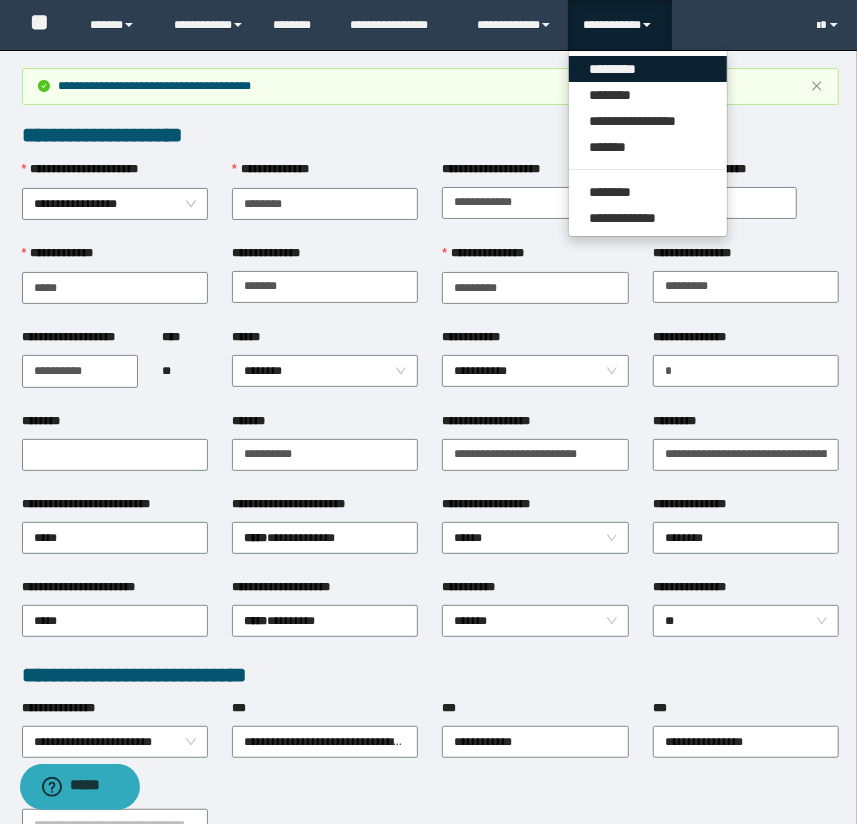 click on "*********" at bounding box center (648, 69) 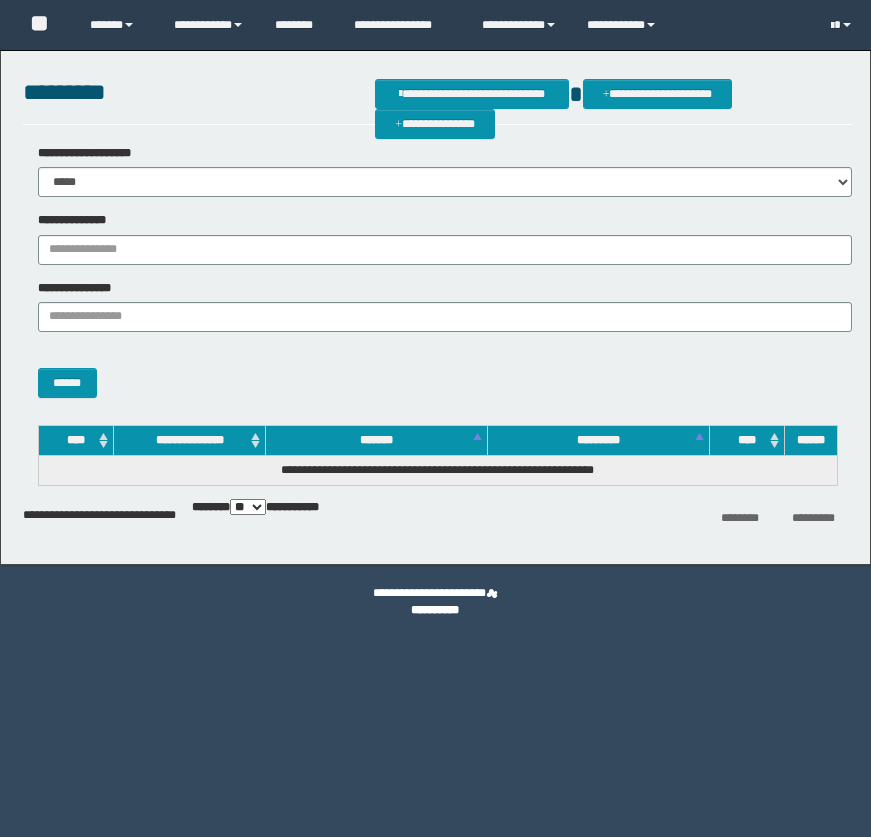 scroll, scrollTop: 0, scrollLeft: 0, axis: both 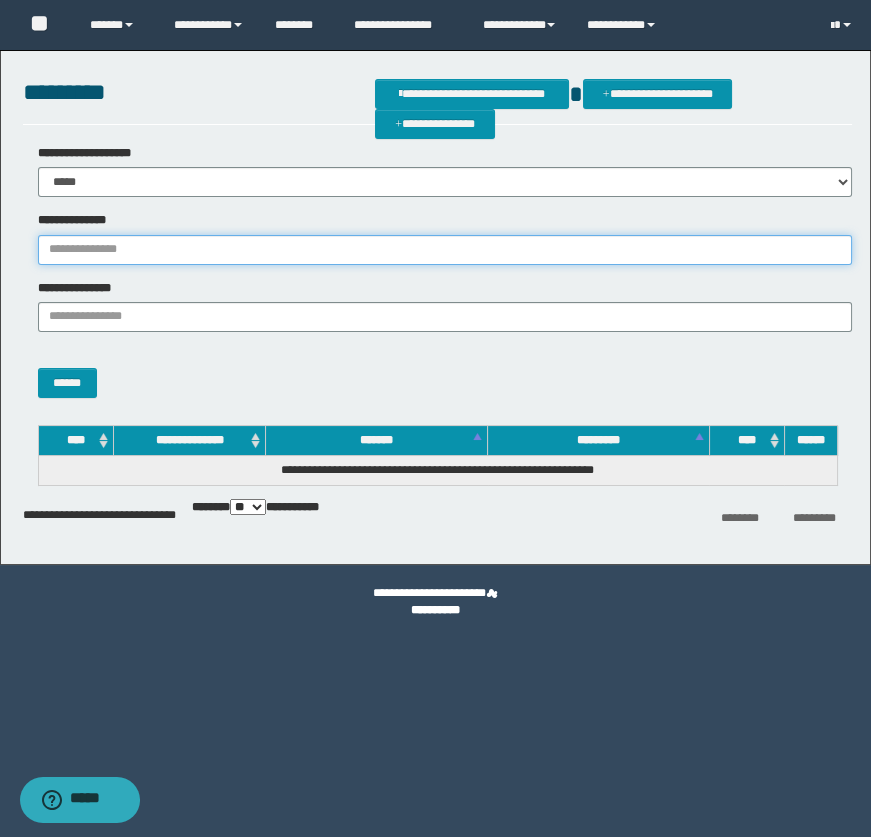click on "**********" at bounding box center (445, 250) 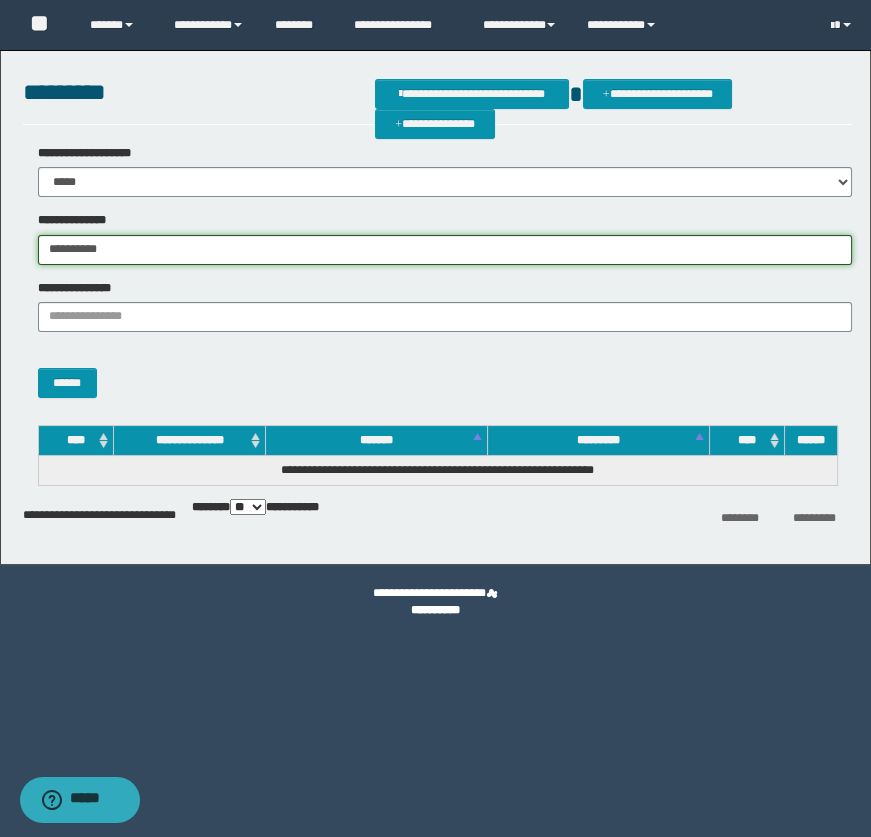 type on "**********" 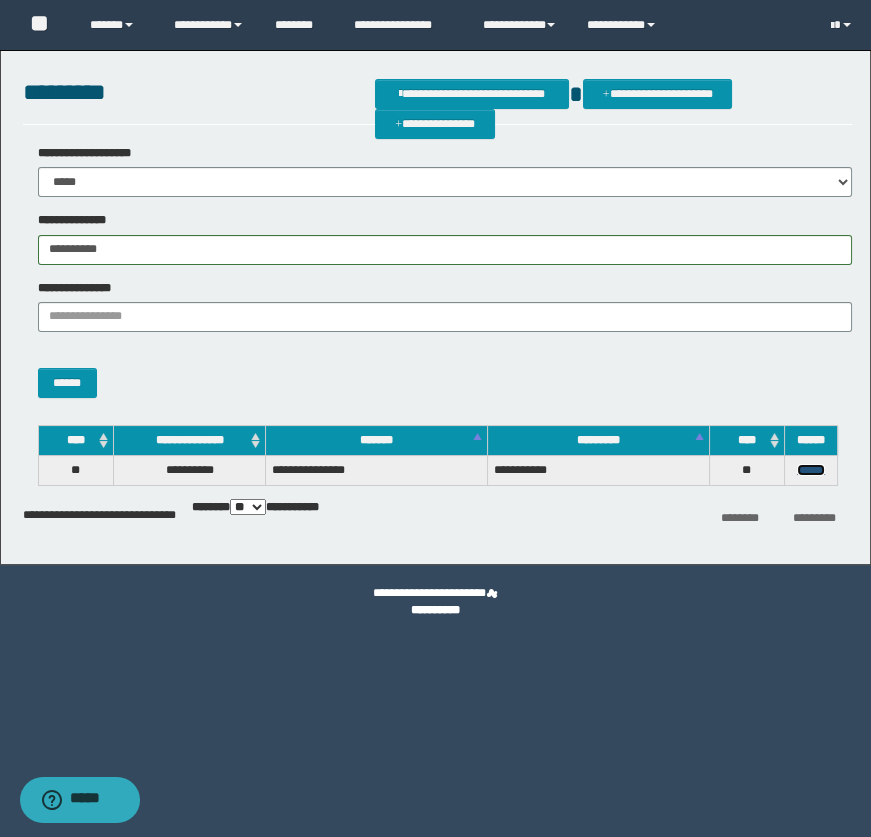 click on "******" at bounding box center [811, 470] 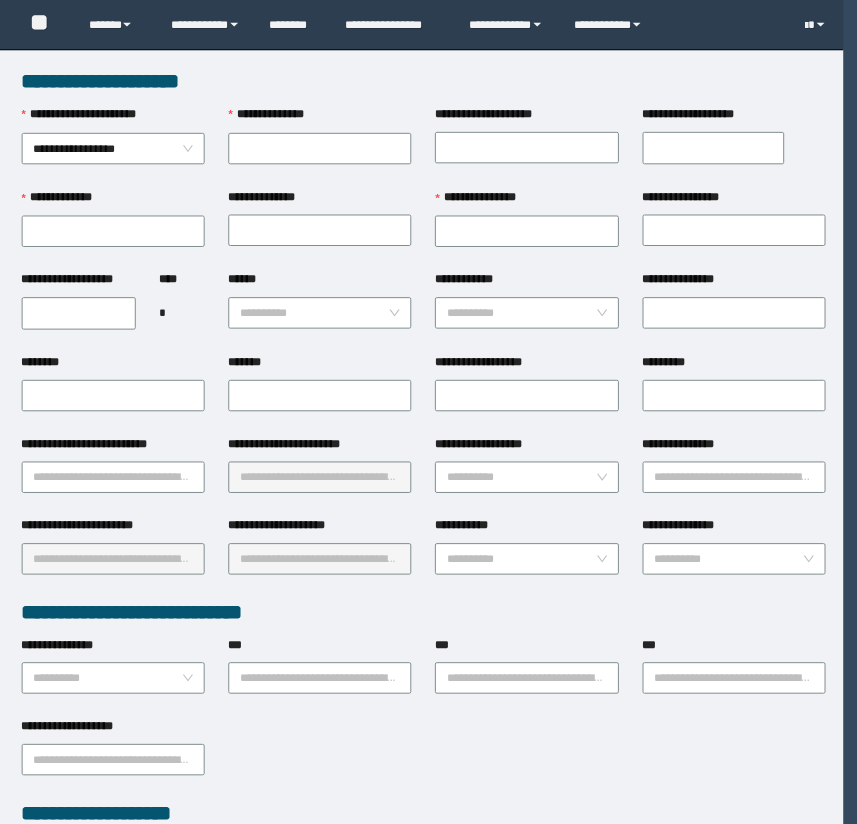 scroll, scrollTop: 0, scrollLeft: 0, axis: both 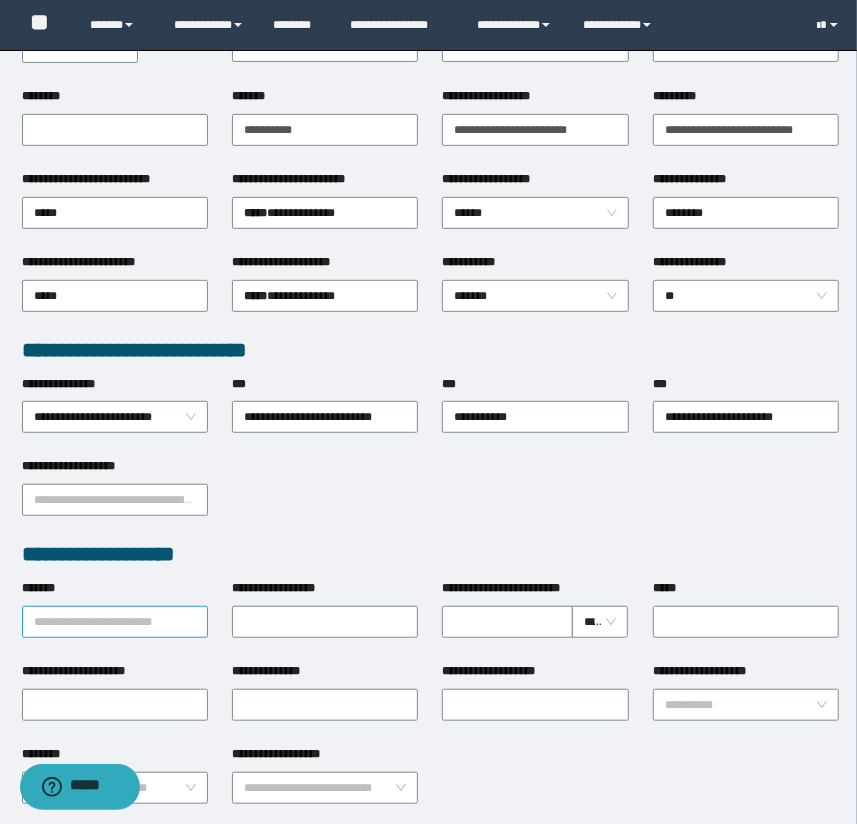 click on "**********" at bounding box center (115, 622) 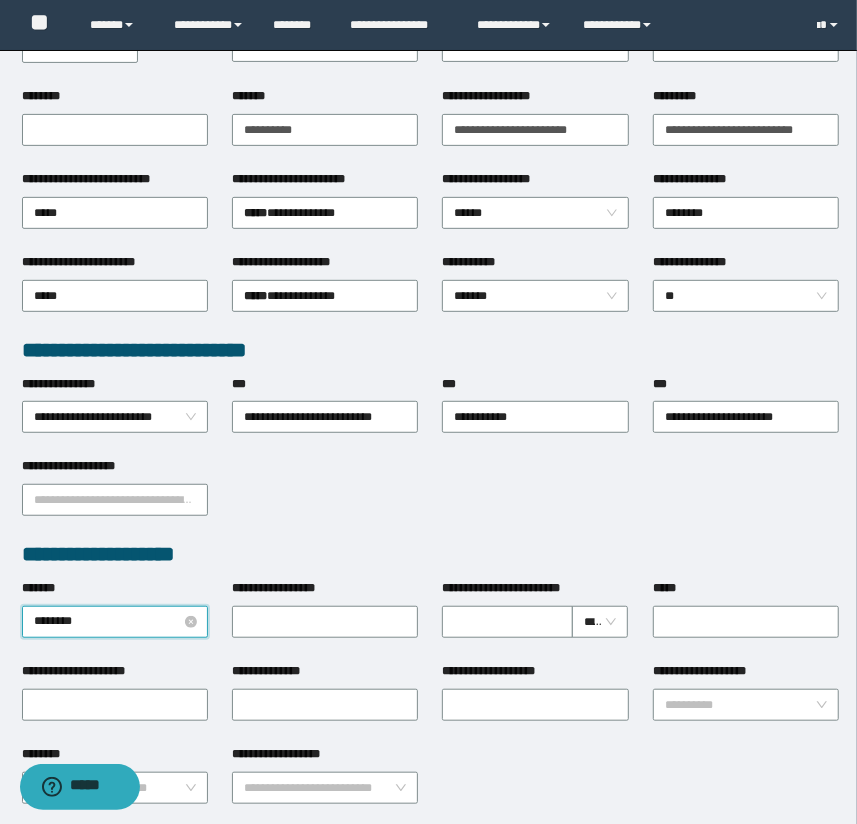 type on "*********" 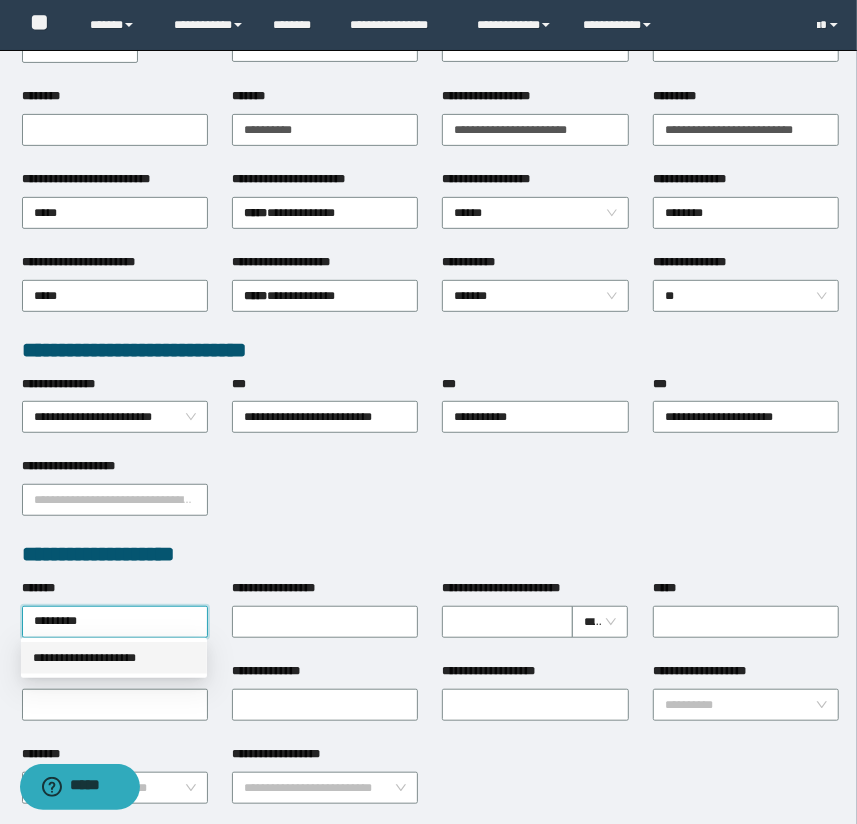 click on "**********" at bounding box center [114, 658] 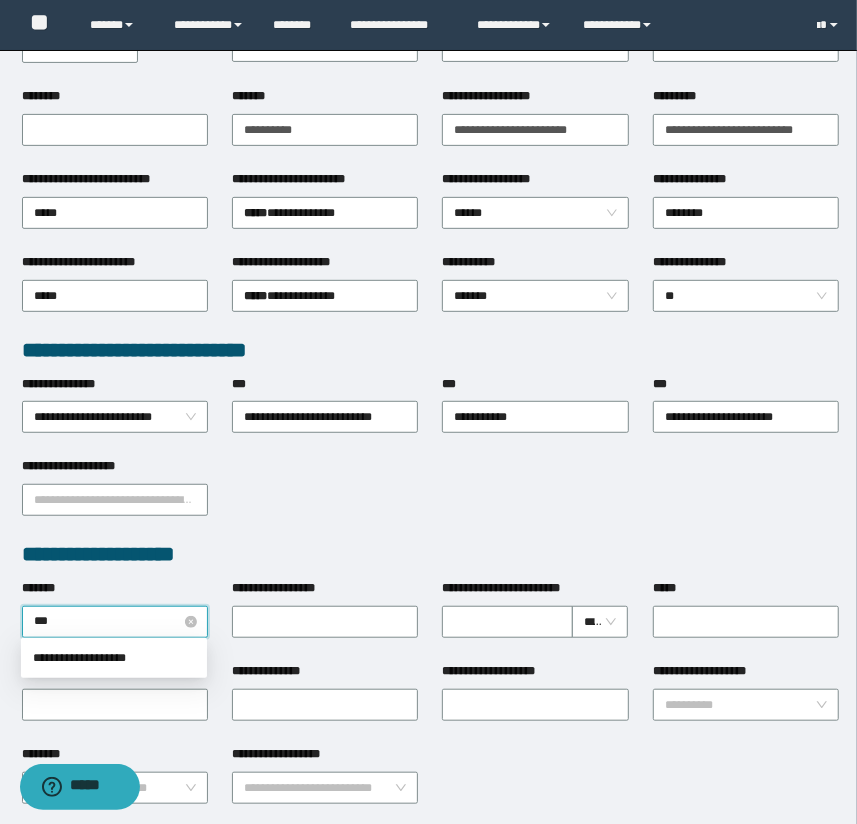 type on "***" 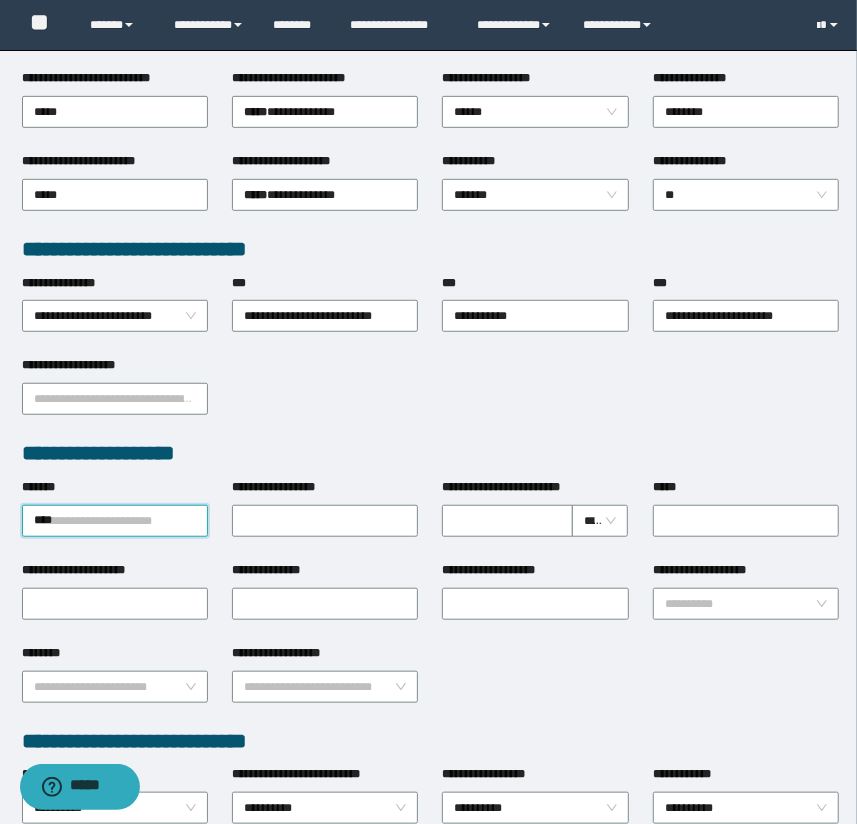 scroll, scrollTop: 878, scrollLeft: 0, axis: vertical 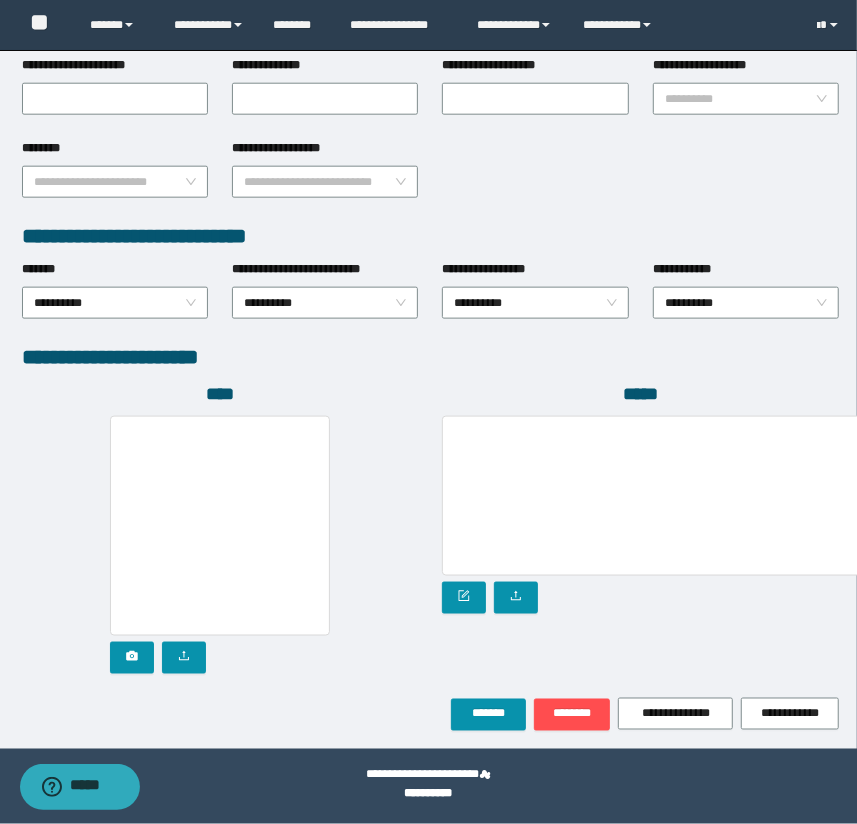click on "**********" at bounding box center [428, -40] 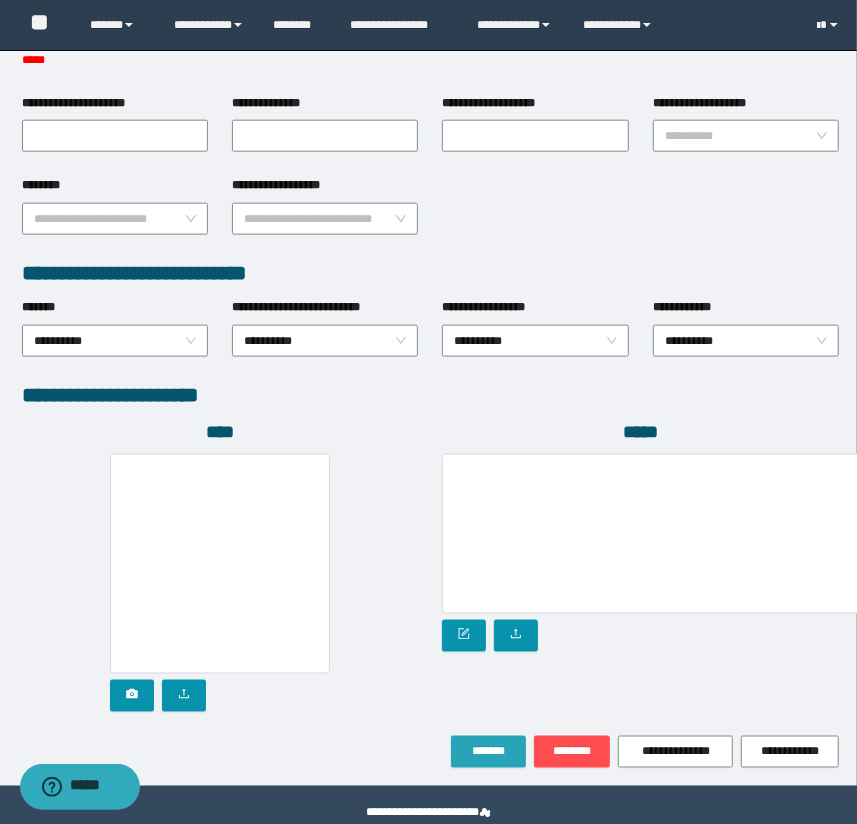 click on "*******" at bounding box center (488, 752) 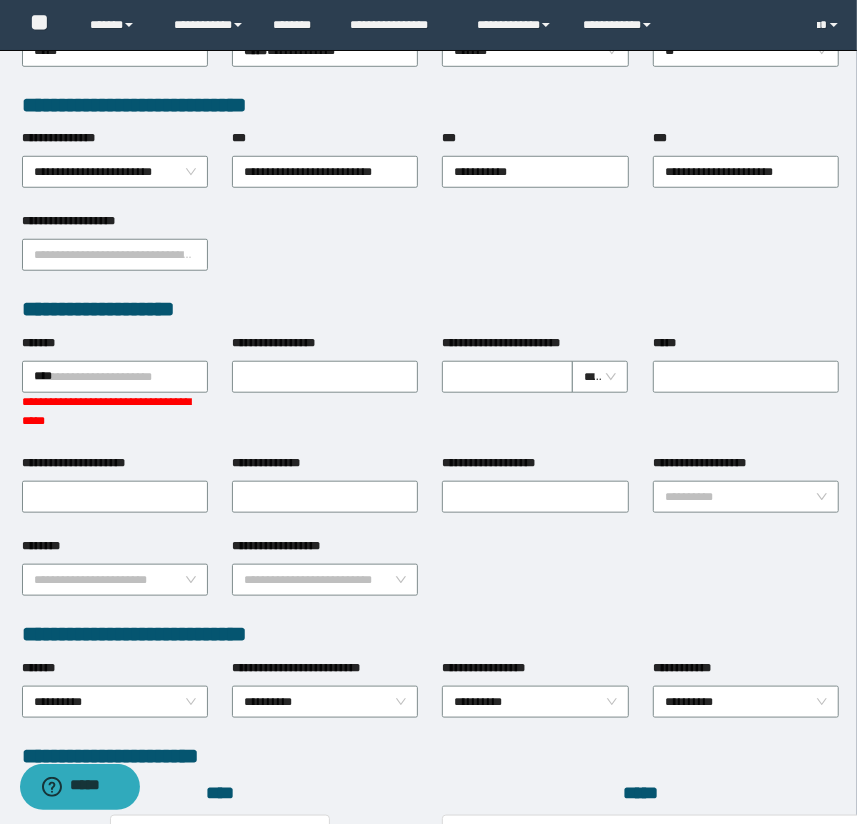 scroll, scrollTop: 567, scrollLeft: 0, axis: vertical 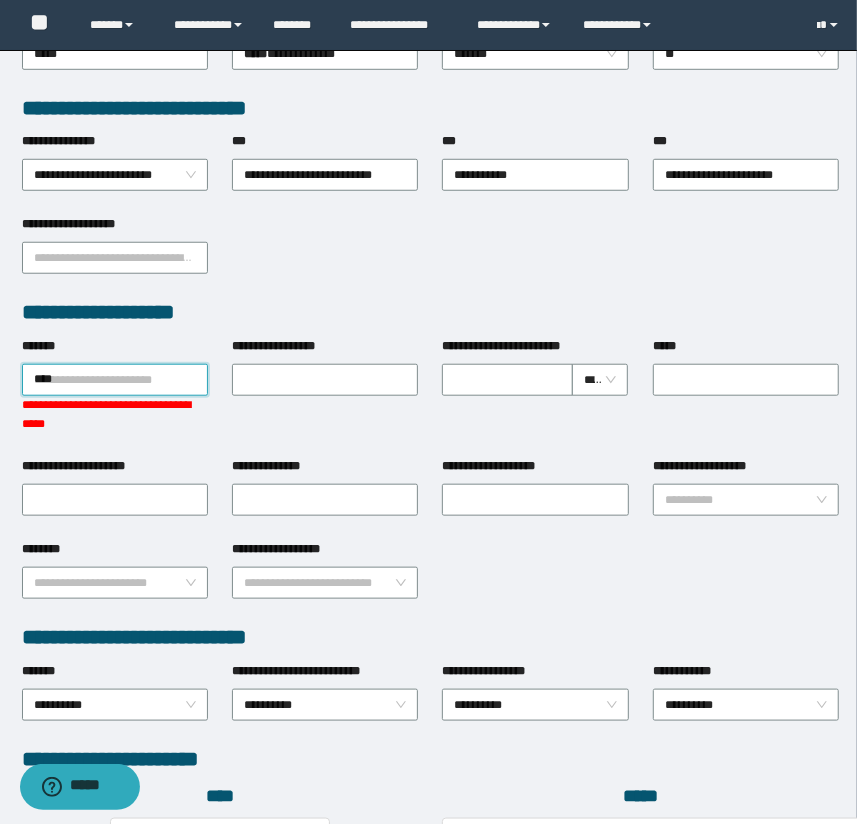 click on "***" at bounding box center [115, 380] 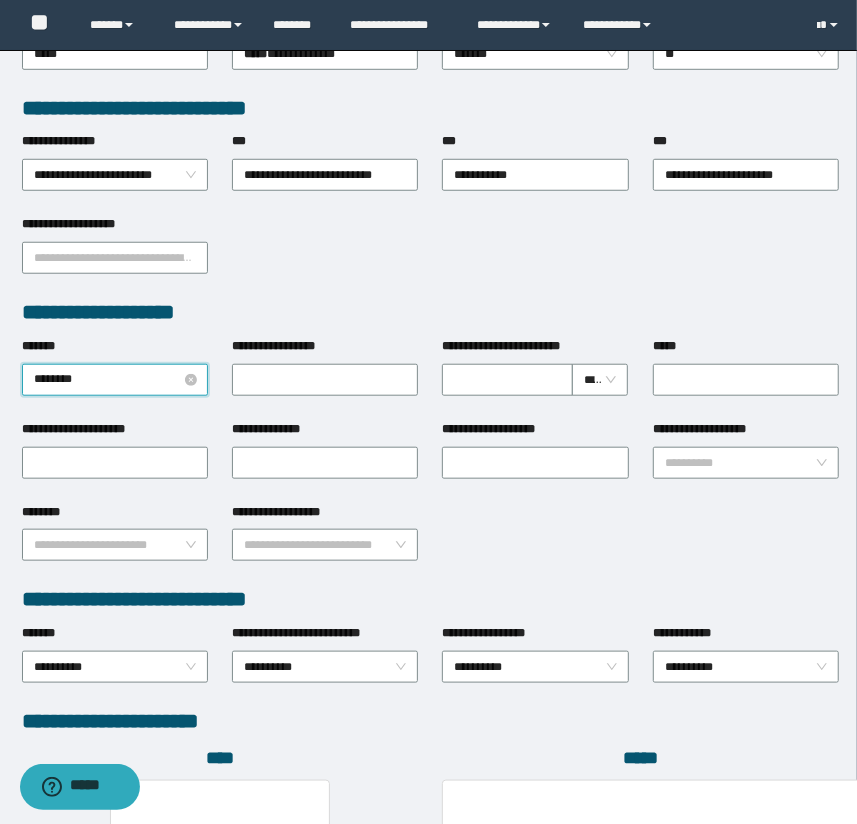 type on "*********" 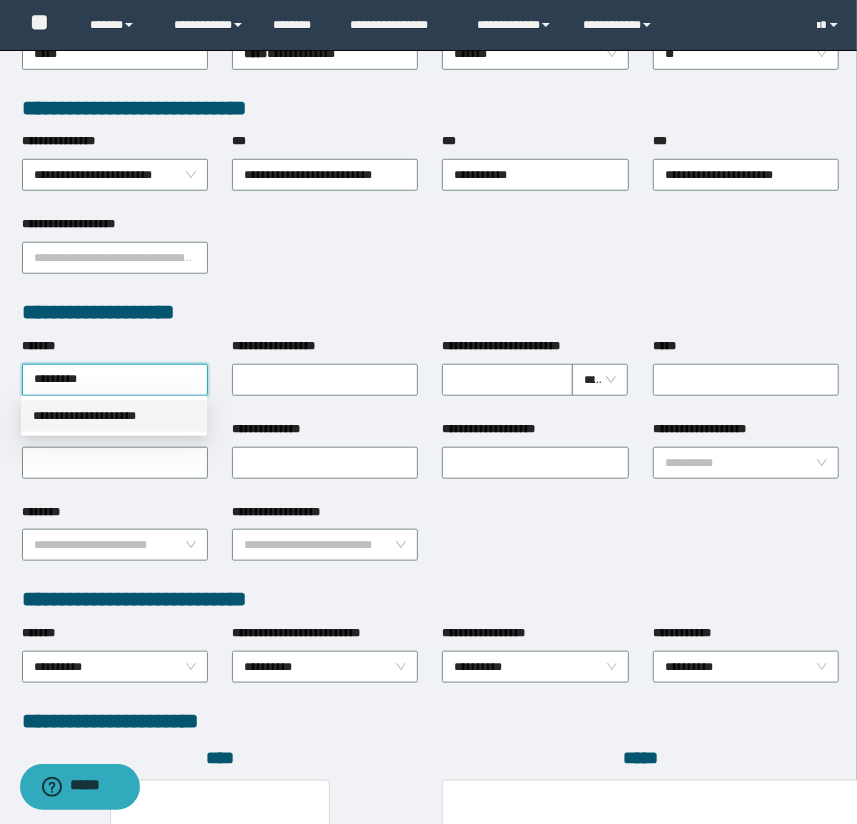 click on "**********" at bounding box center [114, 416] 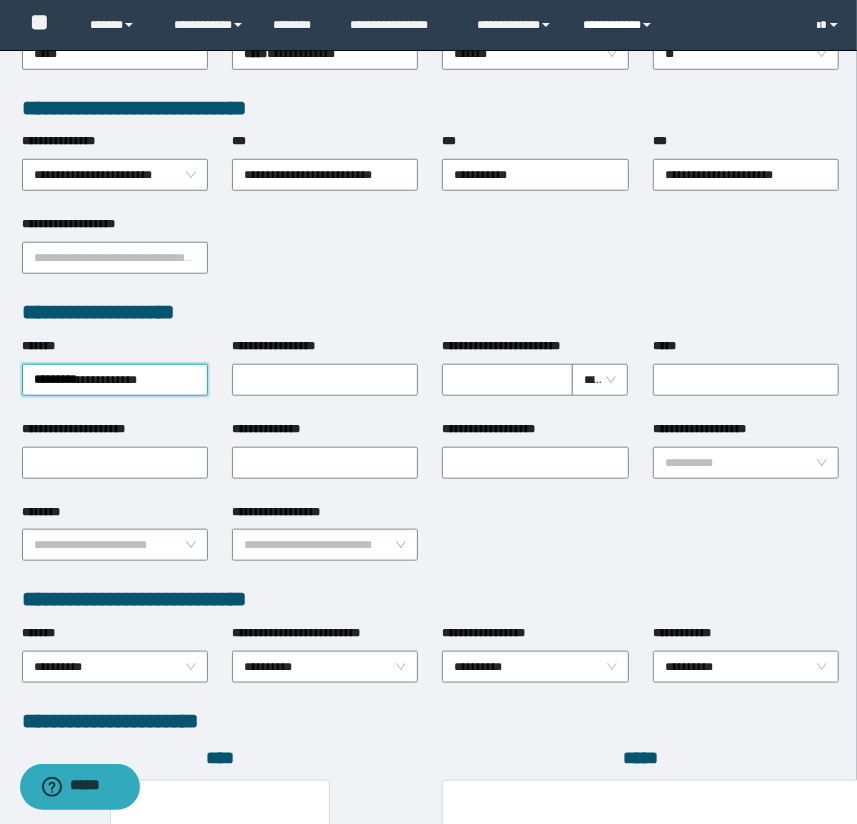 click on "**********" at bounding box center (620, 25) 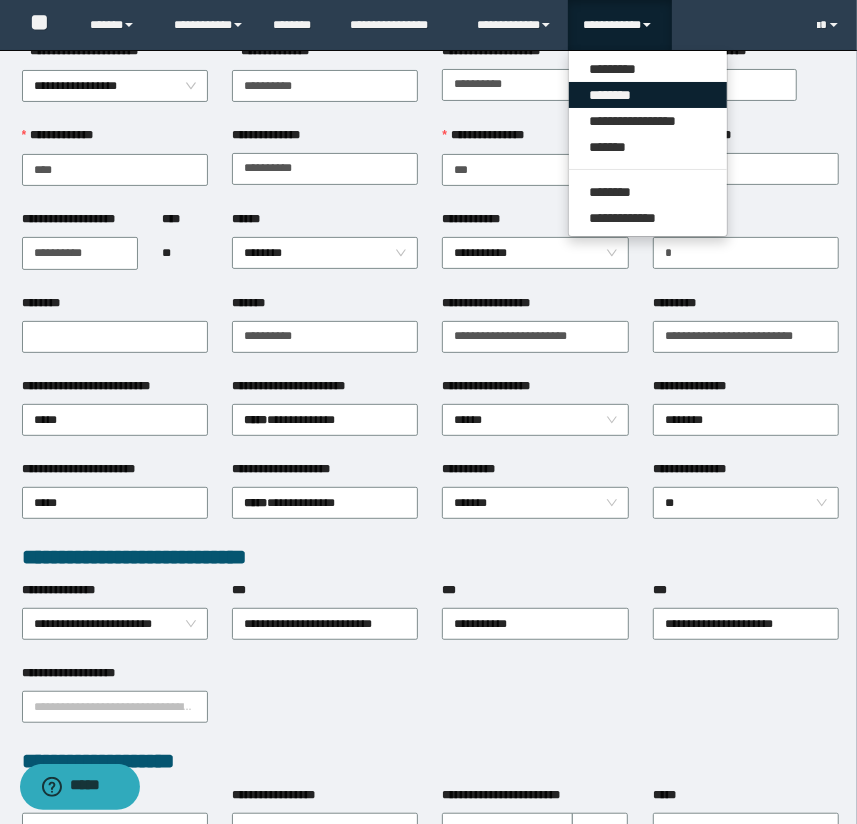 scroll, scrollTop: 567, scrollLeft: 0, axis: vertical 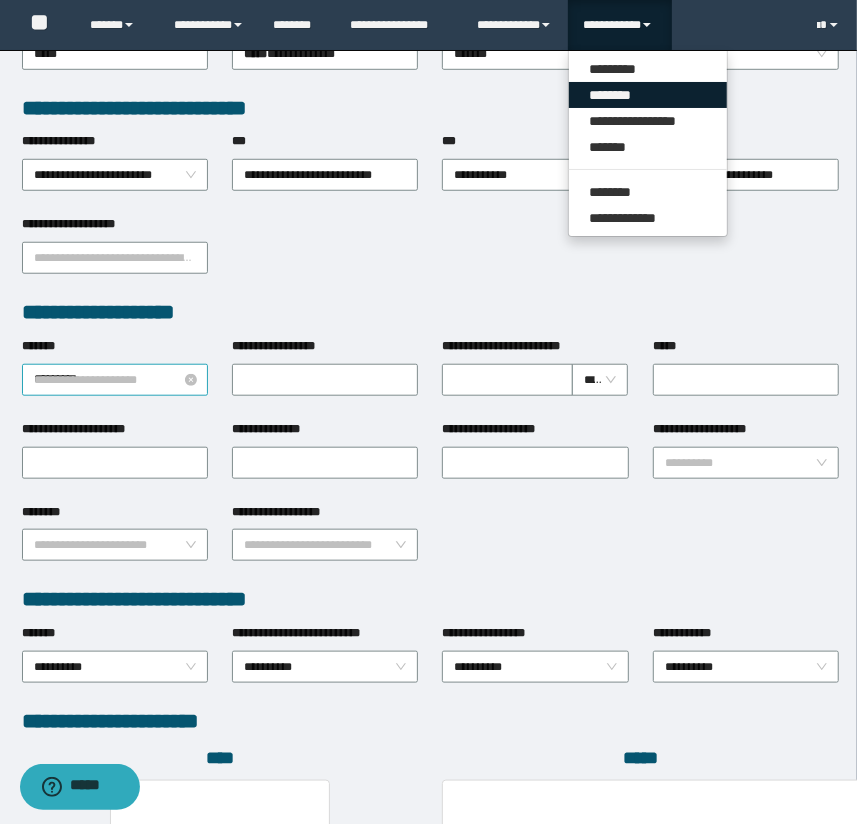 click on "**********" at bounding box center [115, 380] 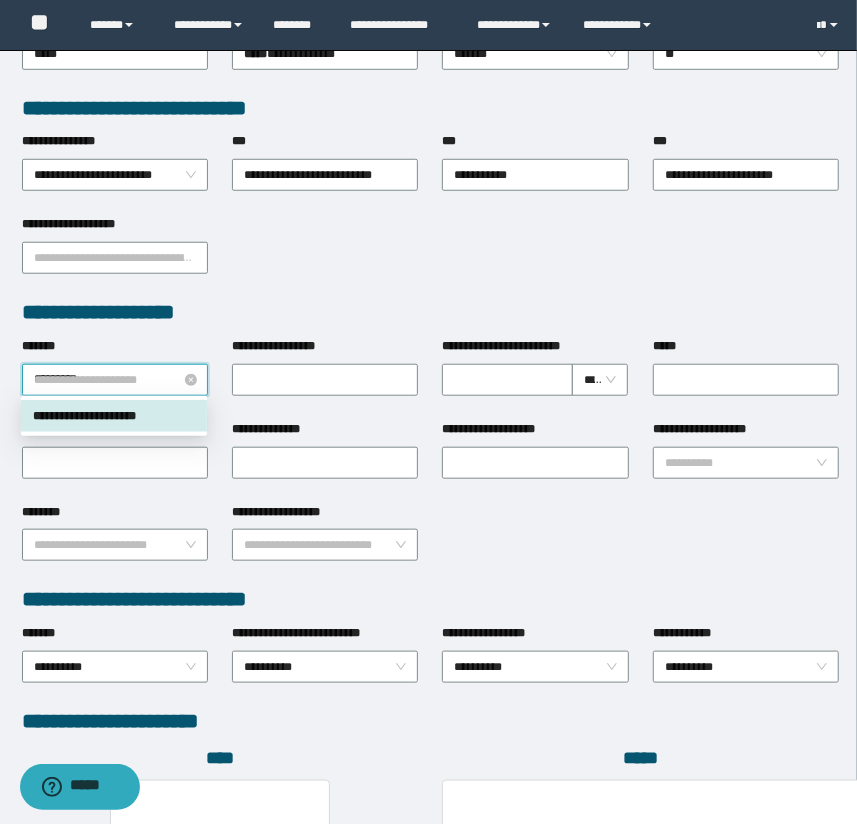 click on "**********" at bounding box center (115, 380) 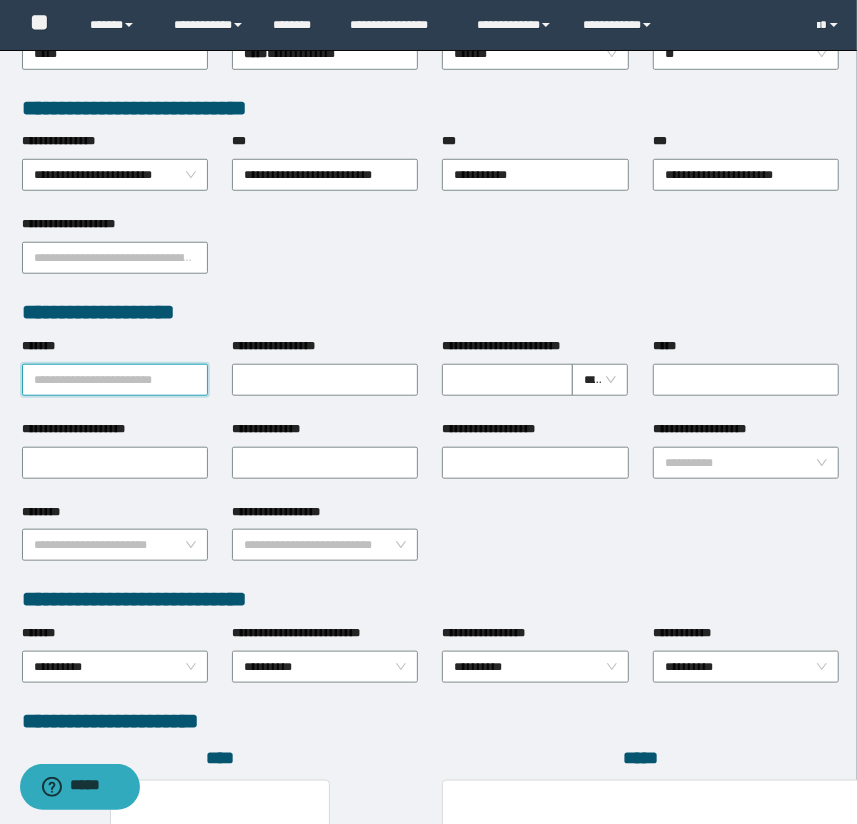 paste on "*********" 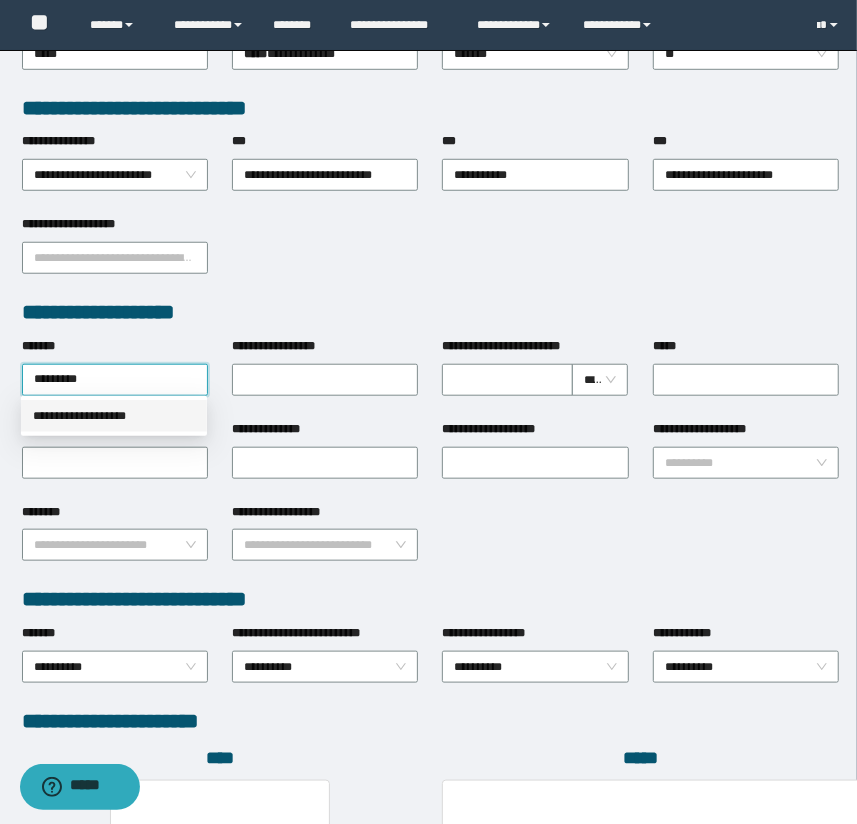 click on "**********" at bounding box center [114, 416] 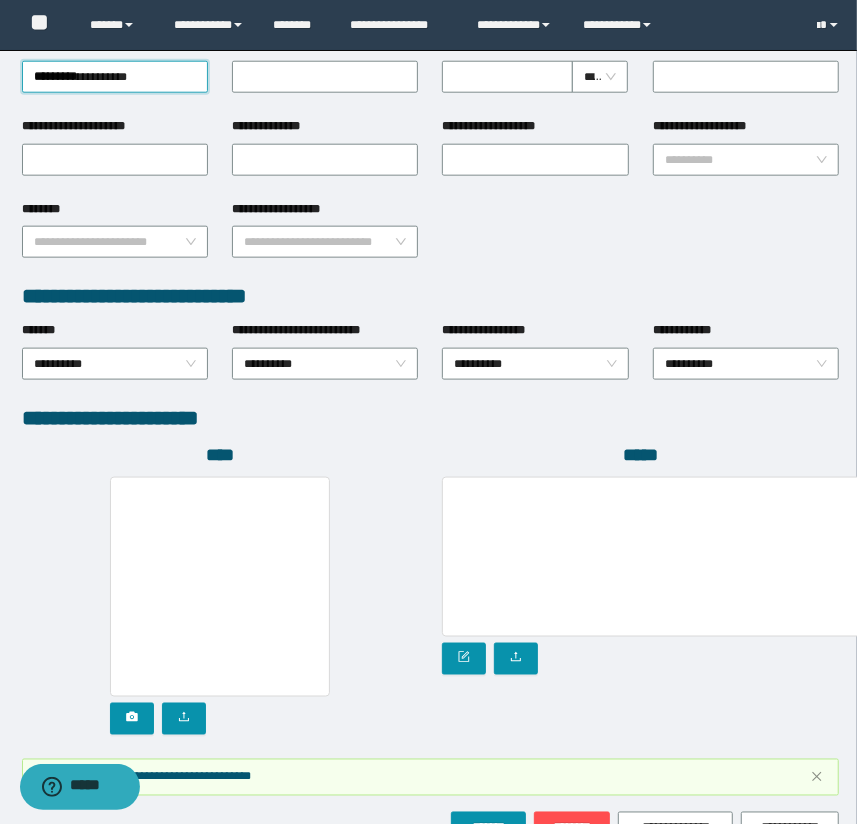 scroll, scrollTop: 983, scrollLeft: 0, axis: vertical 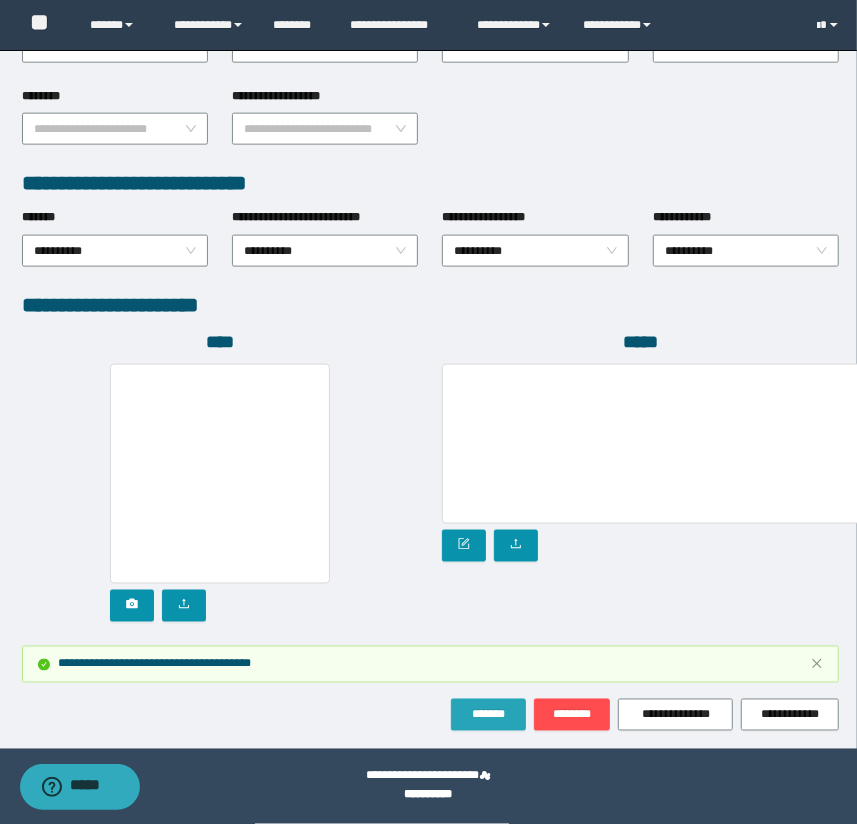 click on "*******" at bounding box center (488, 715) 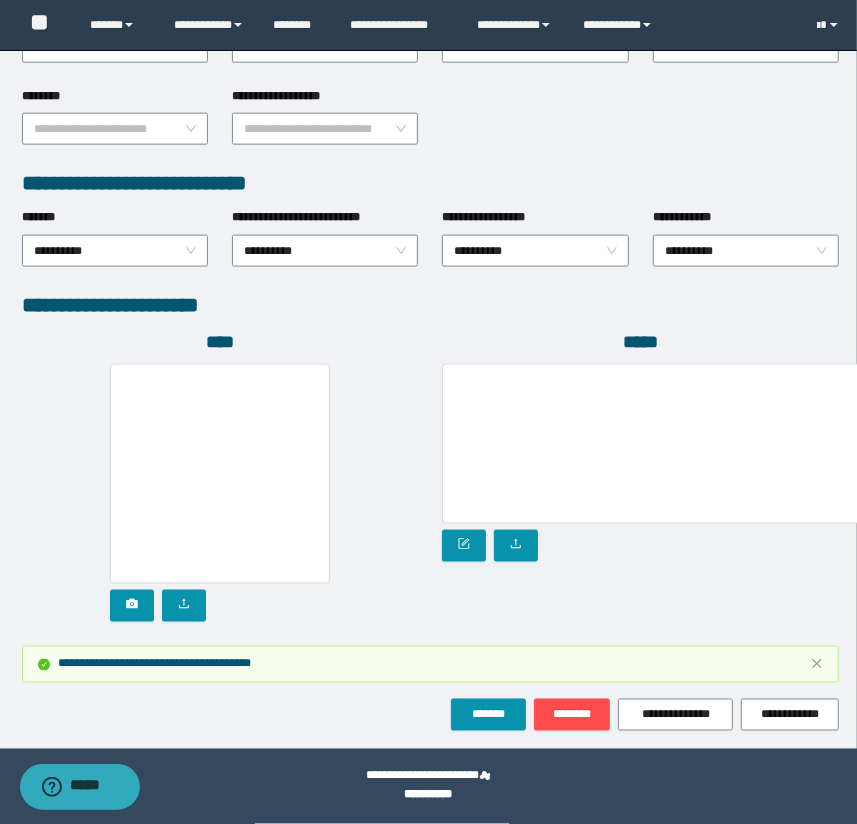 click at bounding box center (220, 493) 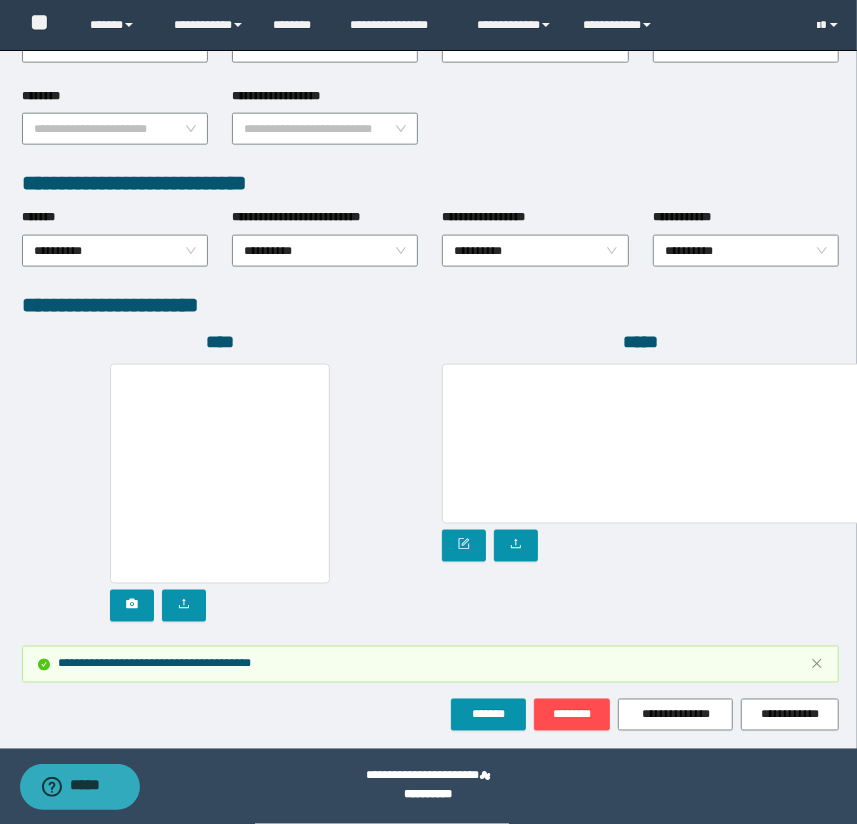 click on "*****" at bounding box center [640, 342] 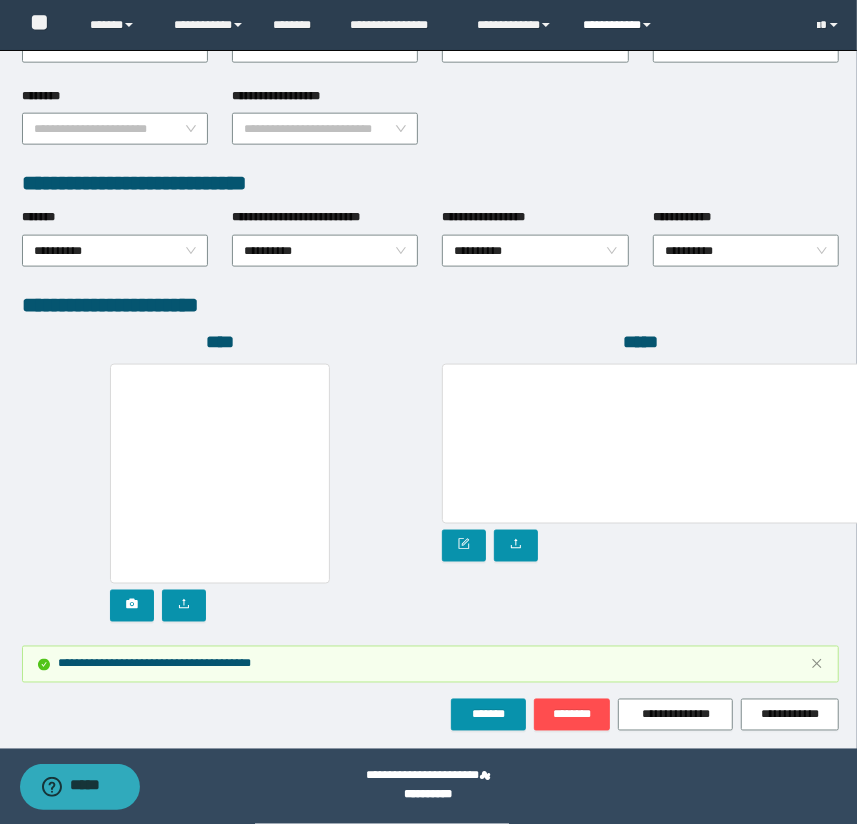 click on "**********" at bounding box center (620, 25) 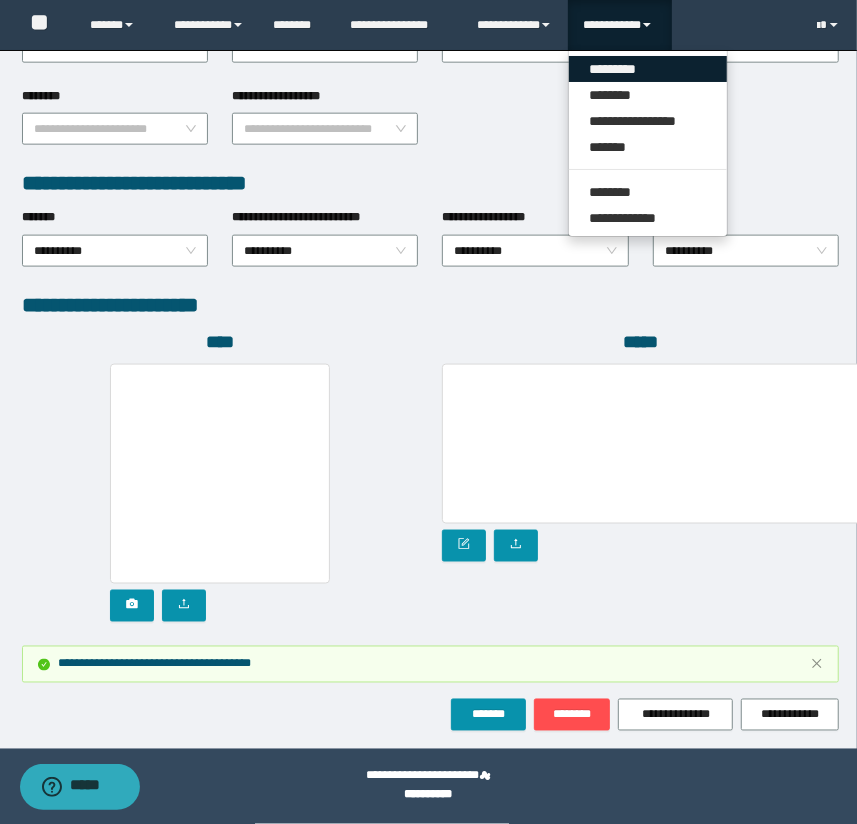 click on "*********" at bounding box center [648, 69] 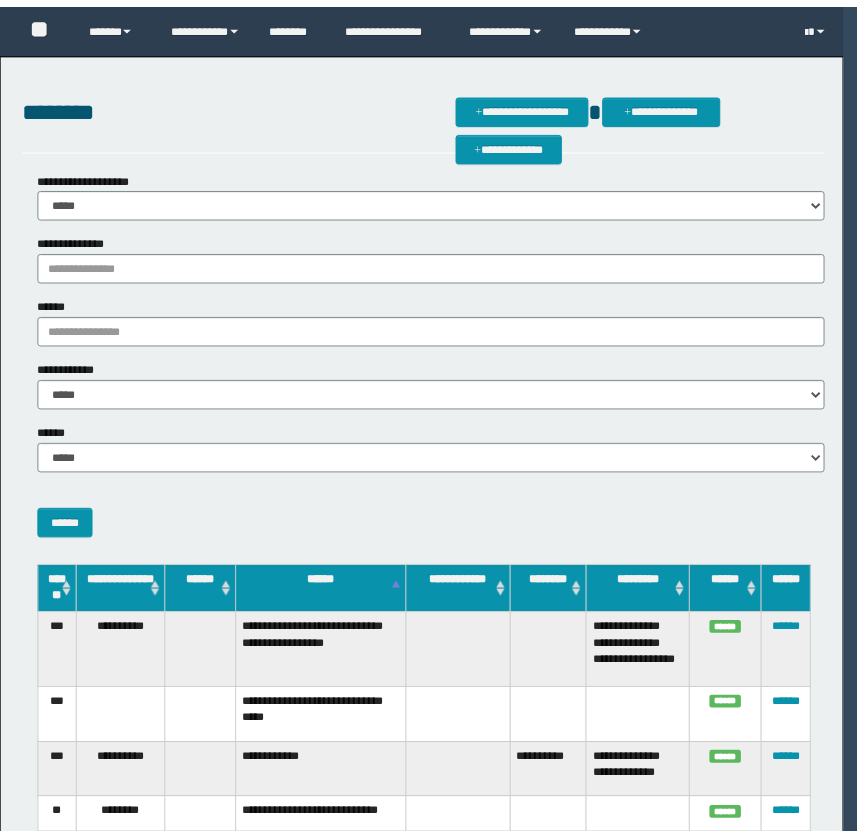 scroll, scrollTop: 0, scrollLeft: 0, axis: both 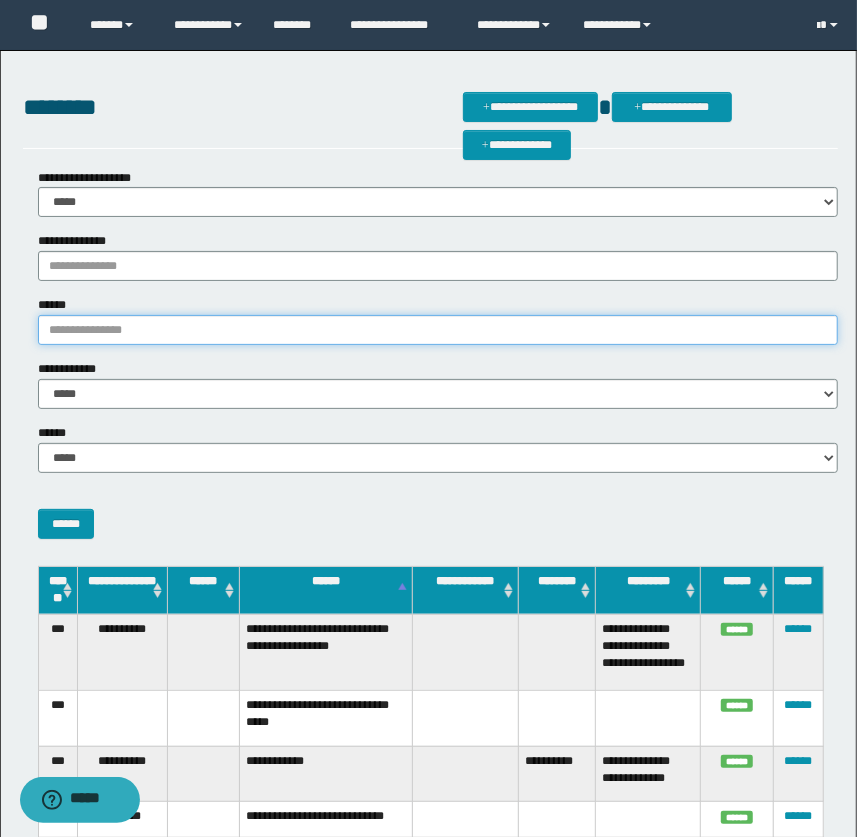 click on "******" at bounding box center (438, 330) 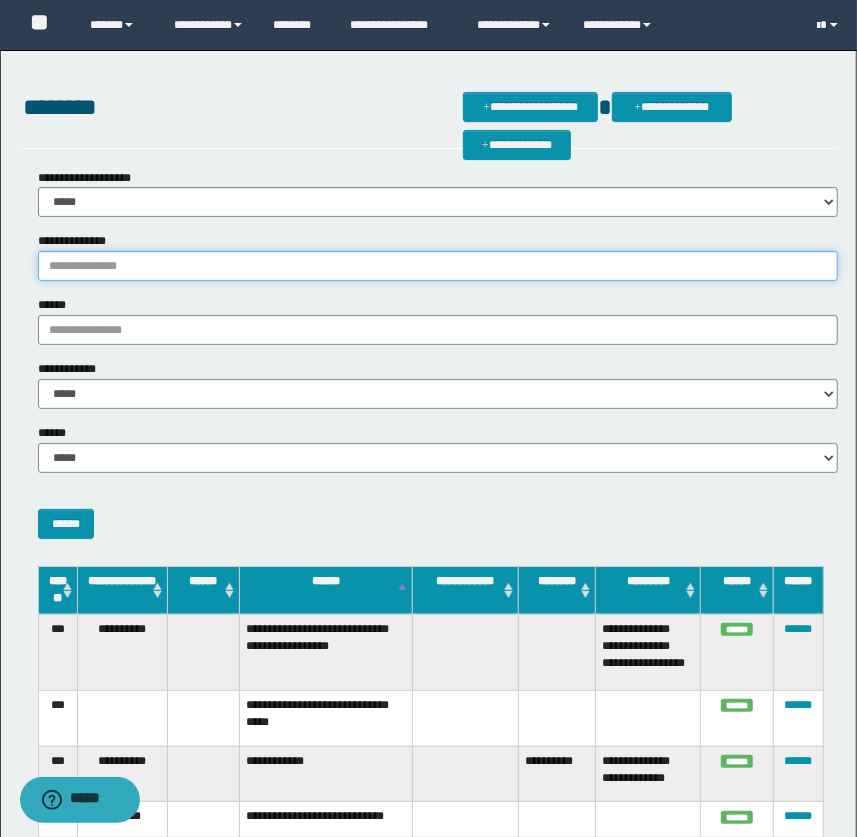 drag, startPoint x: 150, startPoint y: 274, endPoint x: 139, endPoint y: 274, distance: 11 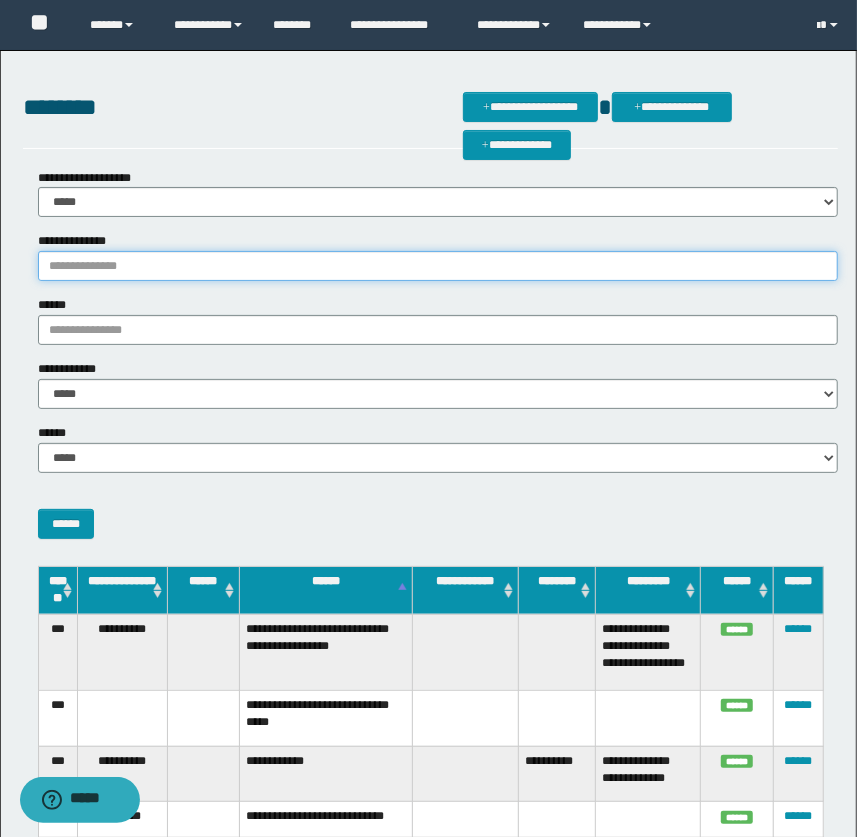 paste on "*********" 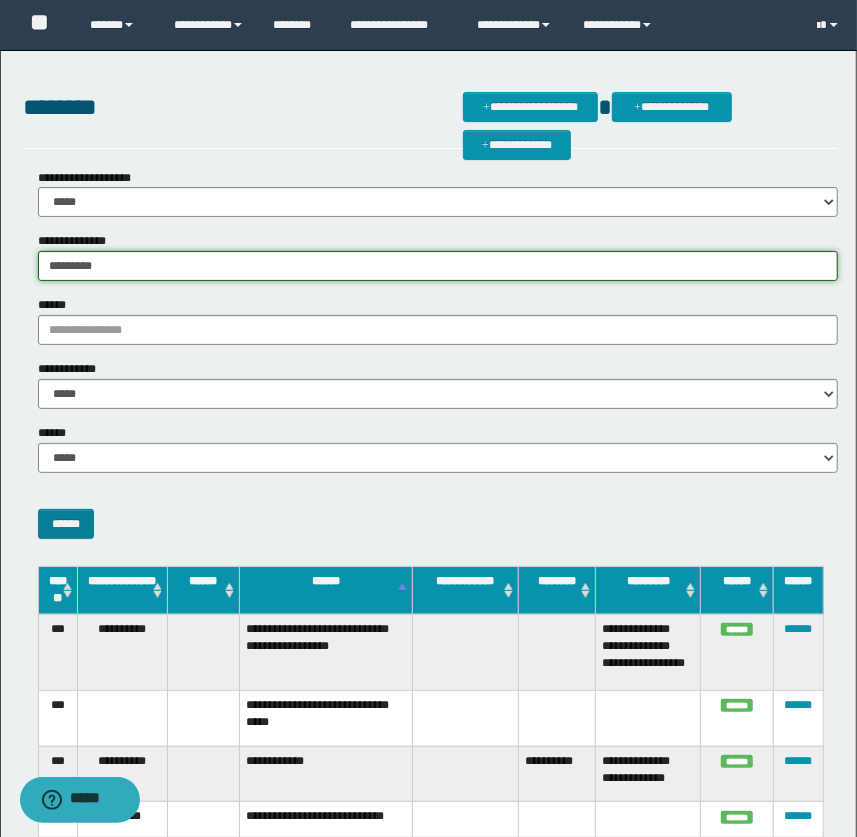 type on "*********" 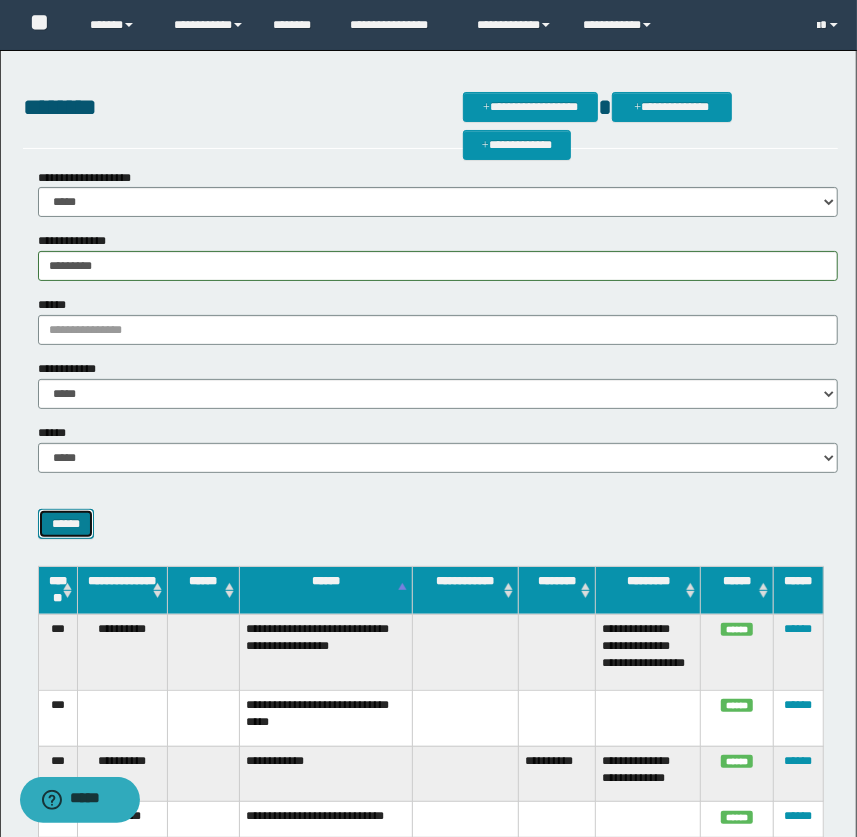 click on "******" at bounding box center [66, 524] 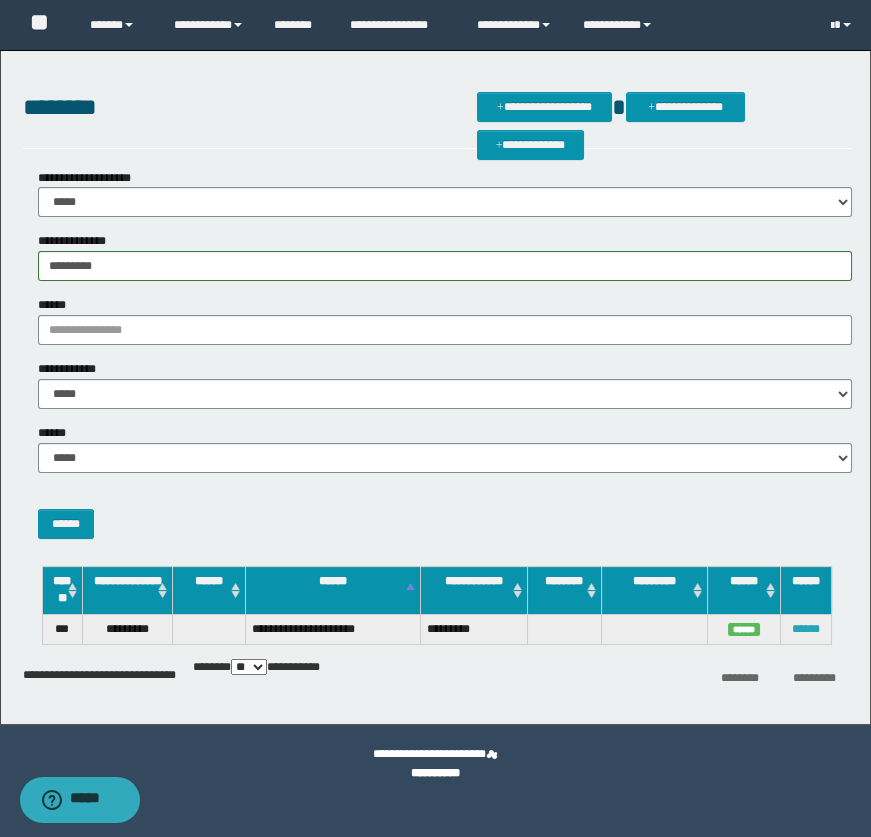 click on "******" at bounding box center (806, 629) 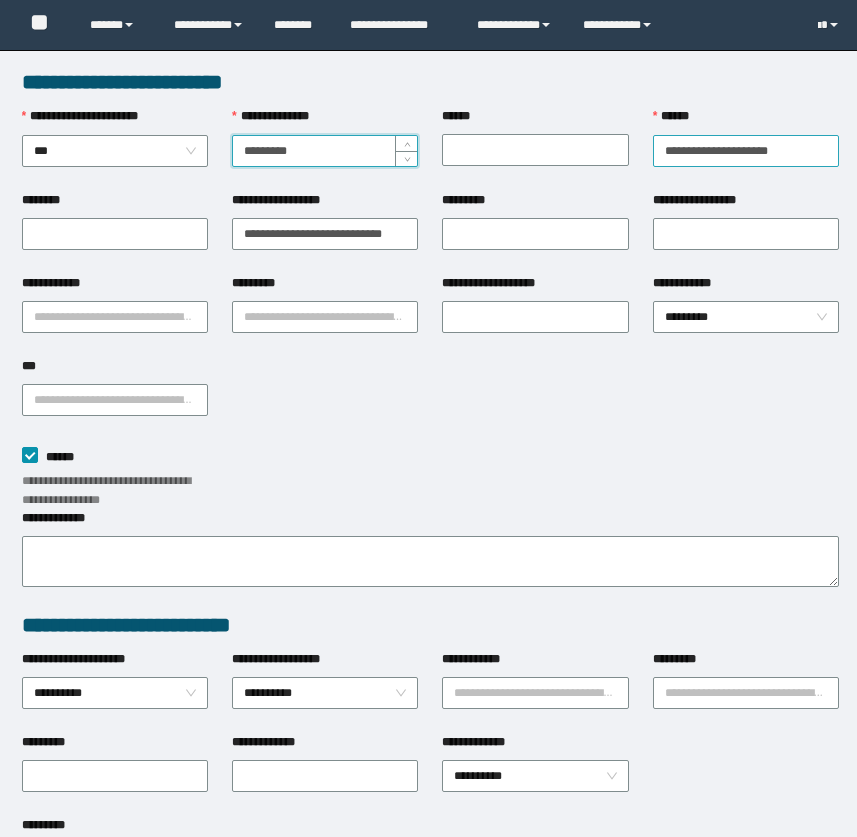 scroll, scrollTop: 0, scrollLeft: 0, axis: both 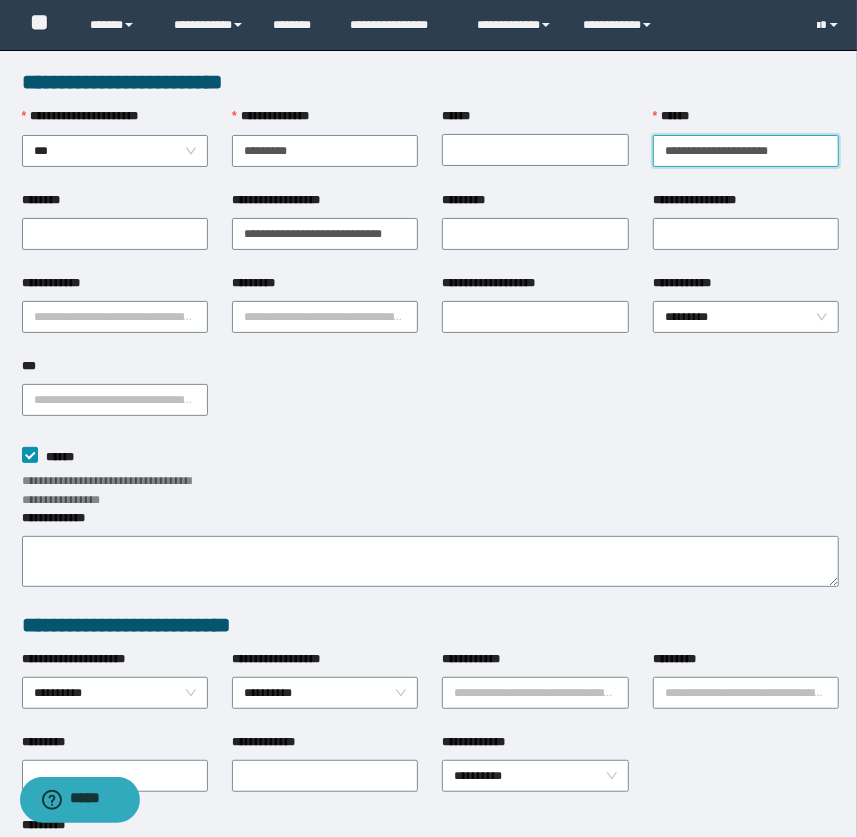 drag, startPoint x: 821, startPoint y: 140, endPoint x: 730, endPoint y: 143, distance: 91.04944 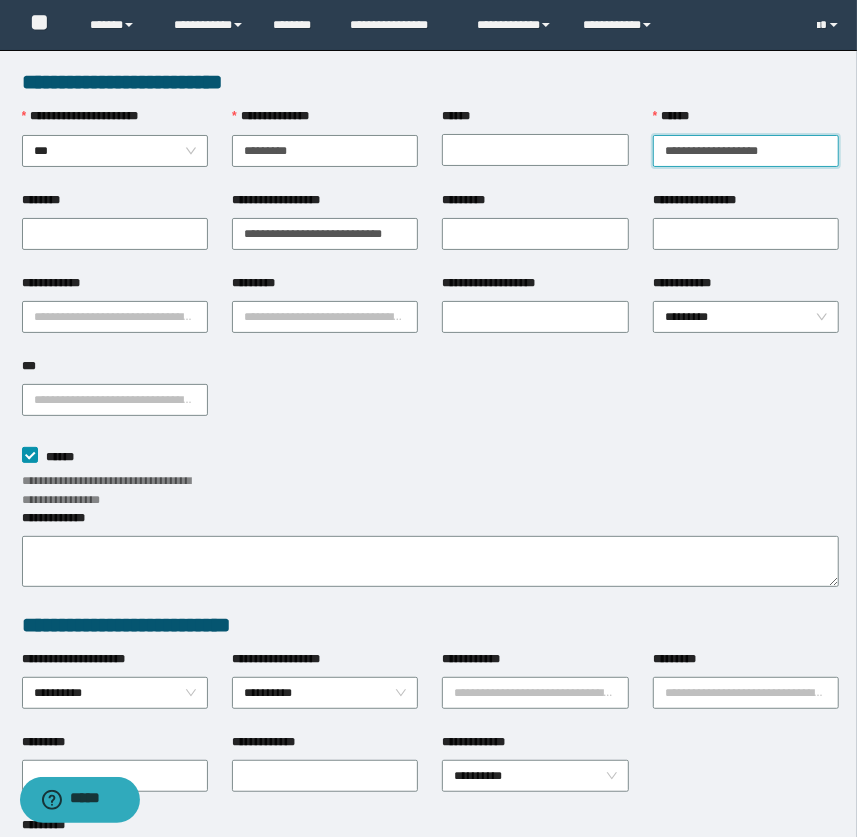 click on "**********" at bounding box center [746, 151] 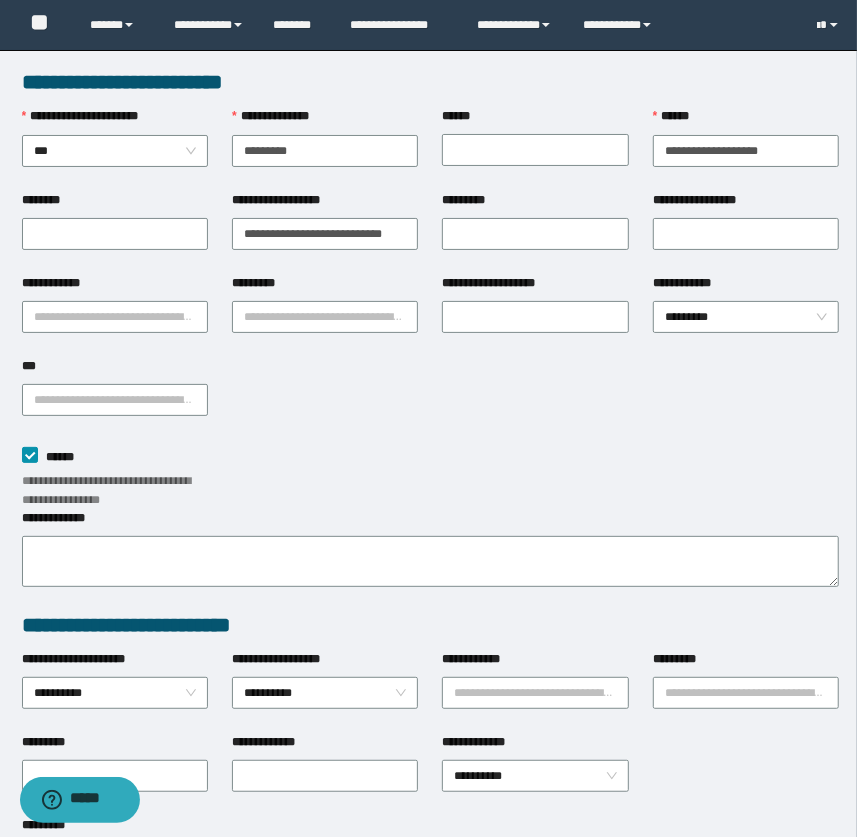 click on "**********" at bounding box center (431, 398) 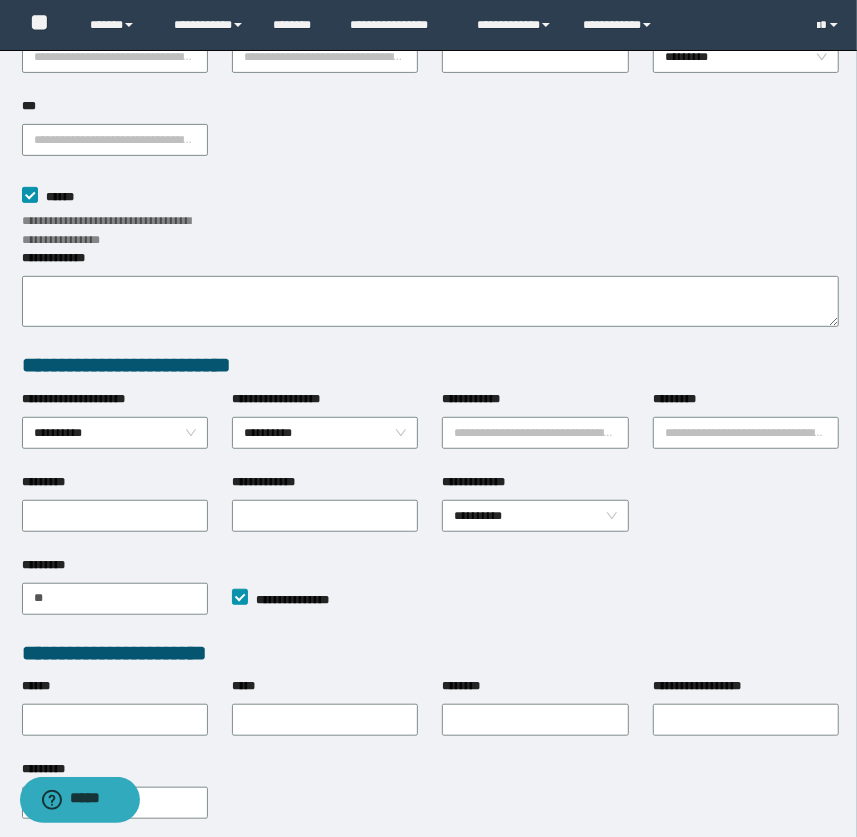 scroll, scrollTop: 392, scrollLeft: 0, axis: vertical 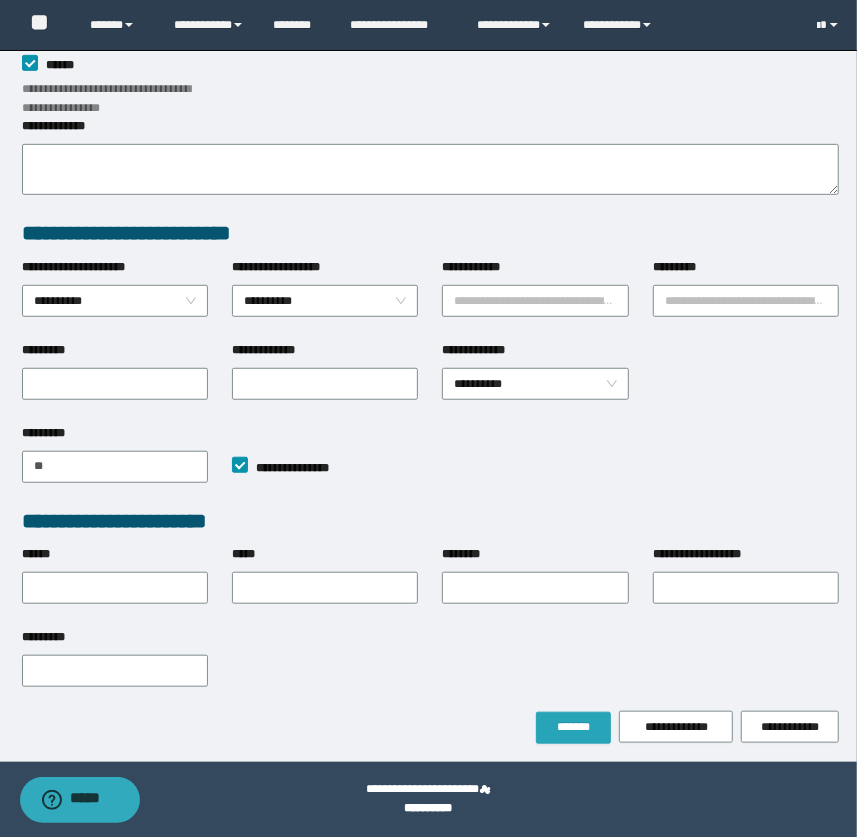 click on "*******" at bounding box center (573, 727) 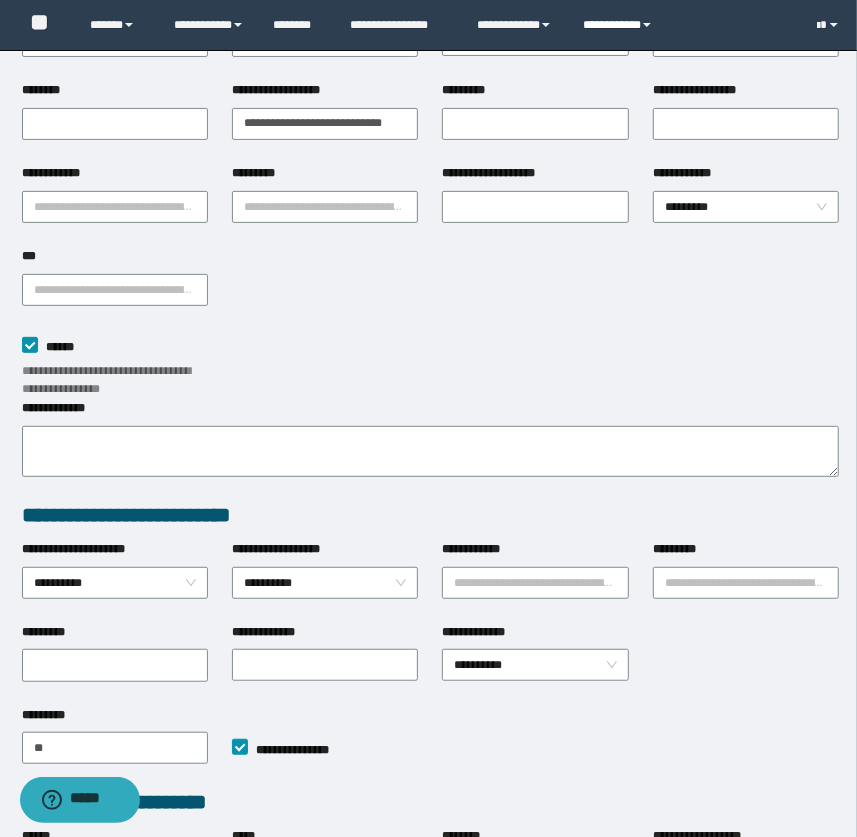 scroll, scrollTop: 0, scrollLeft: 0, axis: both 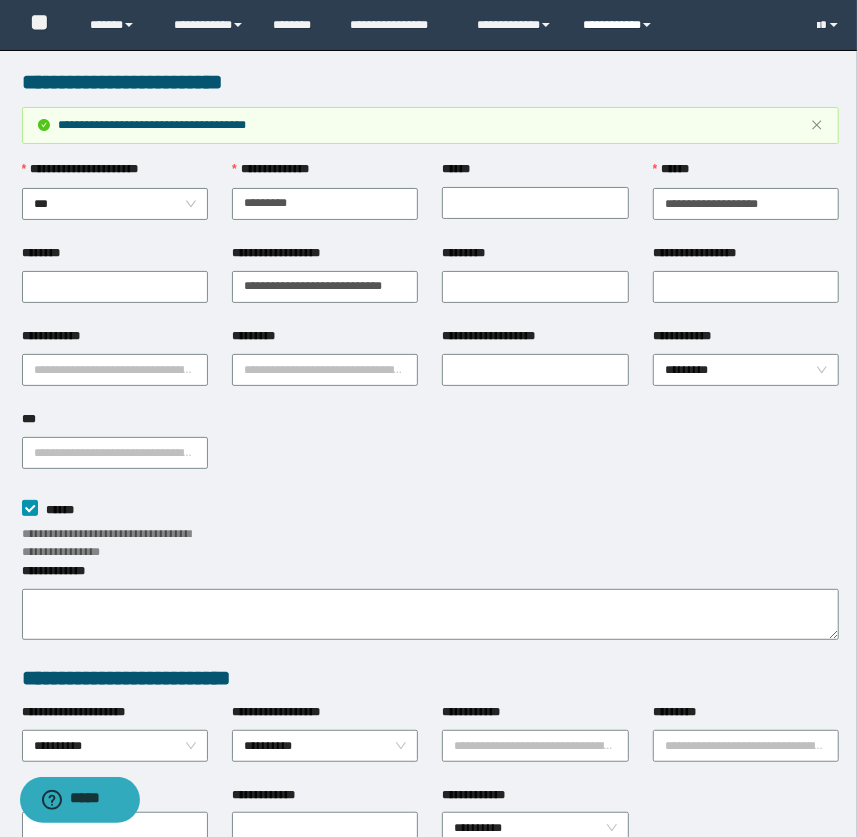 click on "**********" at bounding box center [620, 25] 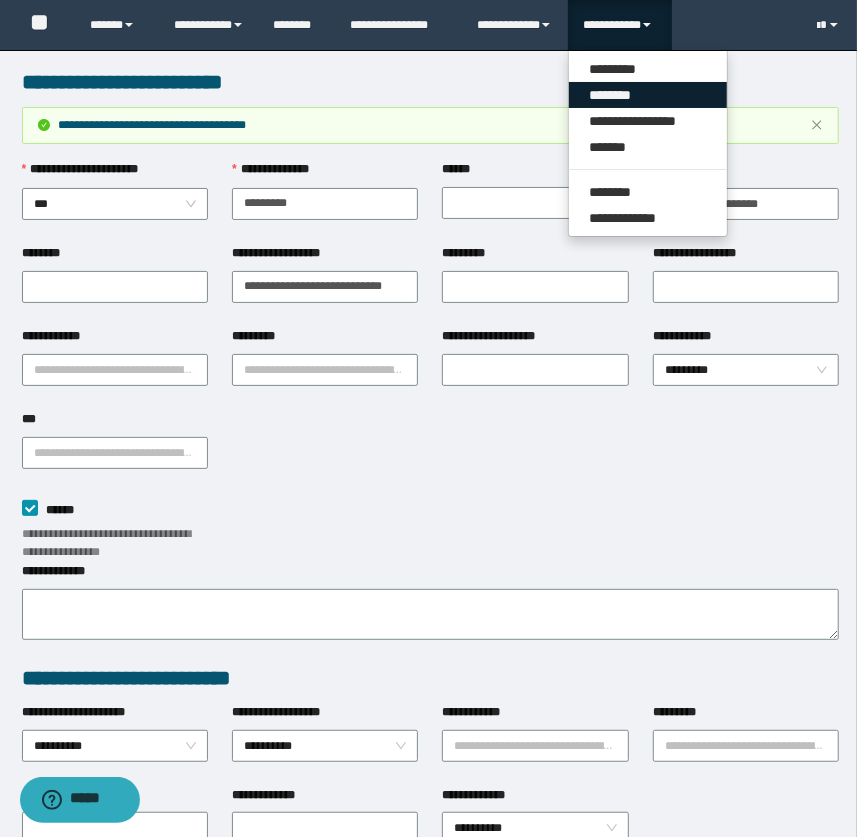 click on "********" at bounding box center (648, 95) 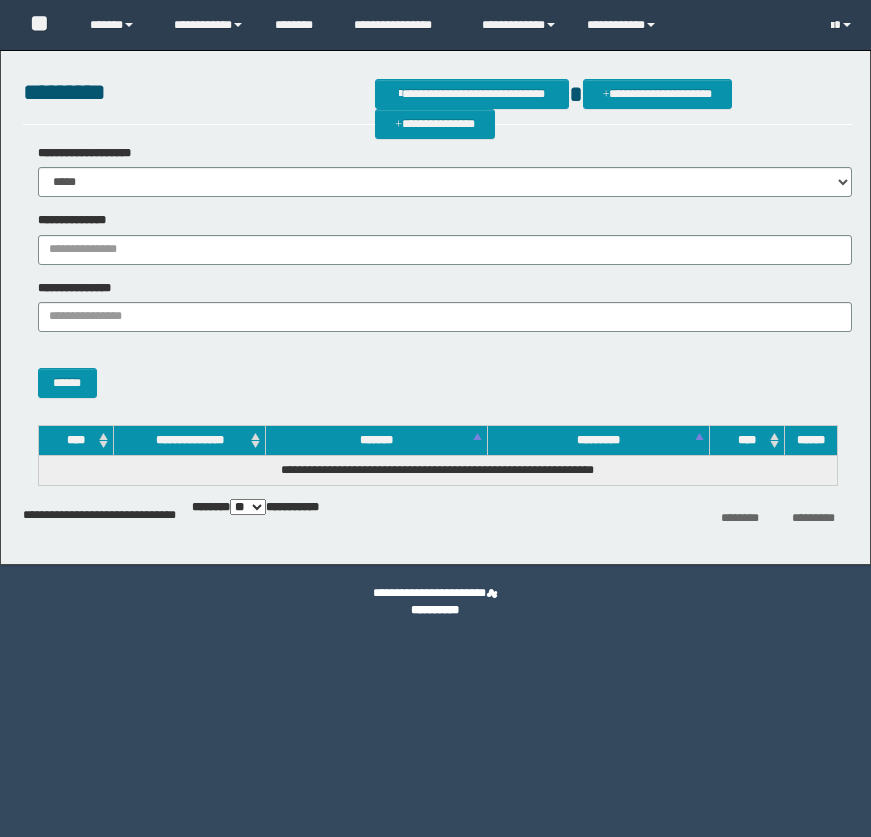 scroll, scrollTop: 0, scrollLeft: 0, axis: both 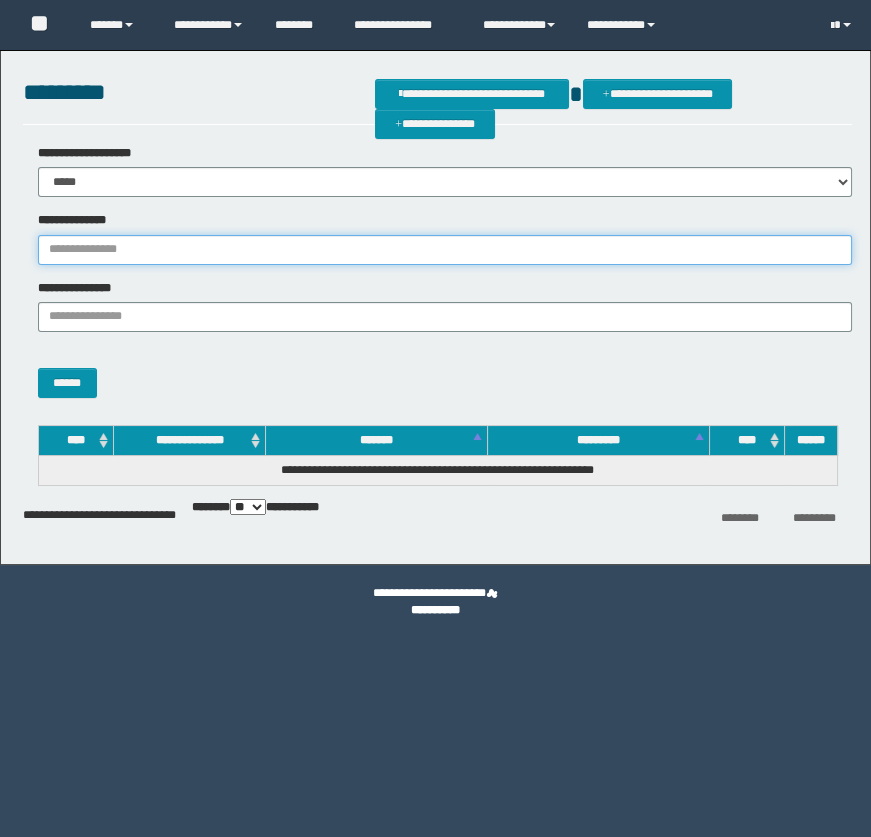 click on "**********" at bounding box center [445, 250] 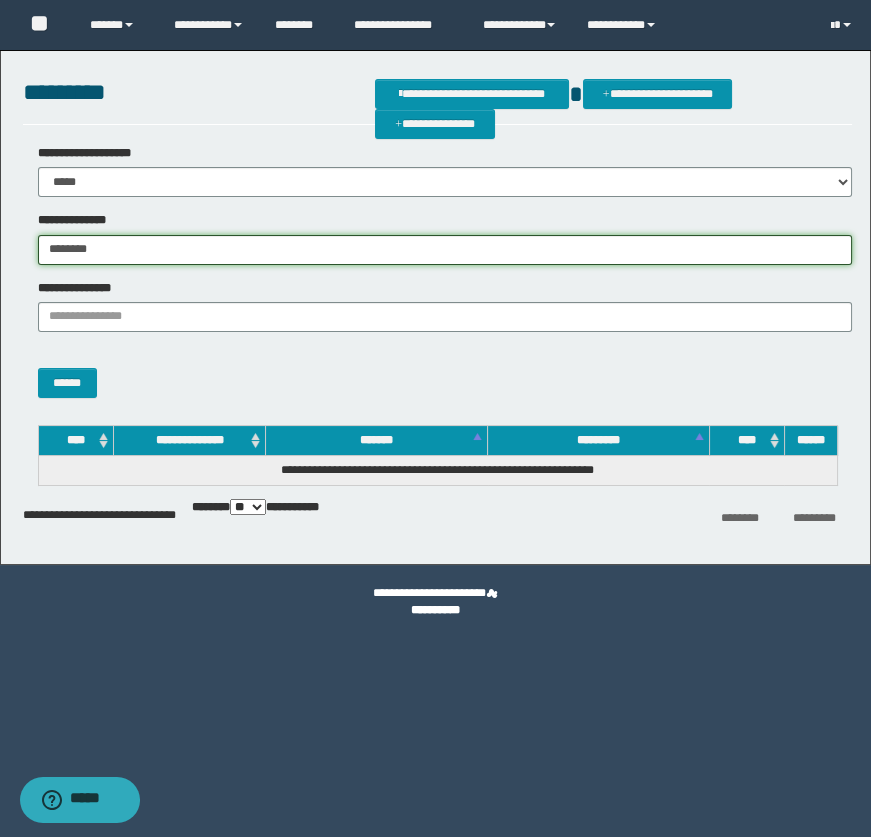 type on "********" 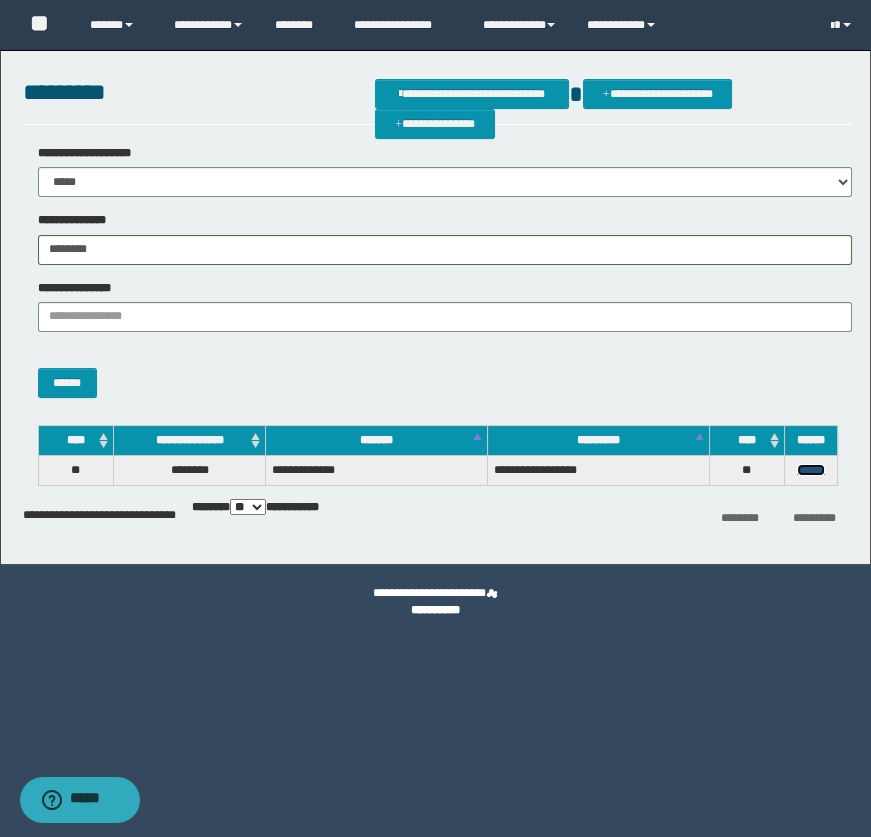 click on "******" at bounding box center [811, 470] 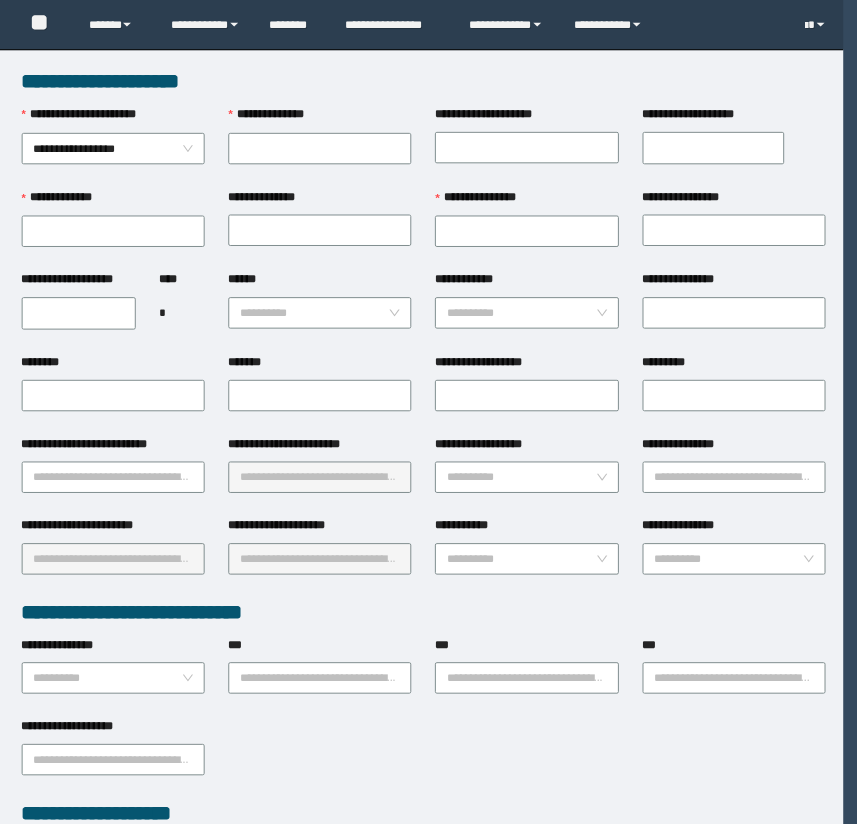 scroll, scrollTop: 0, scrollLeft: 0, axis: both 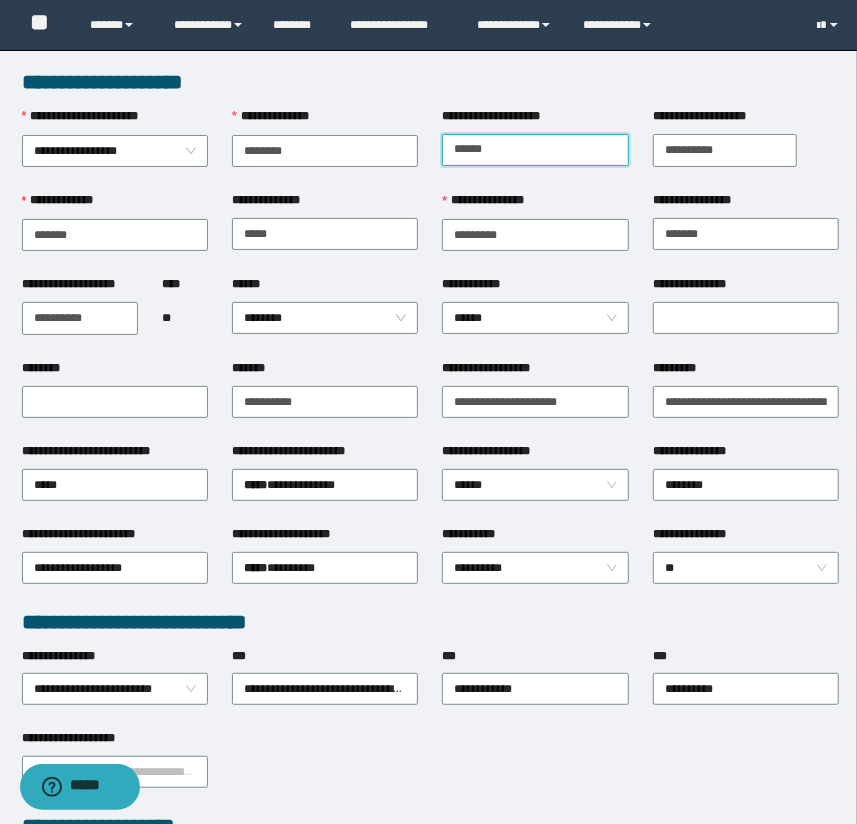drag, startPoint x: 569, startPoint y: 134, endPoint x: 420, endPoint y: 128, distance: 149.12076 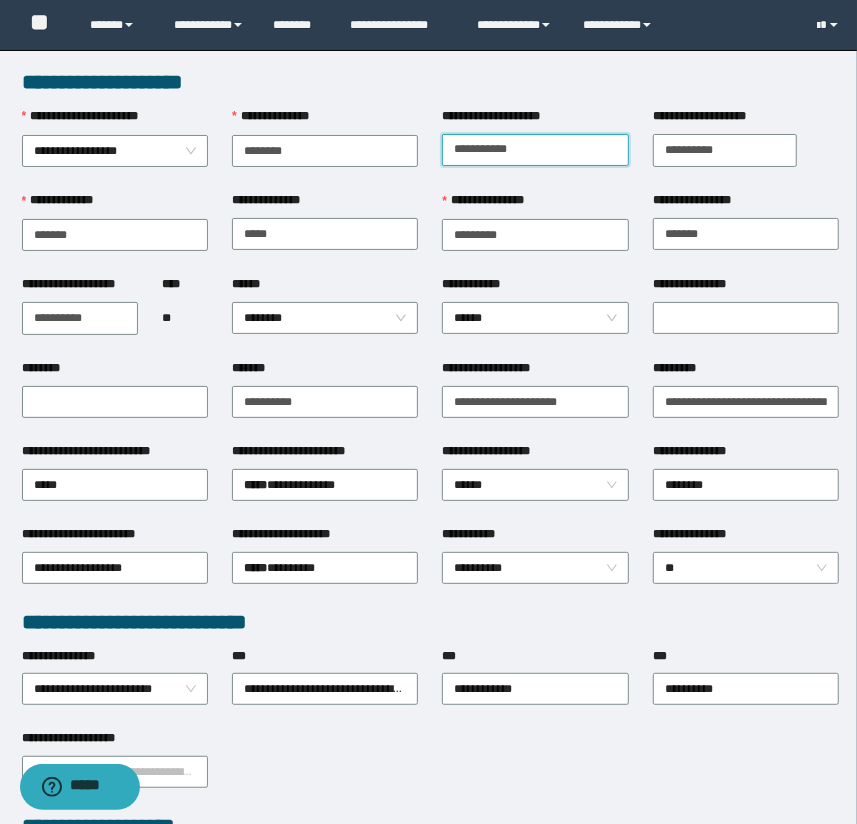 type on "**********" 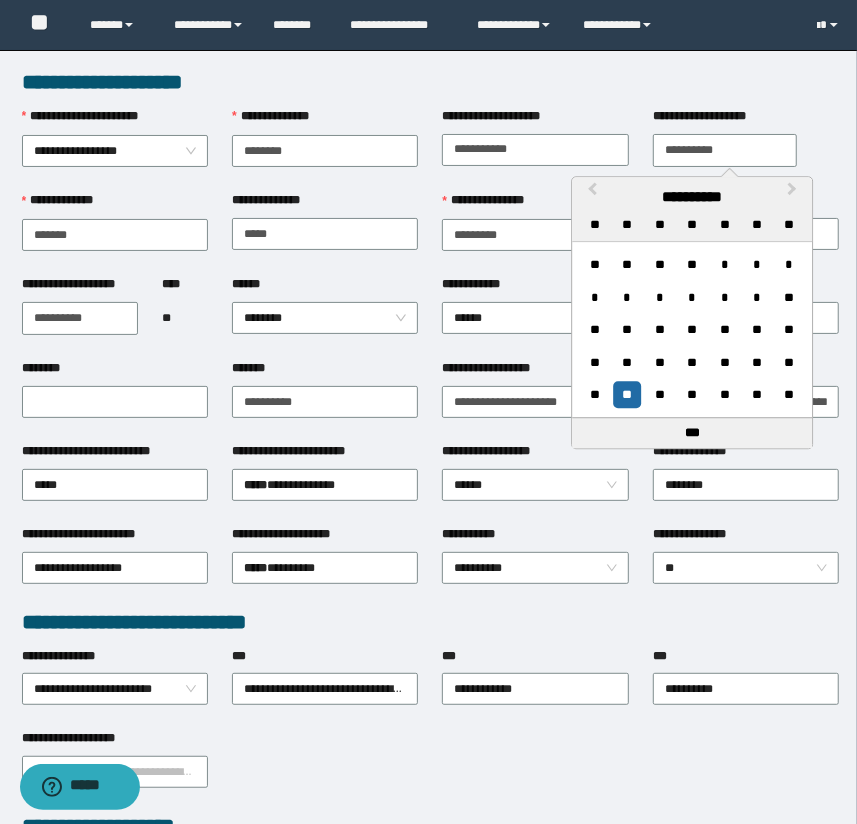 type on "**********" 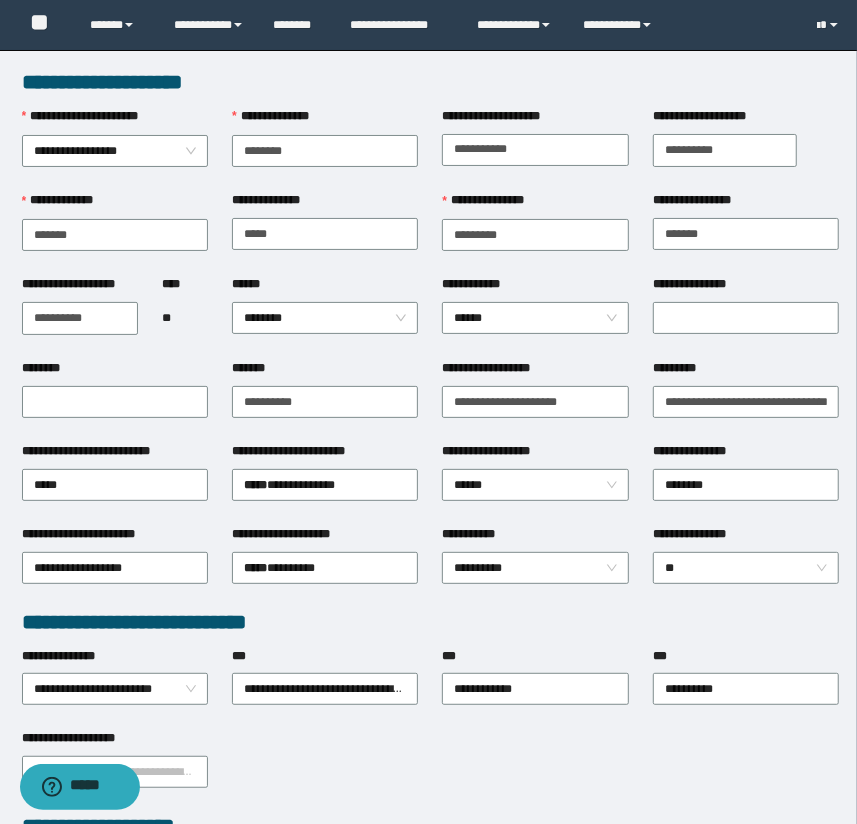 click on "**********" at bounding box center (535, 400) 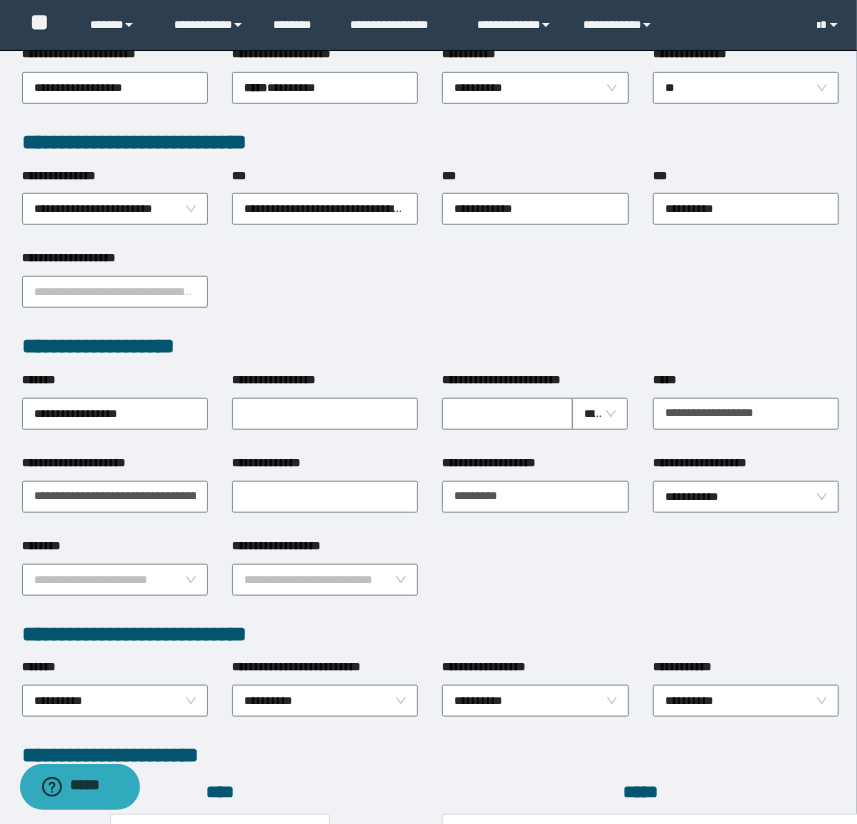 scroll, scrollTop: 878, scrollLeft: 0, axis: vertical 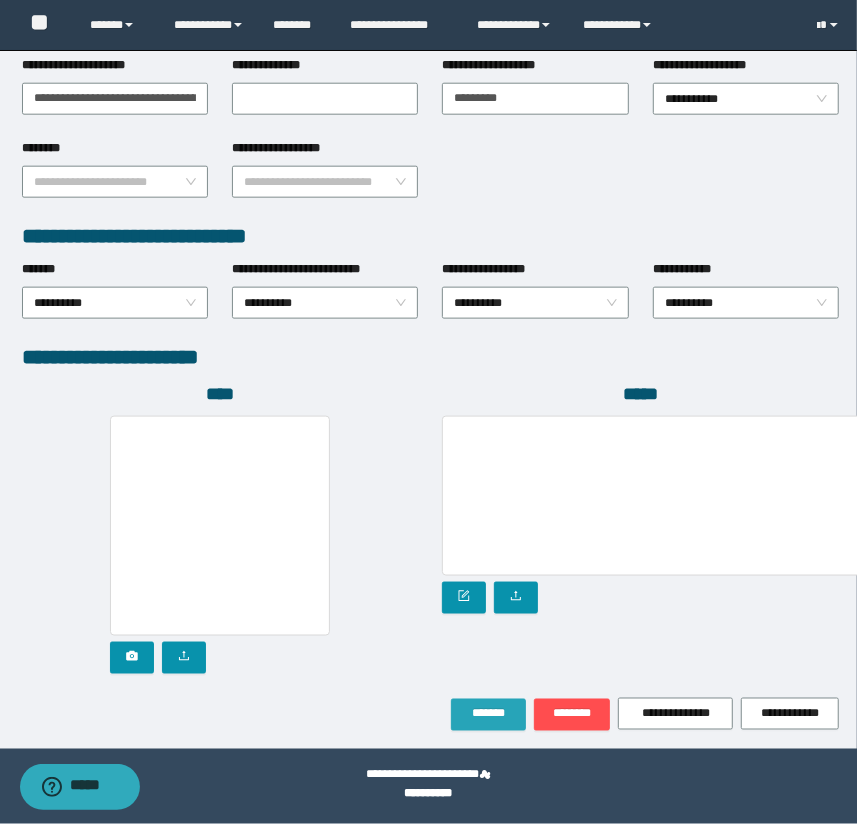 click on "*******" at bounding box center [488, 715] 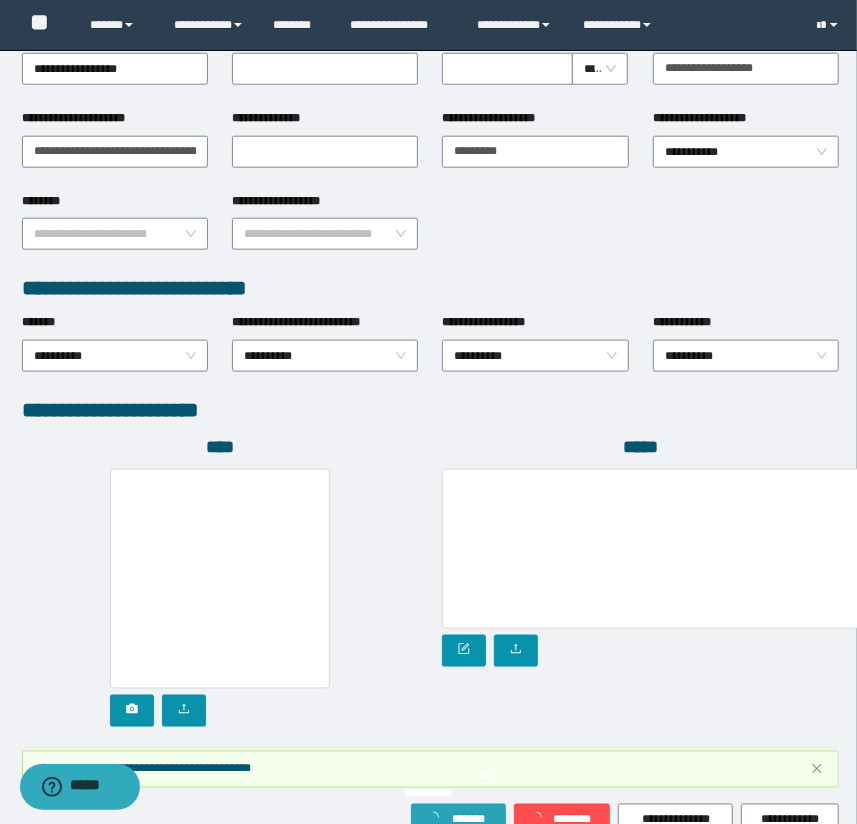 scroll, scrollTop: 930, scrollLeft: 0, axis: vertical 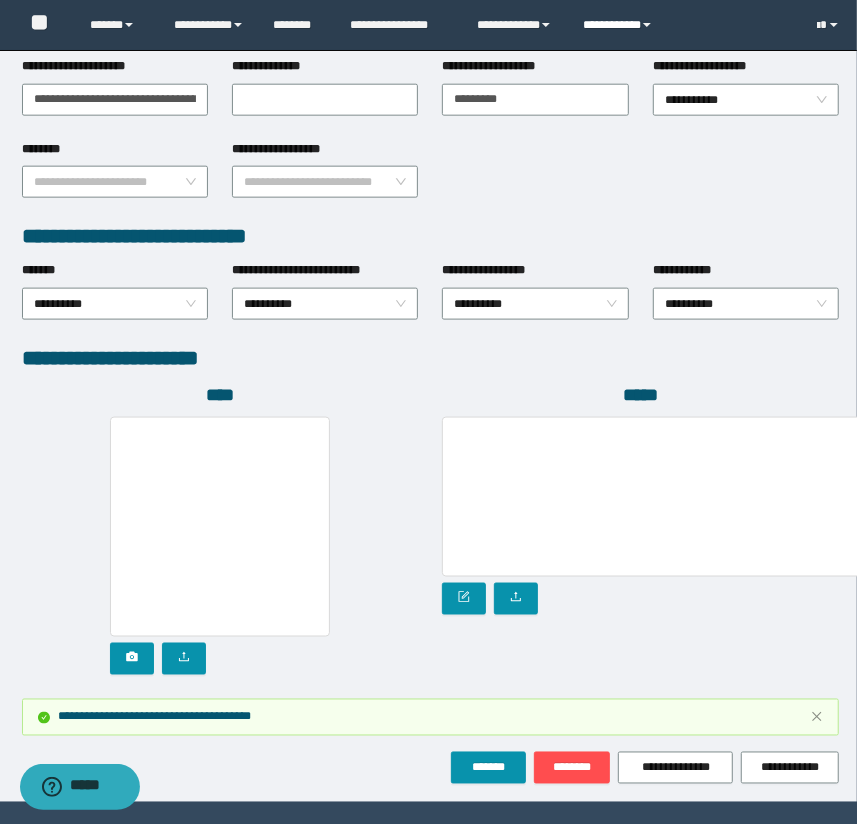 click on "**********" at bounding box center [620, 25] 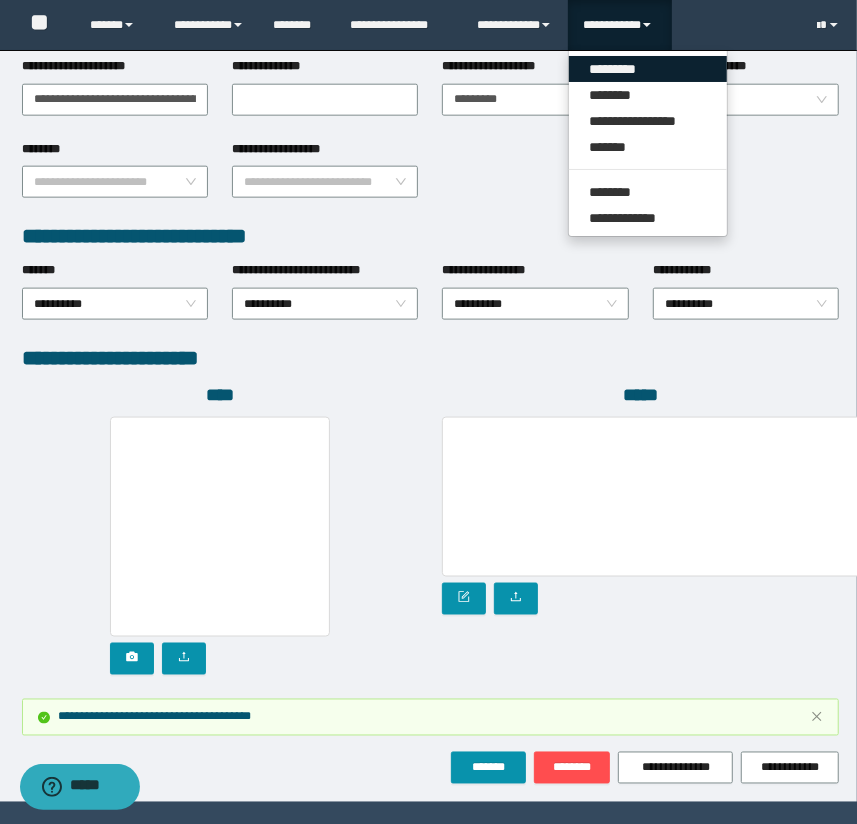 click on "*********" at bounding box center (648, 69) 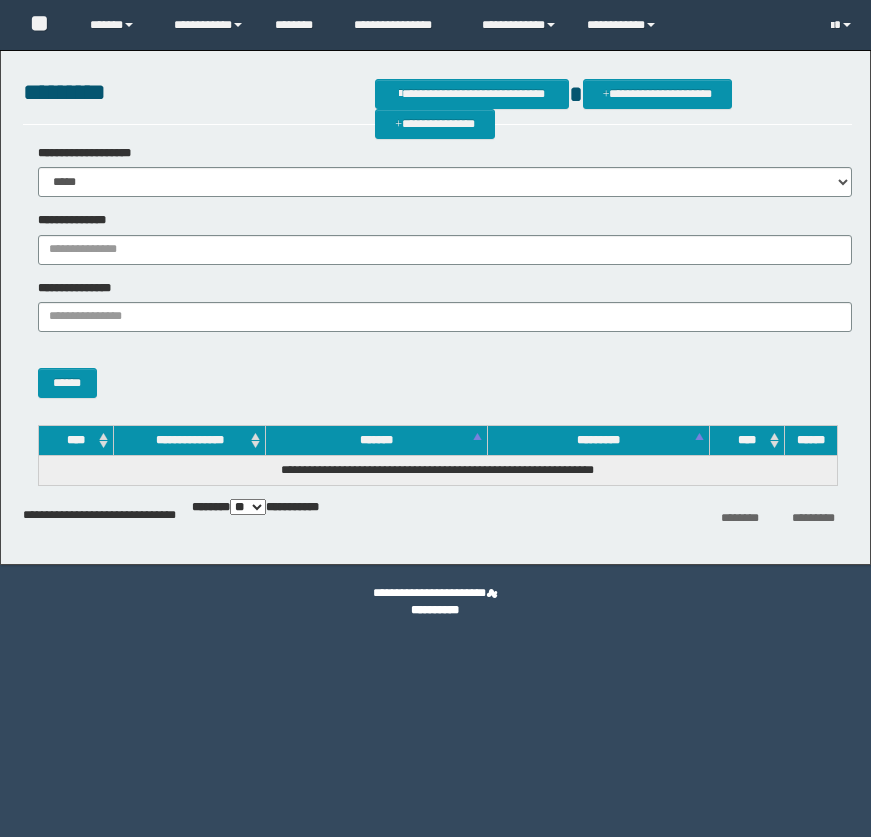 scroll, scrollTop: 0, scrollLeft: 0, axis: both 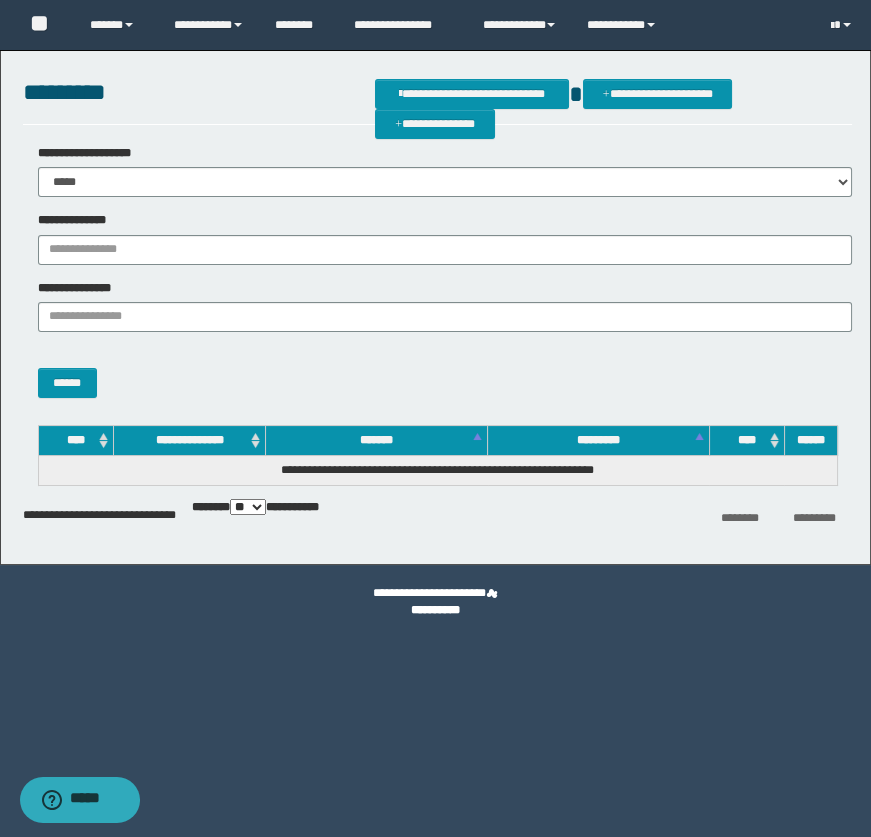 click on "**********" at bounding box center (438, 238) 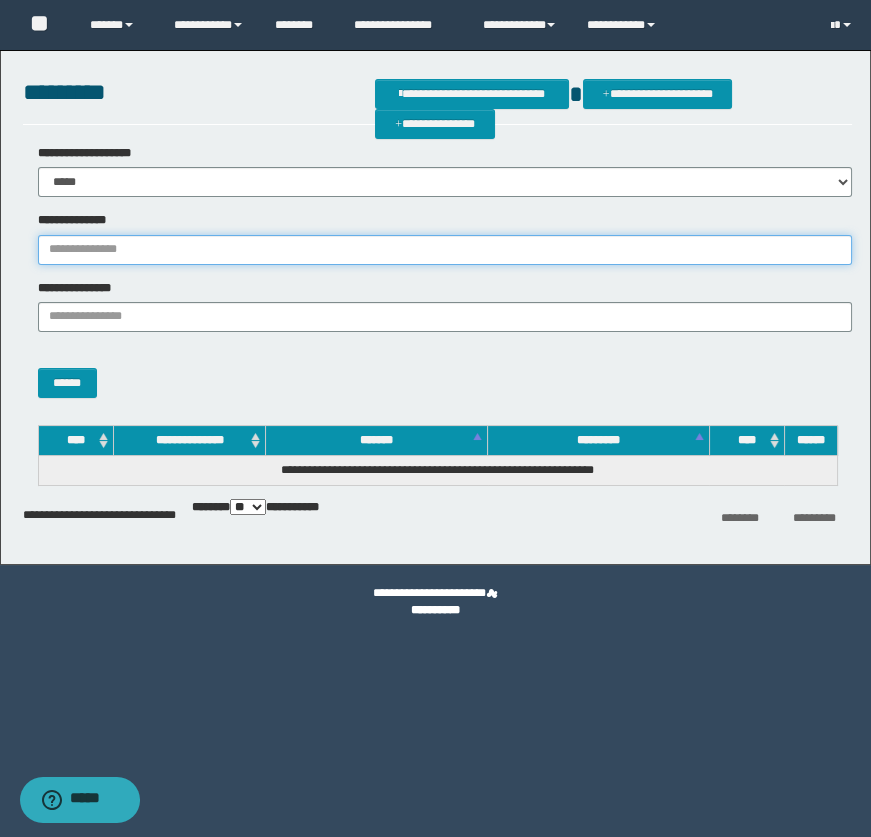 click on "**********" at bounding box center [445, 250] 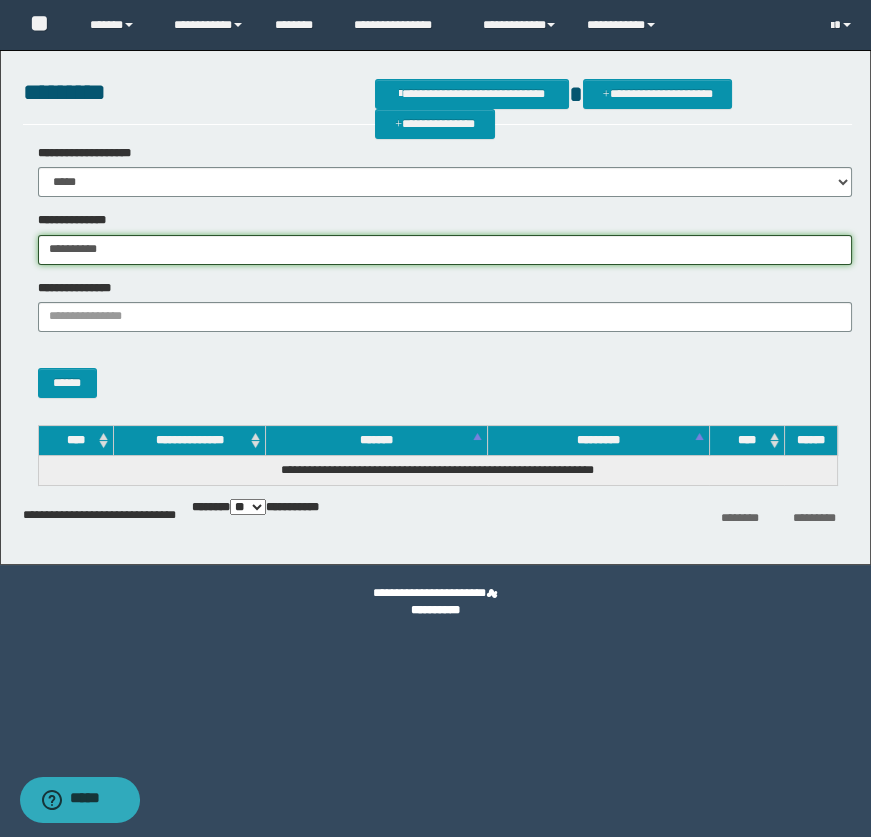 type on "**********" 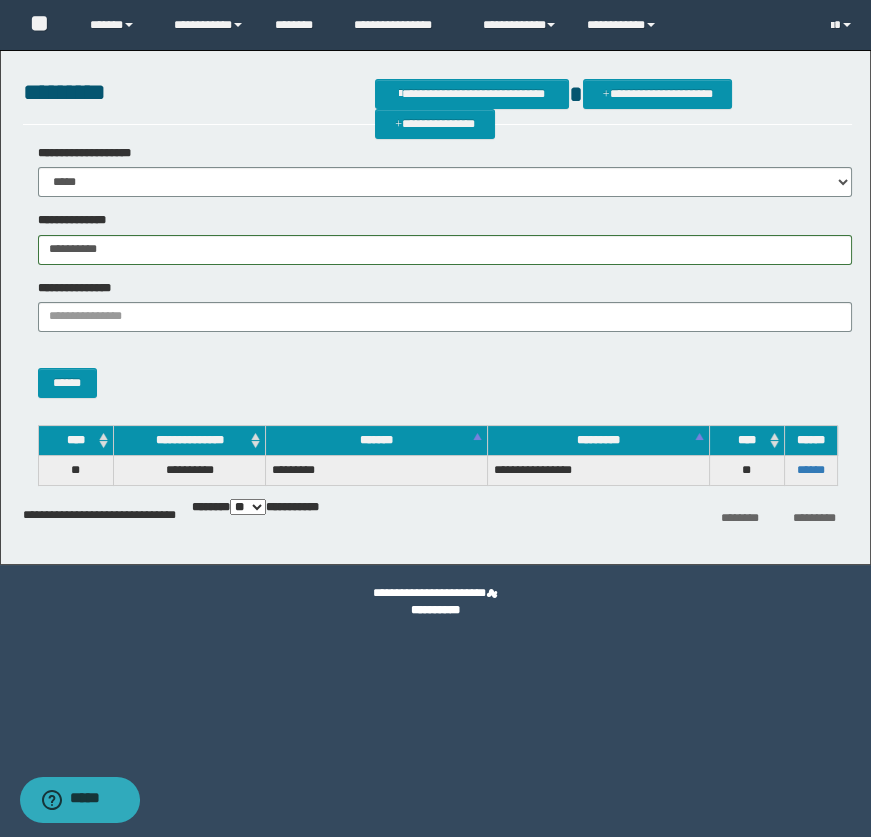 click on "******" at bounding box center (810, 471) 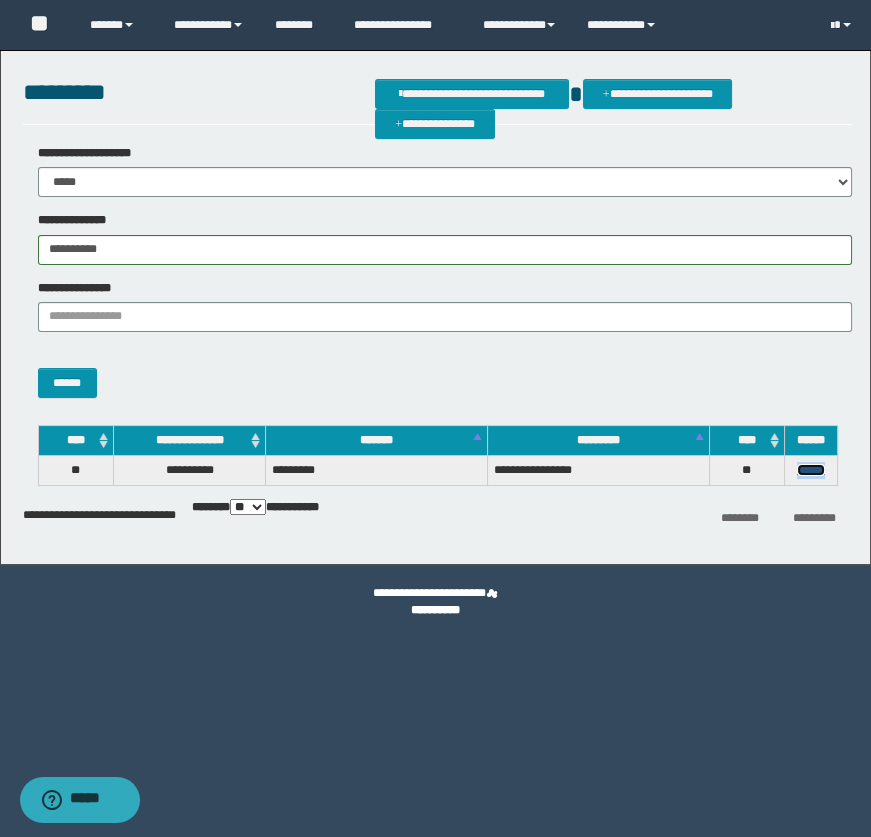 click on "******" at bounding box center [811, 470] 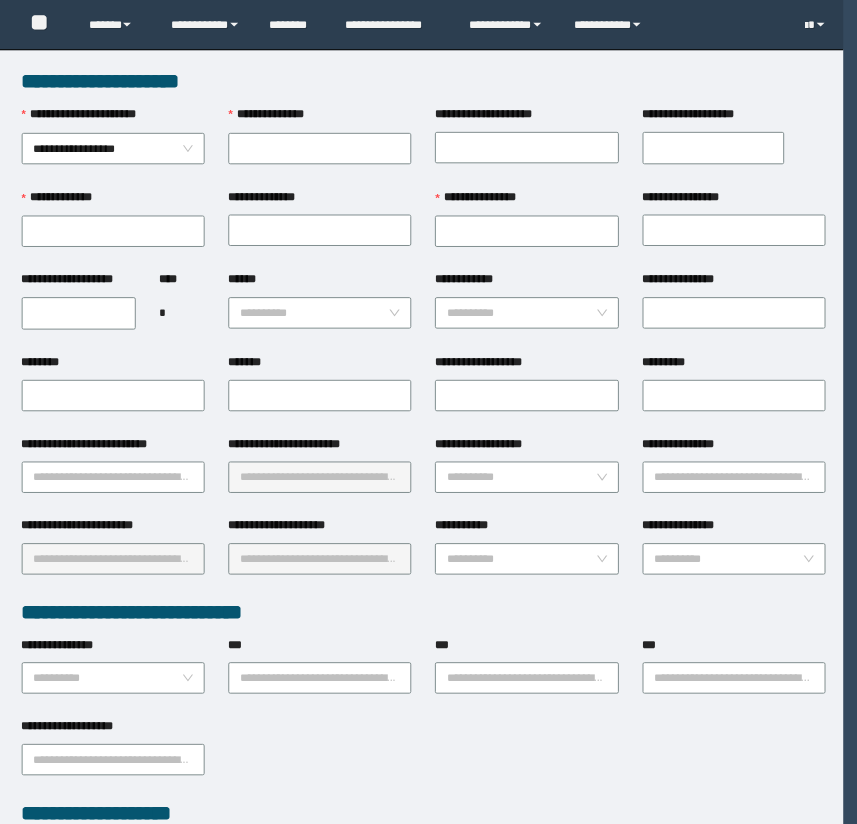 scroll, scrollTop: 0, scrollLeft: 0, axis: both 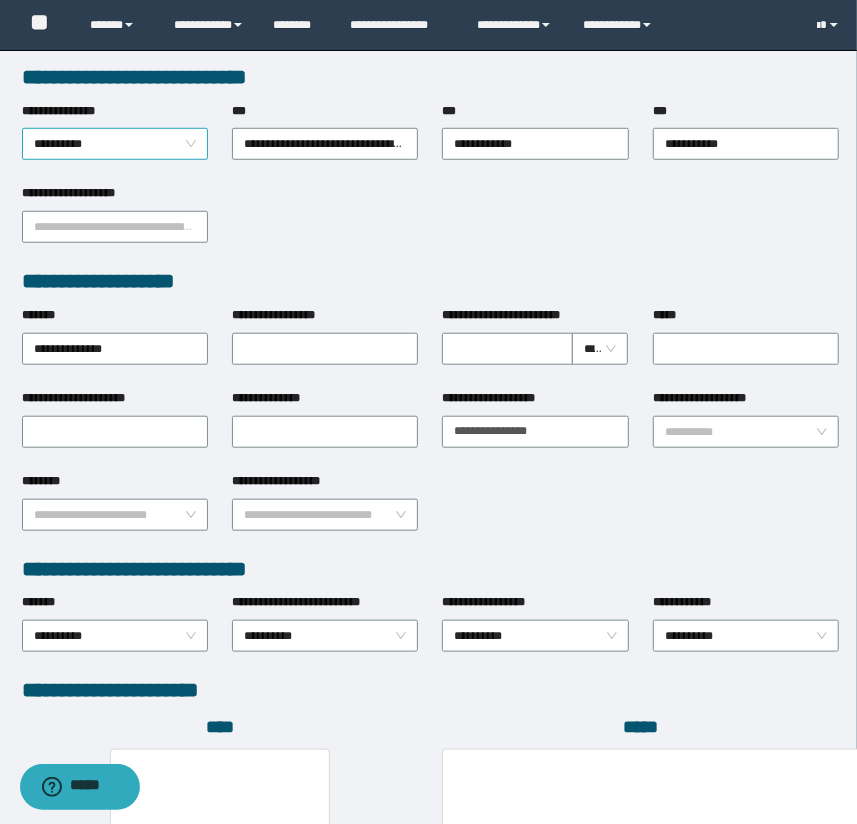 click on "**********" at bounding box center (115, 144) 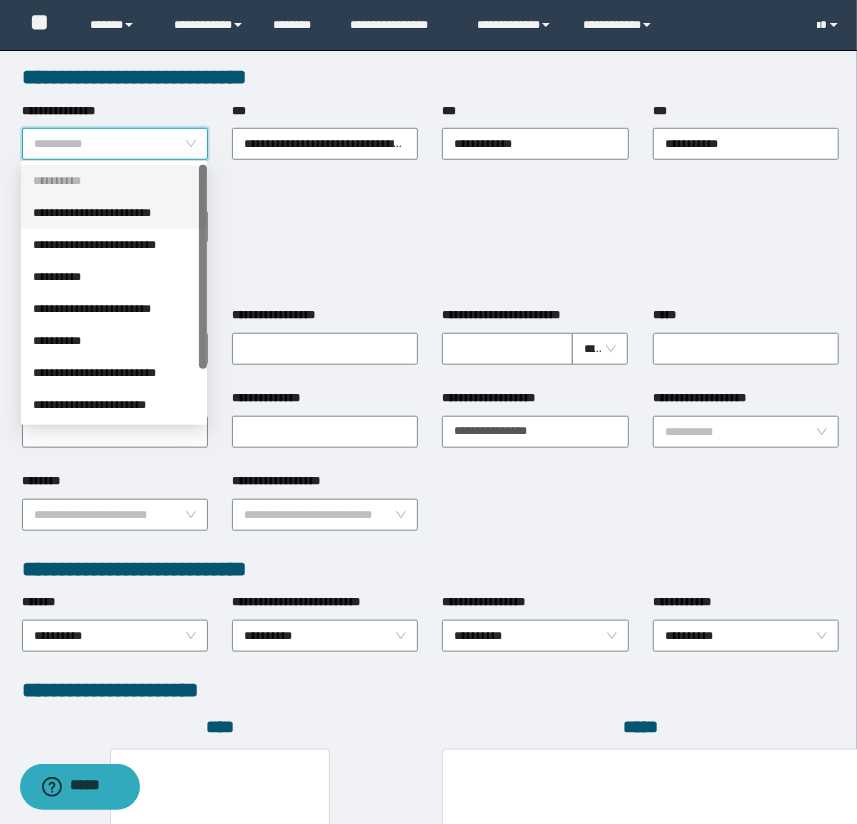 click on "**********" at bounding box center [114, 213] 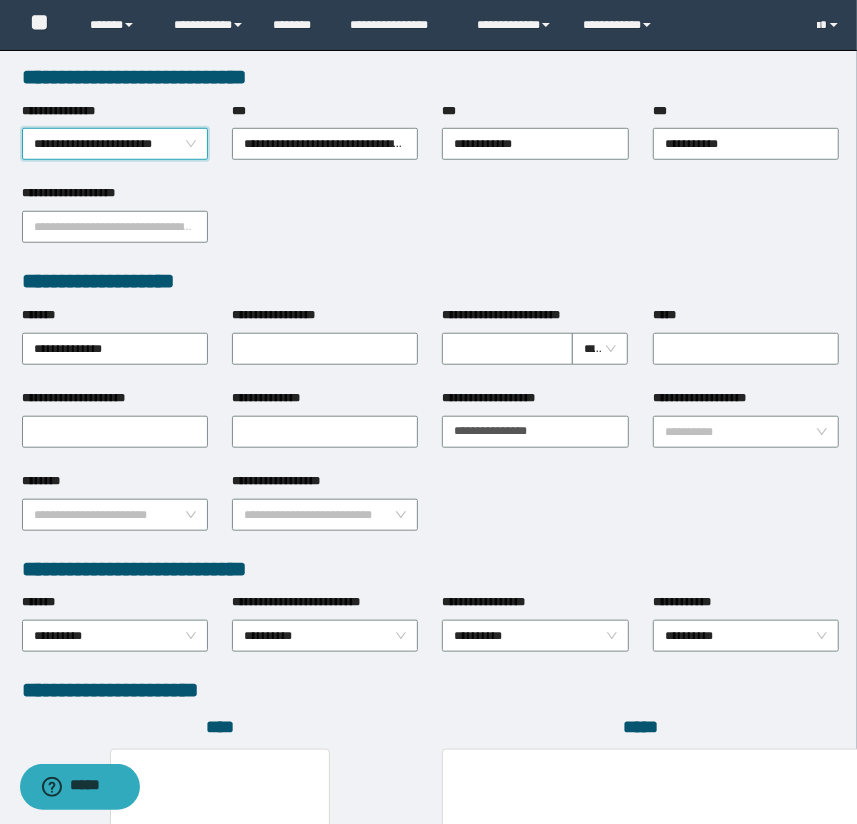 scroll, scrollTop: 878, scrollLeft: 0, axis: vertical 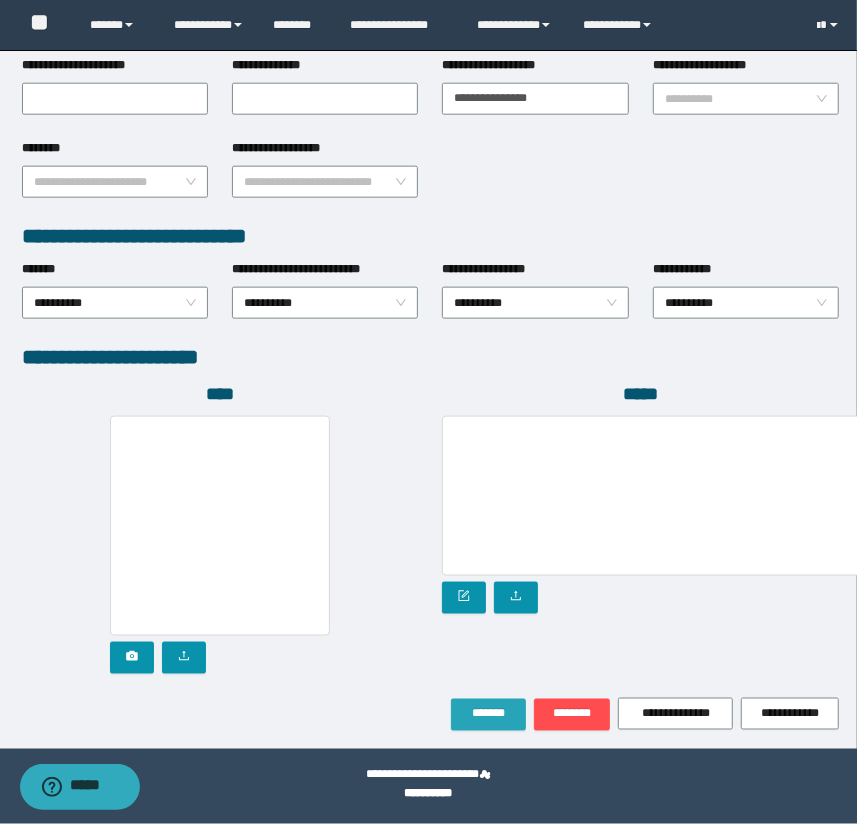 click on "*******" at bounding box center (488, 714) 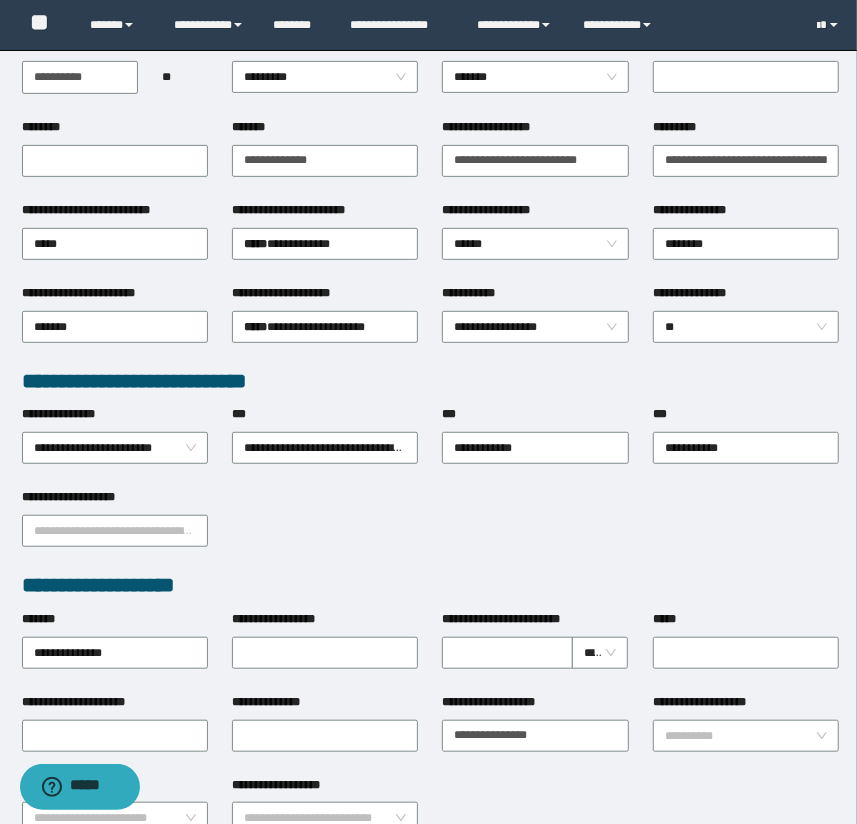 scroll, scrollTop: 0, scrollLeft: 0, axis: both 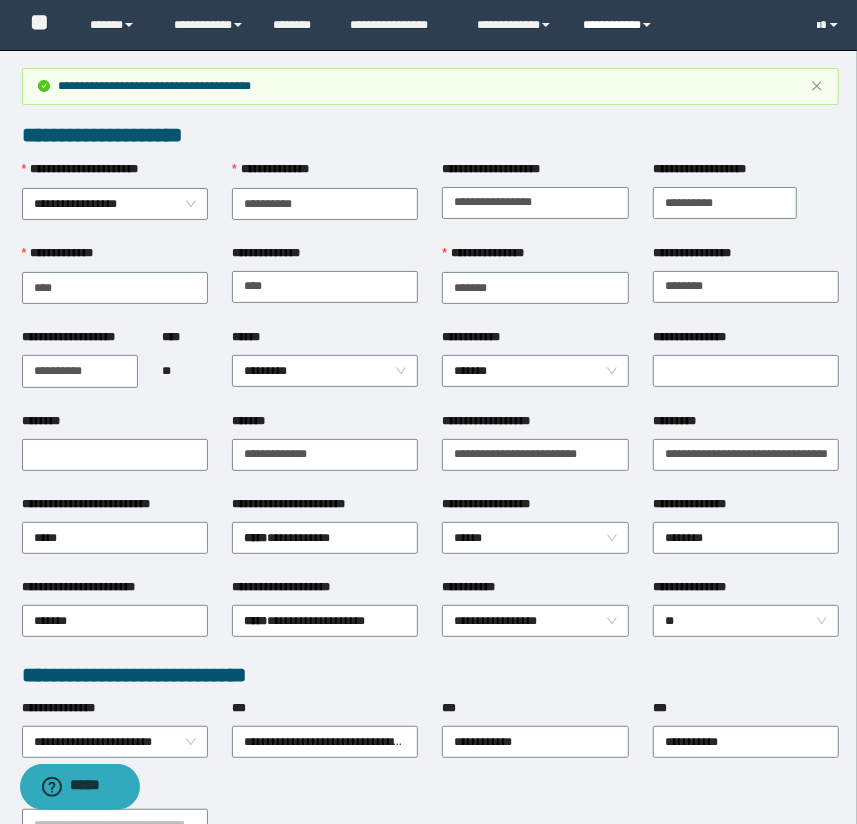 click on "**********" at bounding box center (620, 25) 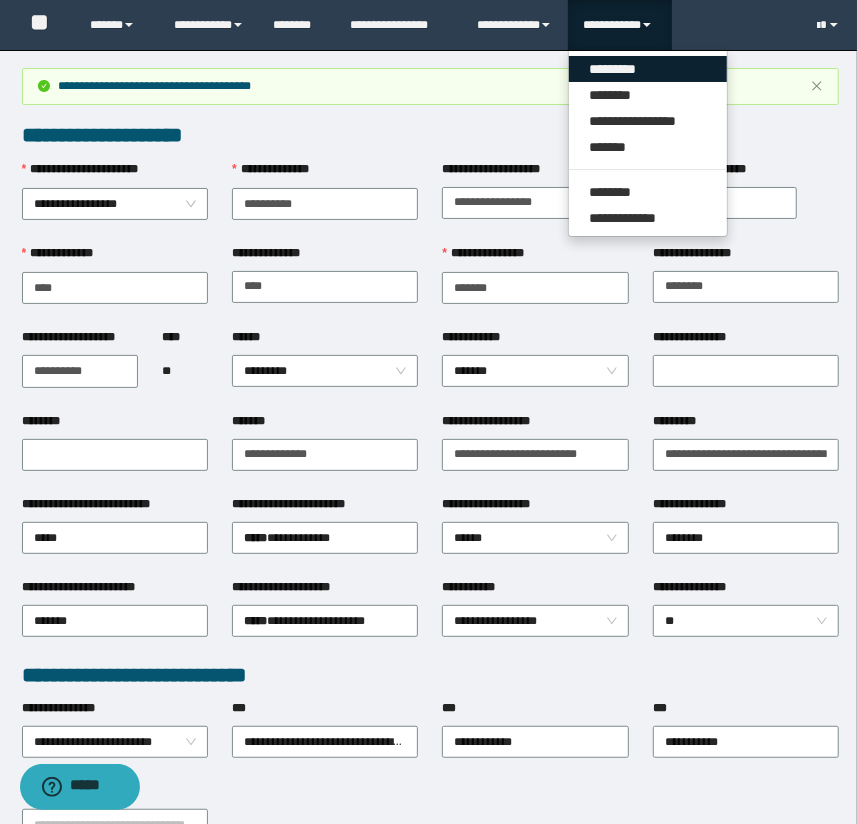 click on "*********" at bounding box center [648, 69] 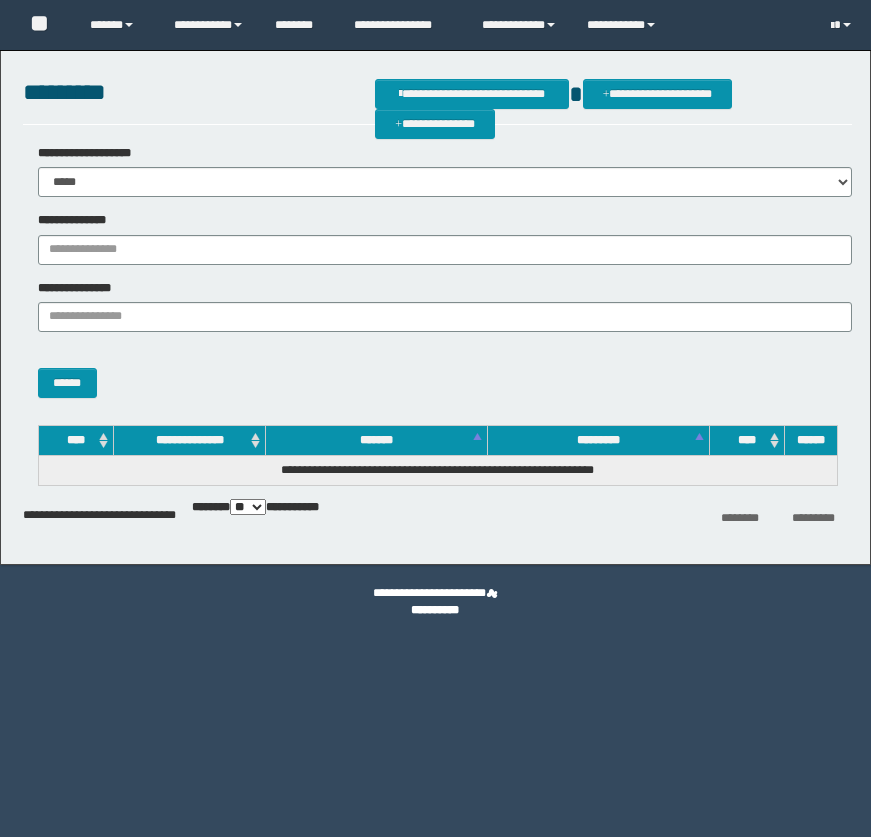 scroll, scrollTop: 0, scrollLeft: 0, axis: both 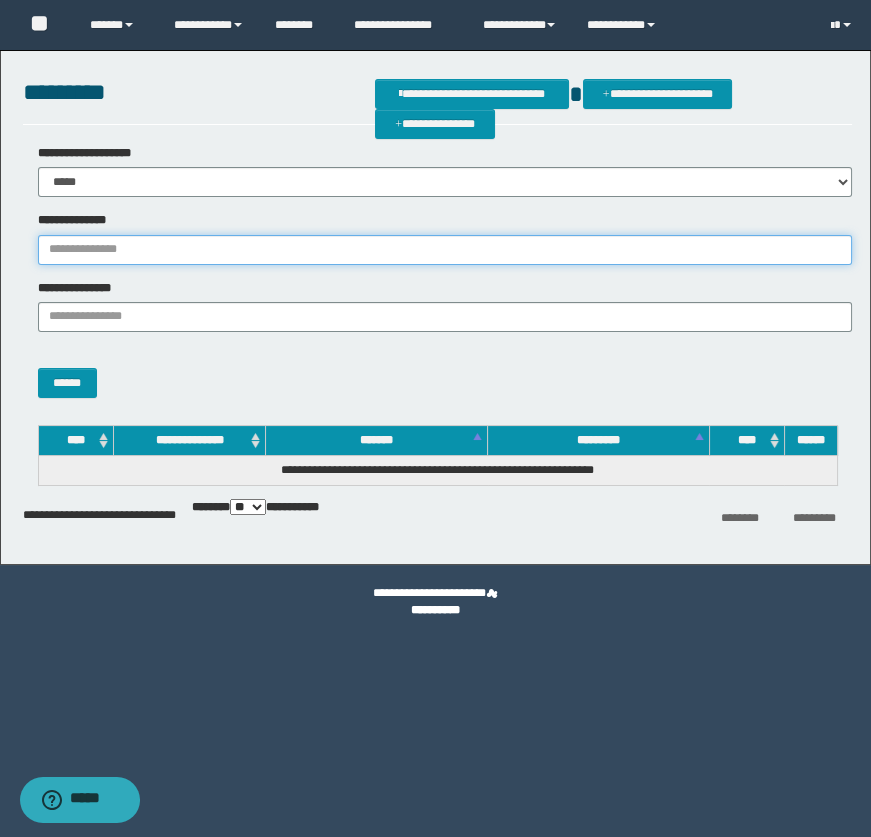 click on "**********" at bounding box center (445, 250) 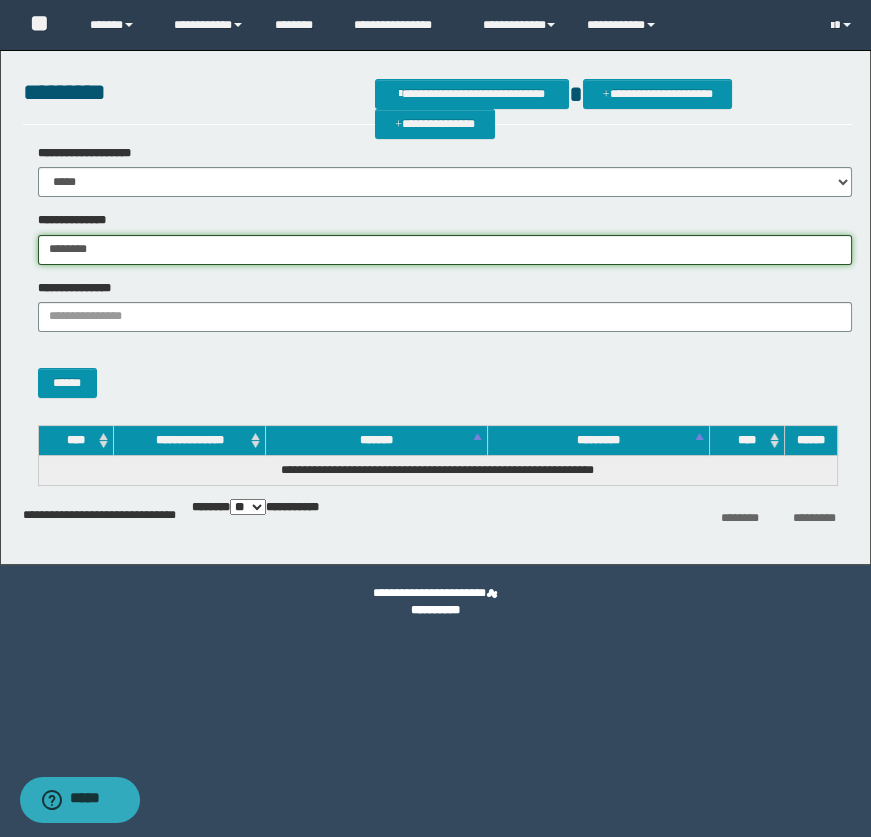 type on "********" 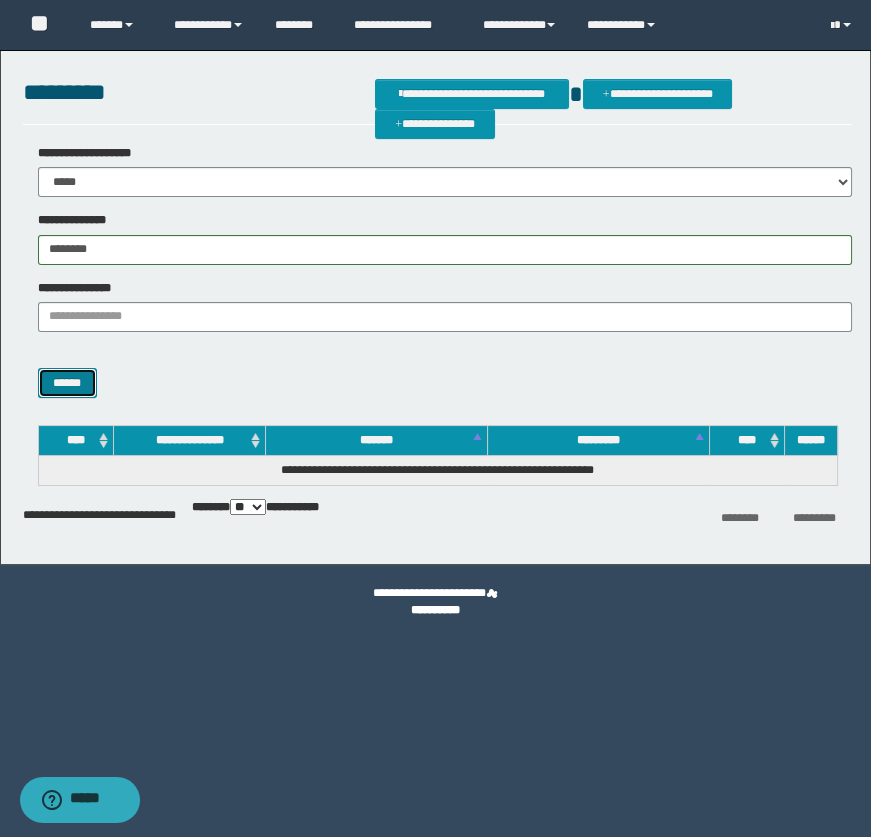 click on "******" at bounding box center (67, 383) 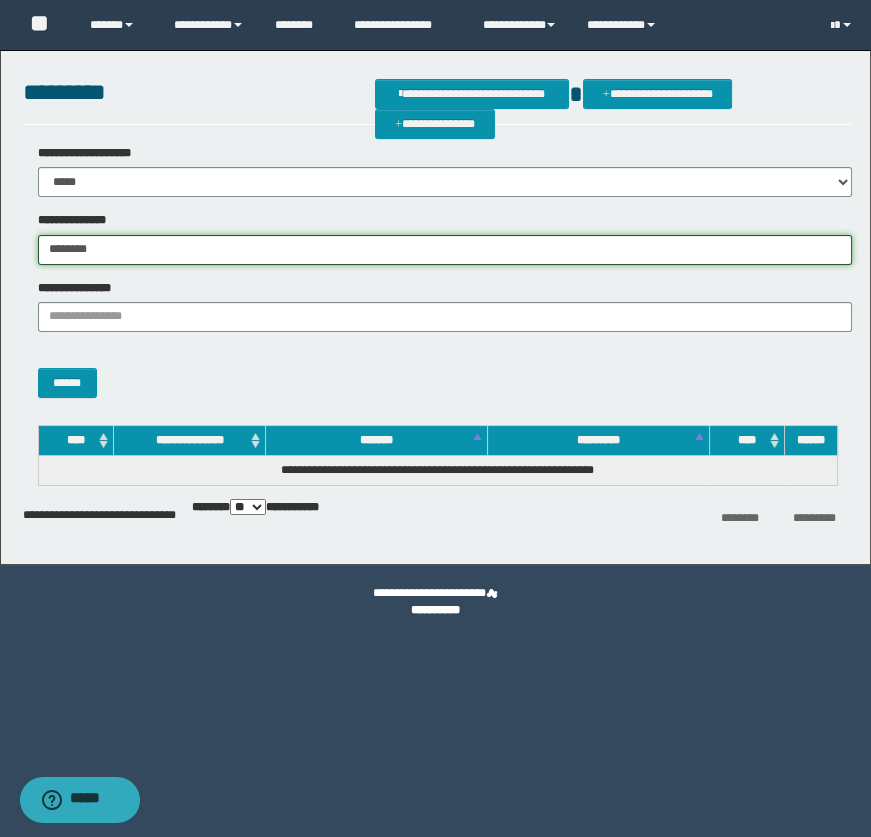 drag, startPoint x: 134, startPoint y: 248, endPoint x: 9, endPoint y: 227, distance: 126.751724 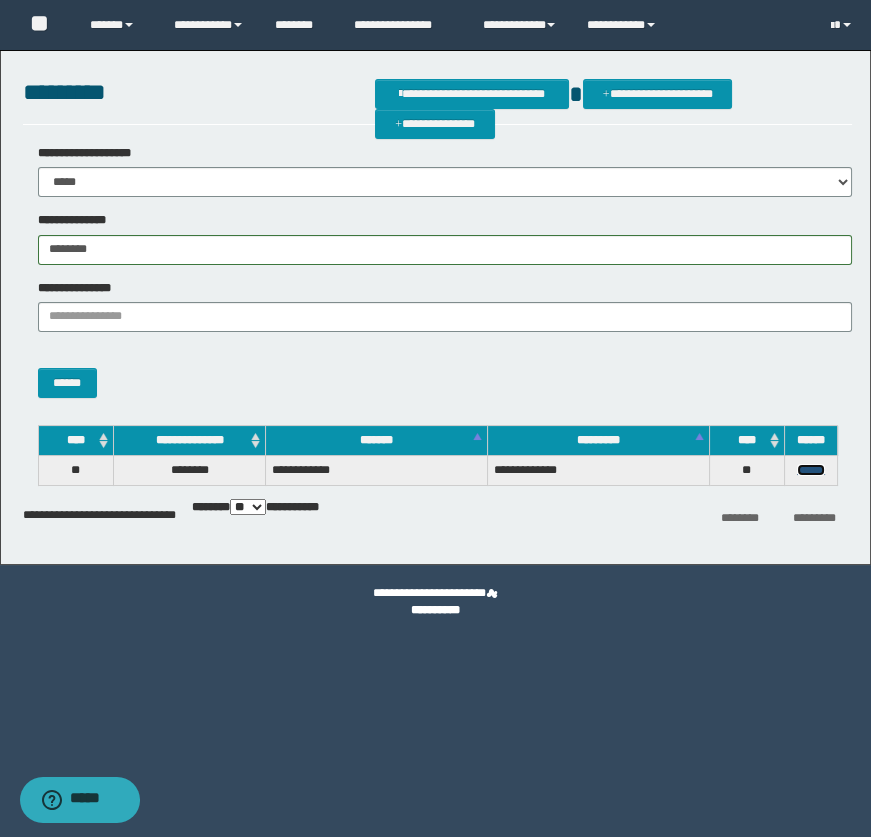 click on "******" at bounding box center (811, 470) 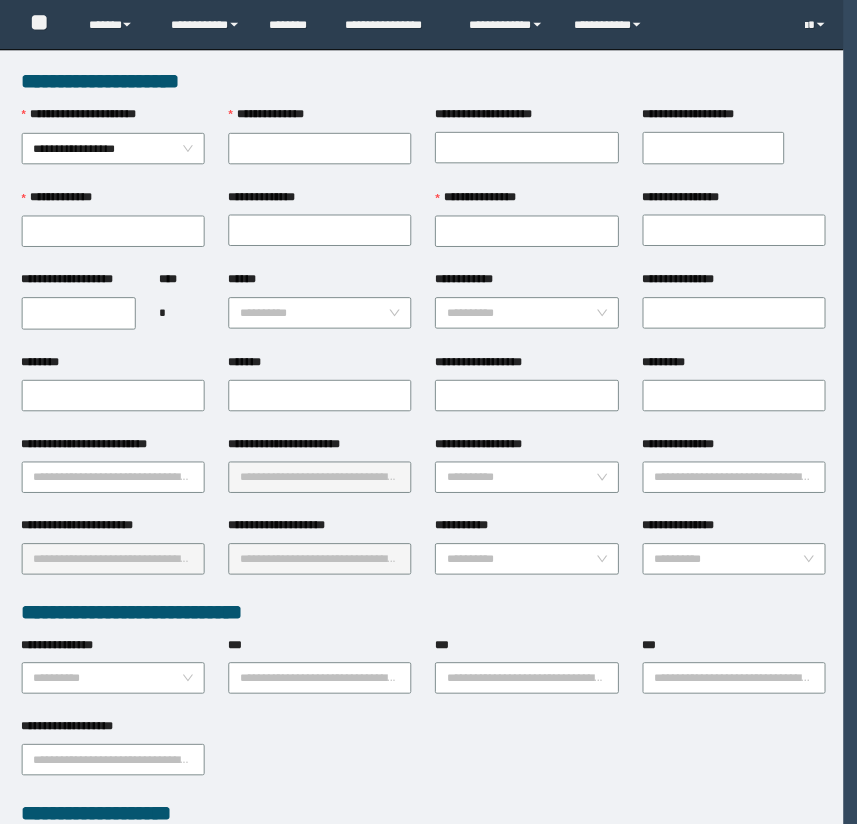 scroll, scrollTop: 0, scrollLeft: 0, axis: both 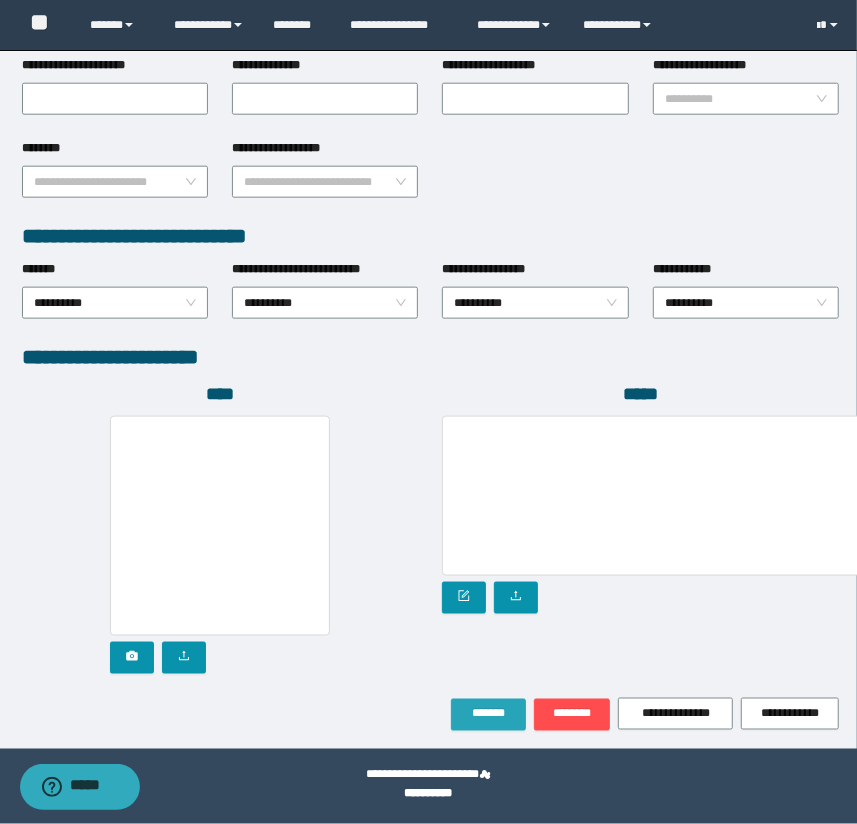 click on "*******" at bounding box center (488, 714) 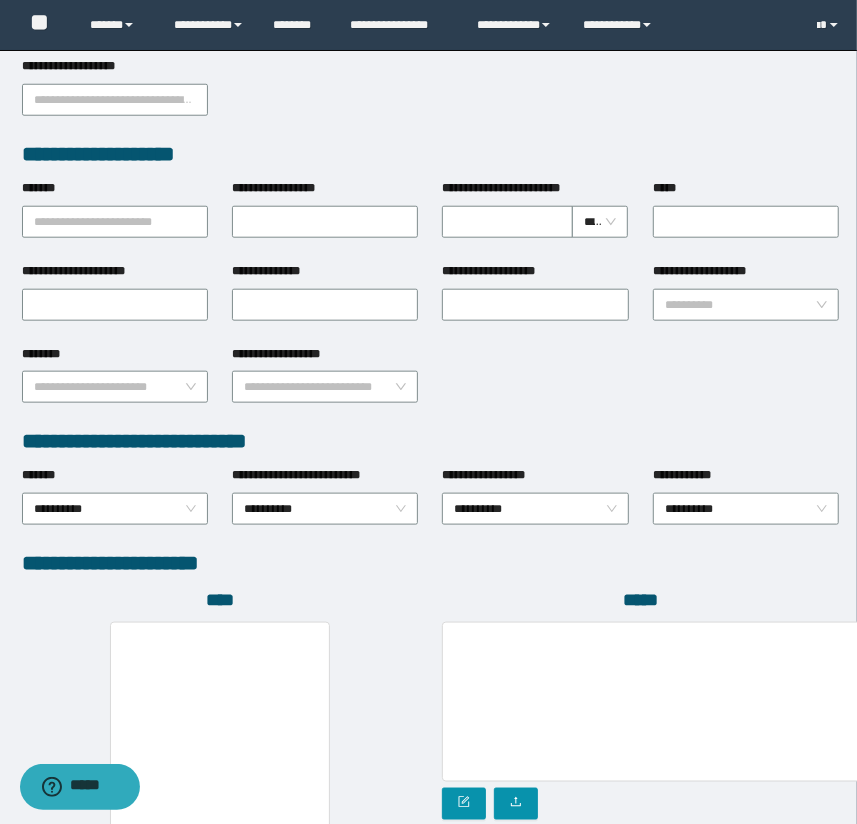 scroll, scrollTop: 438, scrollLeft: 0, axis: vertical 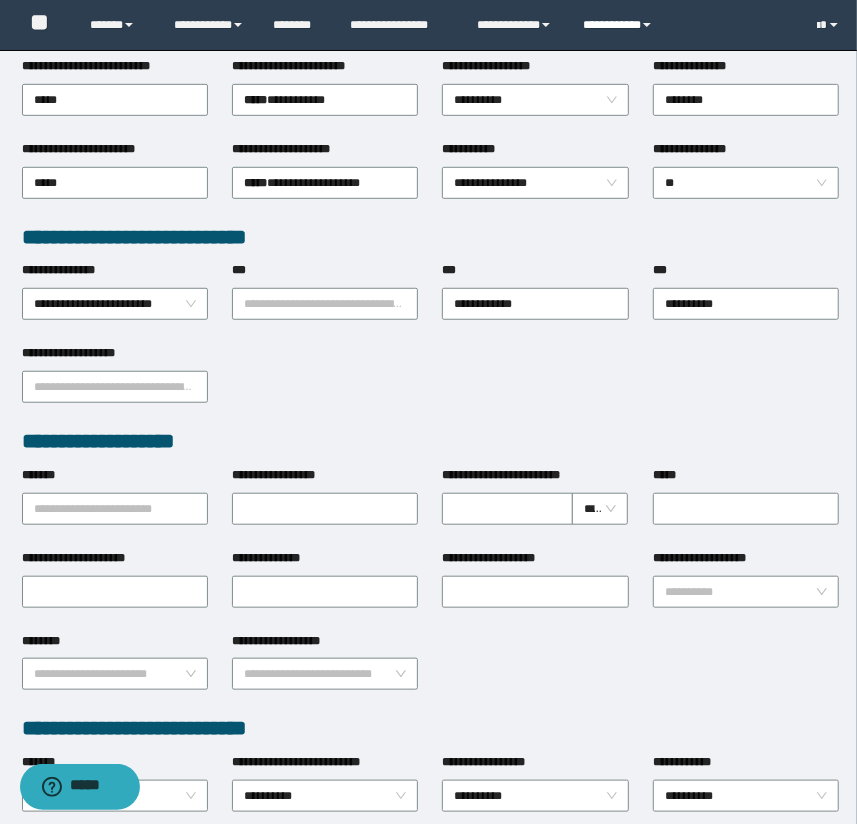 click on "**********" at bounding box center [620, 25] 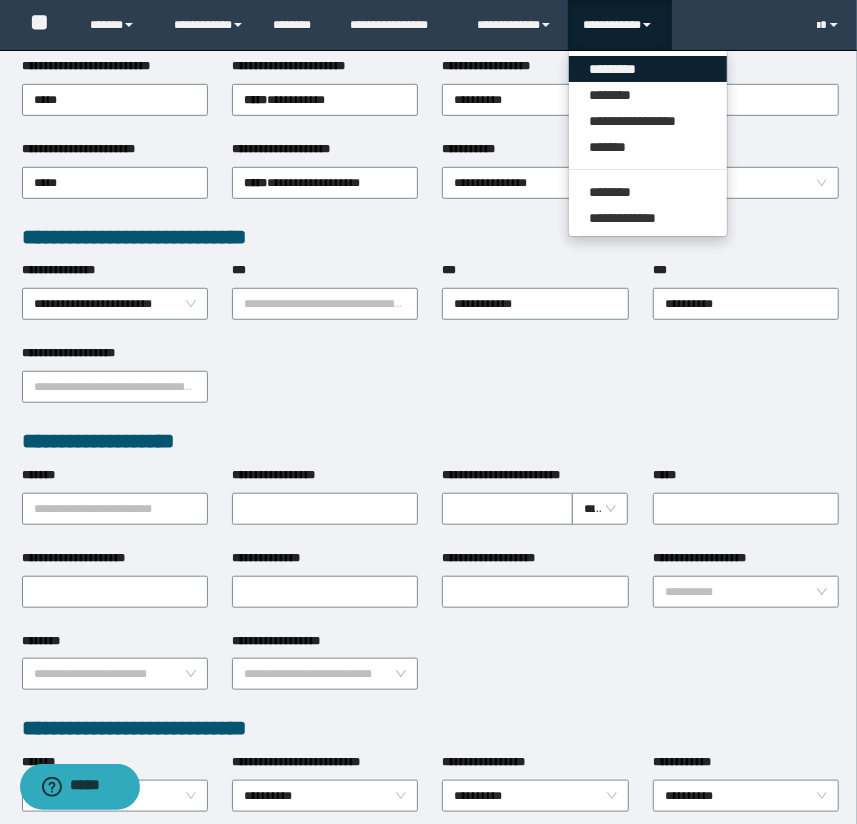 click on "*********" at bounding box center [648, 69] 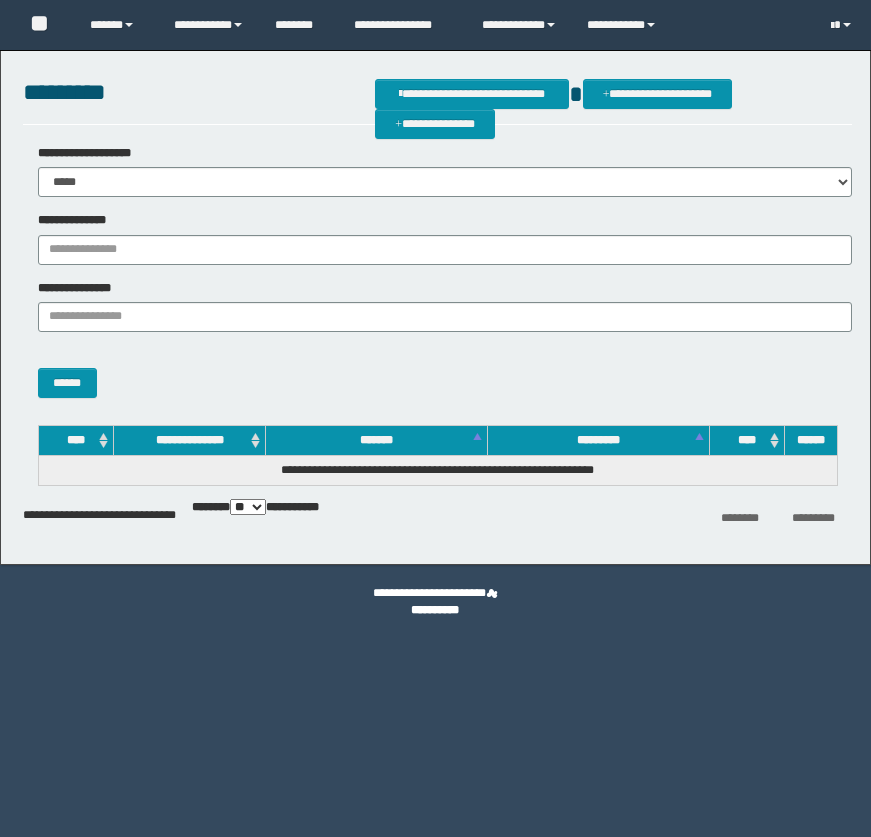 scroll, scrollTop: 0, scrollLeft: 0, axis: both 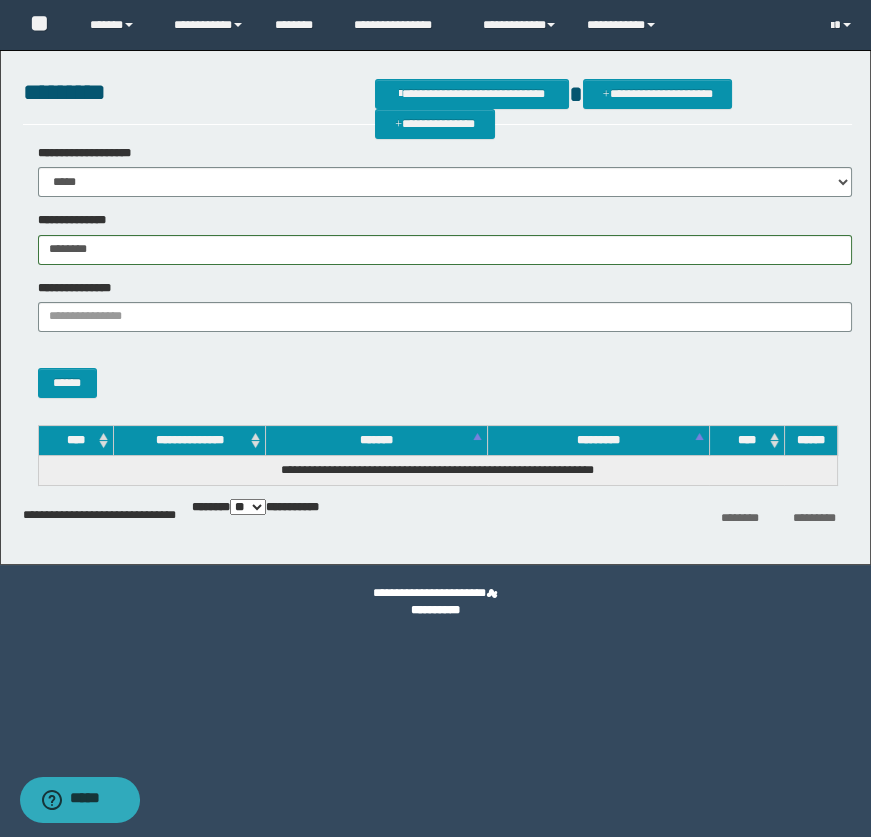type on "********" 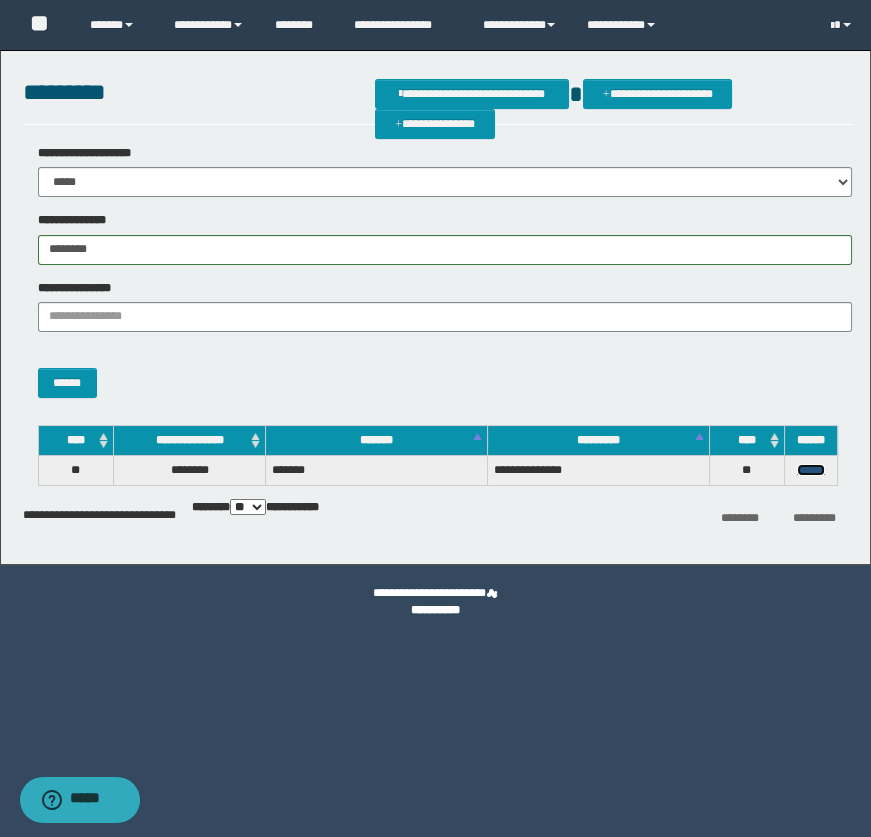 click on "******" at bounding box center (811, 470) 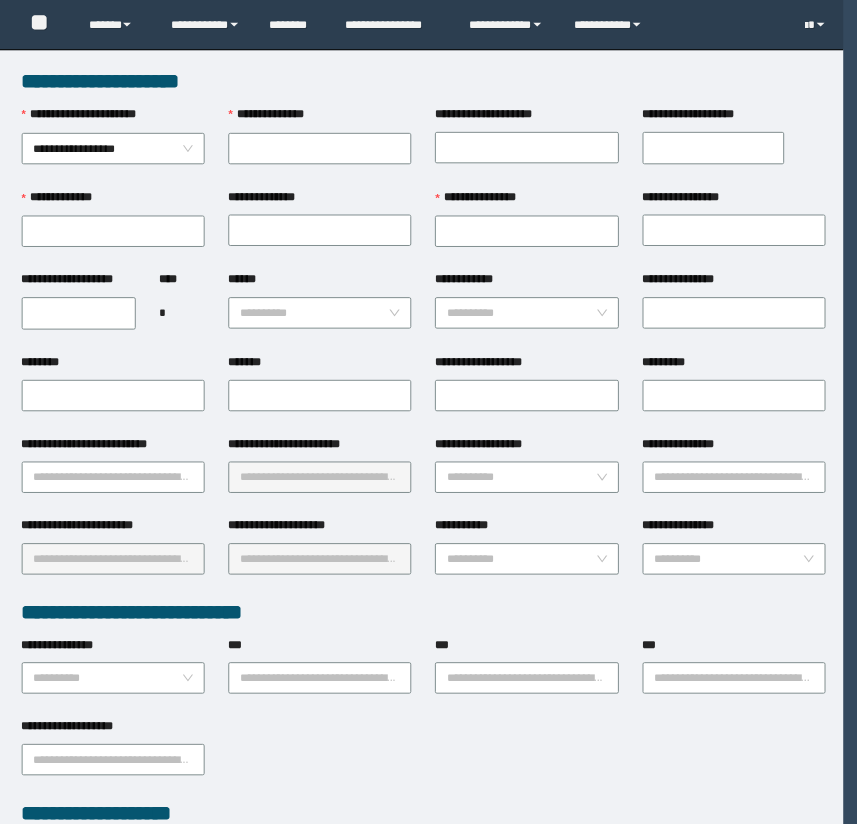 scroll, scrollTop: 0, scrollLeft: 0, axis: both 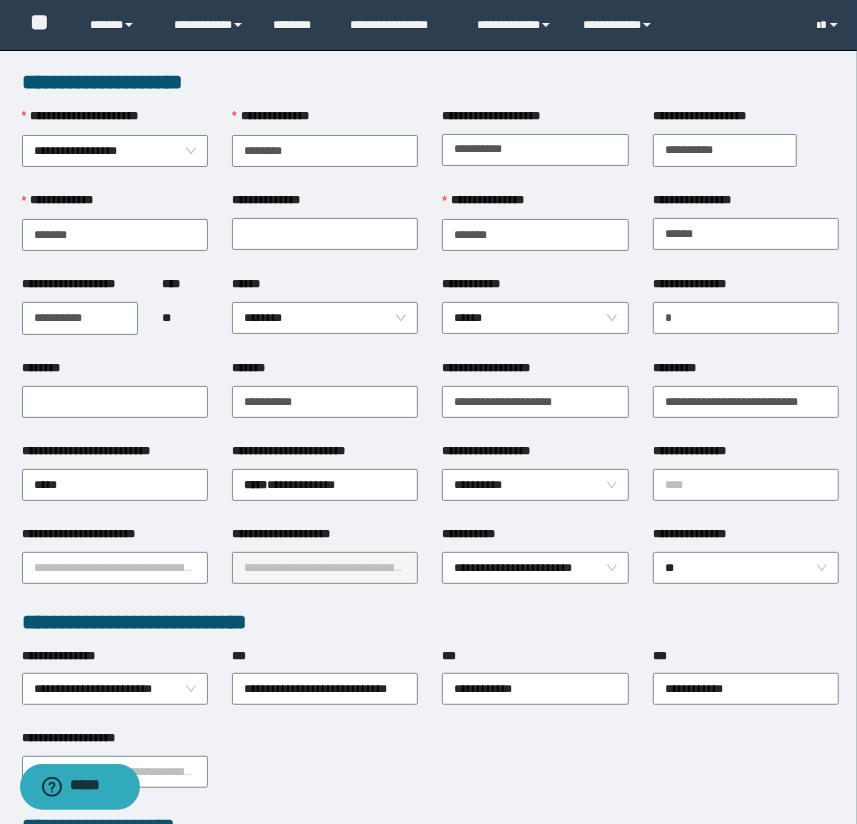 drag, startPoint x: 780, startPoint y: 484, endPoint x: 570, endPoint y: 514, distance: 212.13203 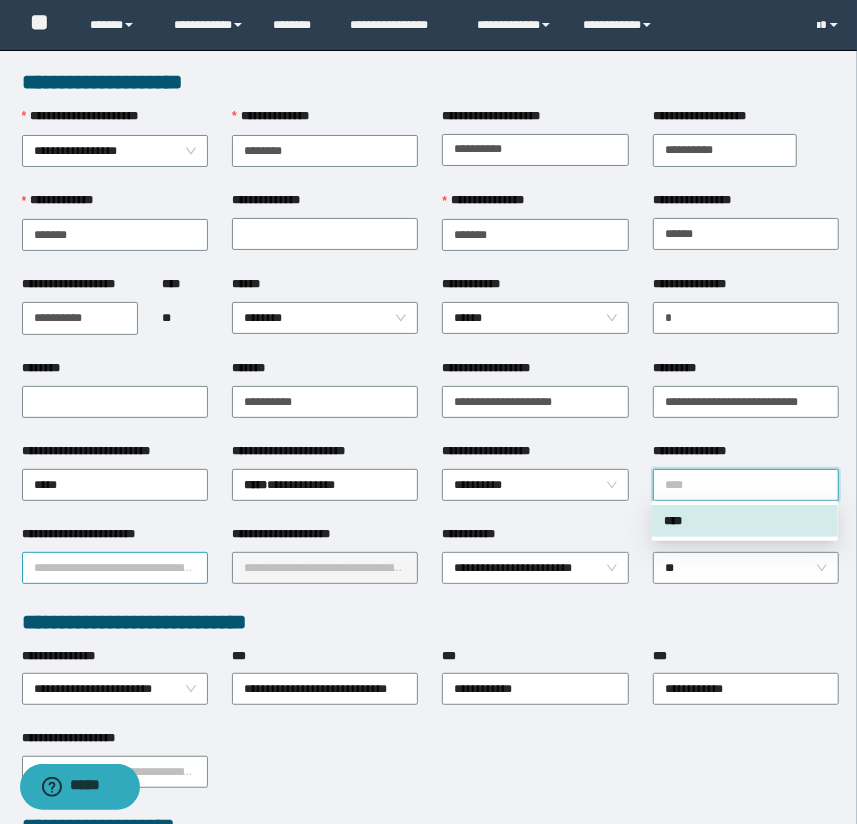 click on "**********" at bounding box center [115, 568] 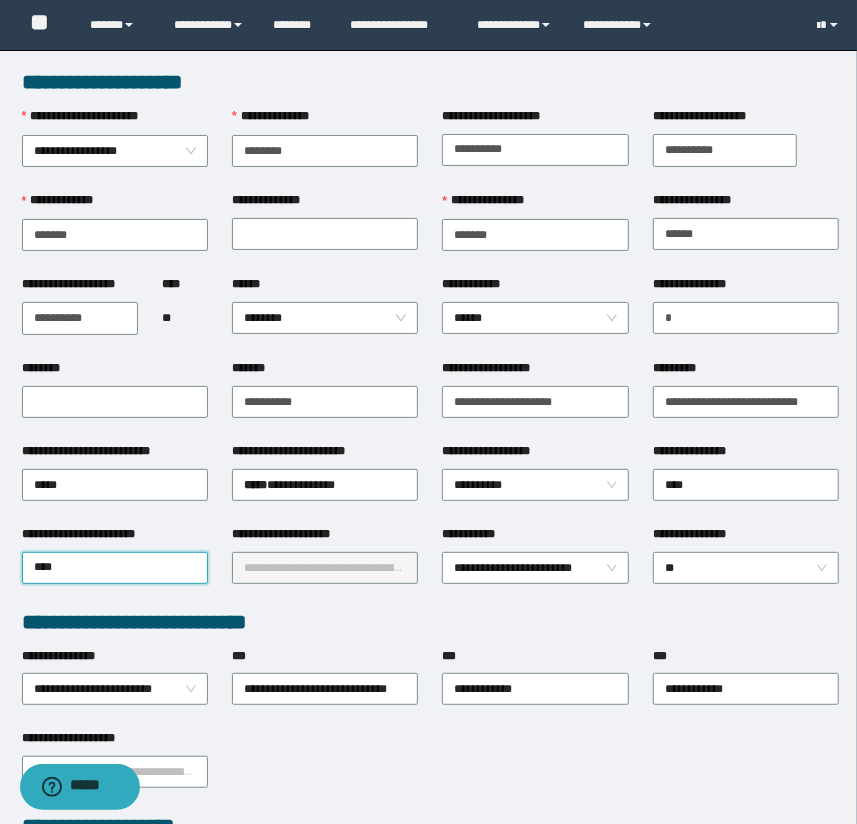 type on "****" 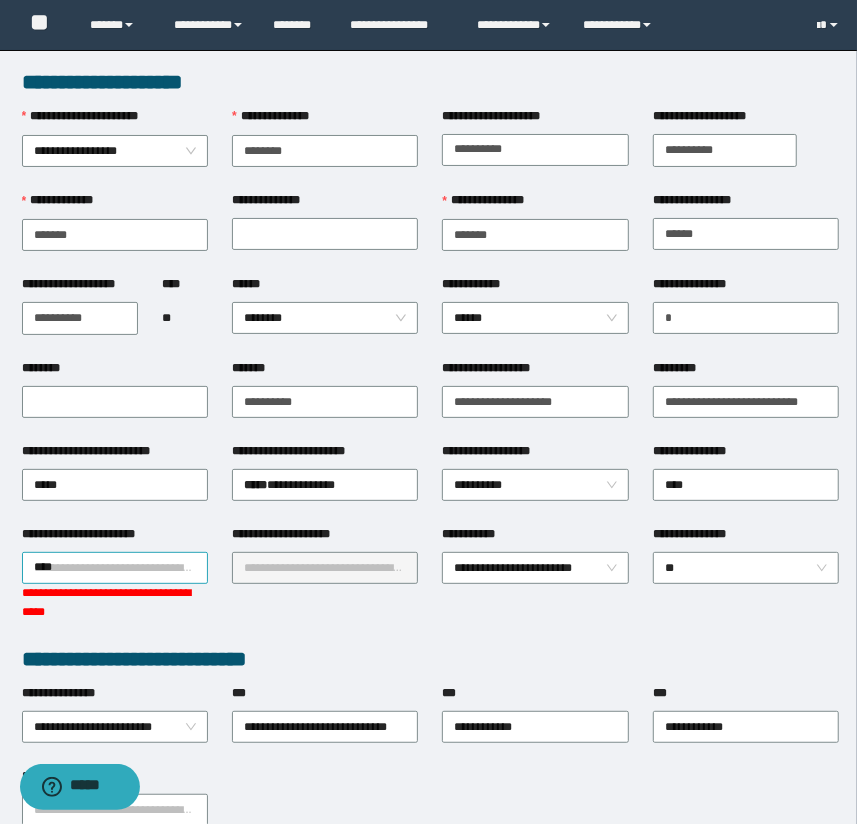 click on "****" at bounding box center (115, 568) 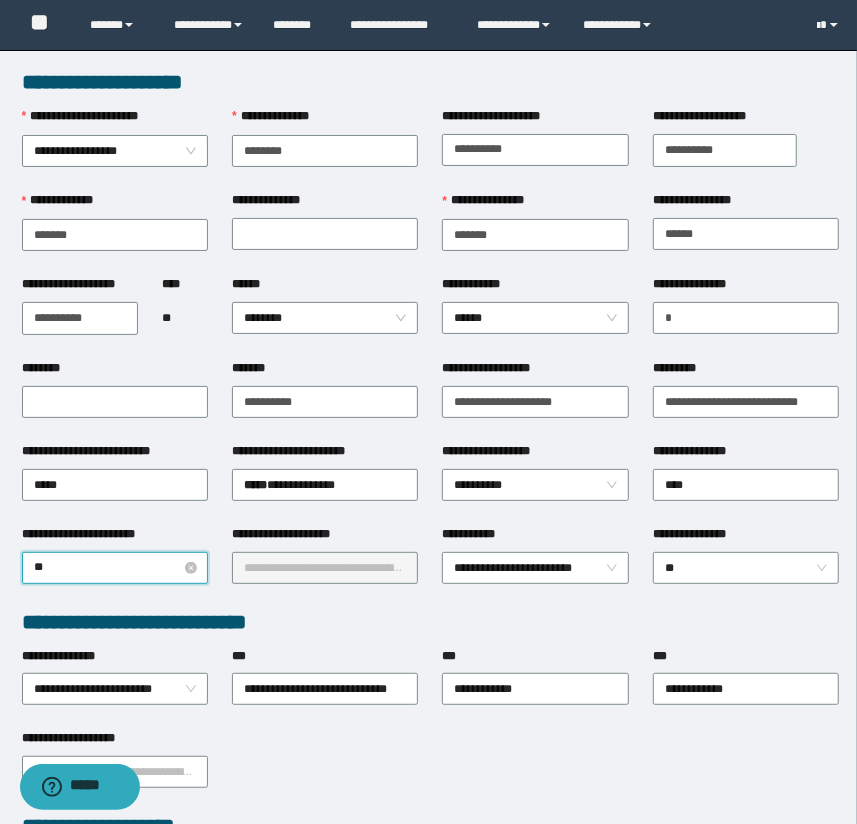 type on "*" 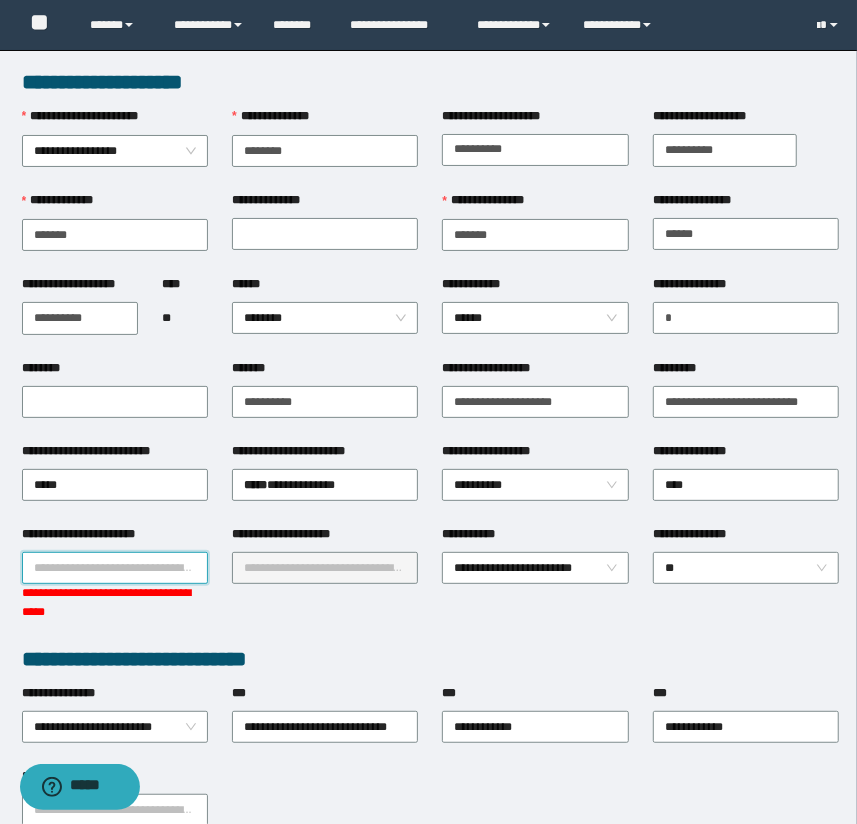 click on "**********" at bounding box center [115, 568] 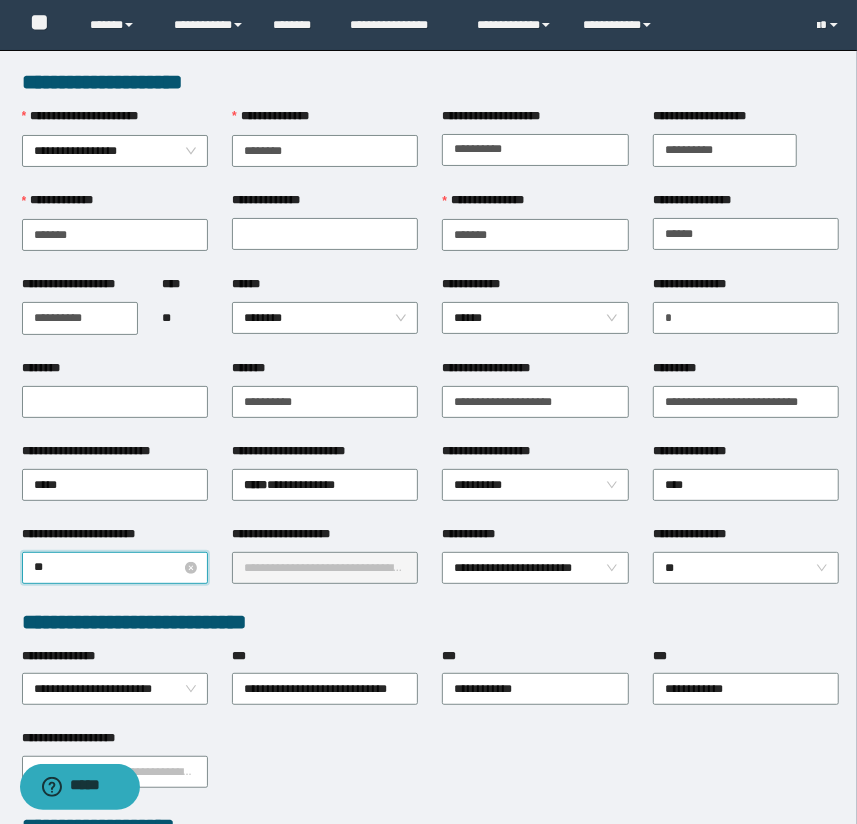 type on "*" 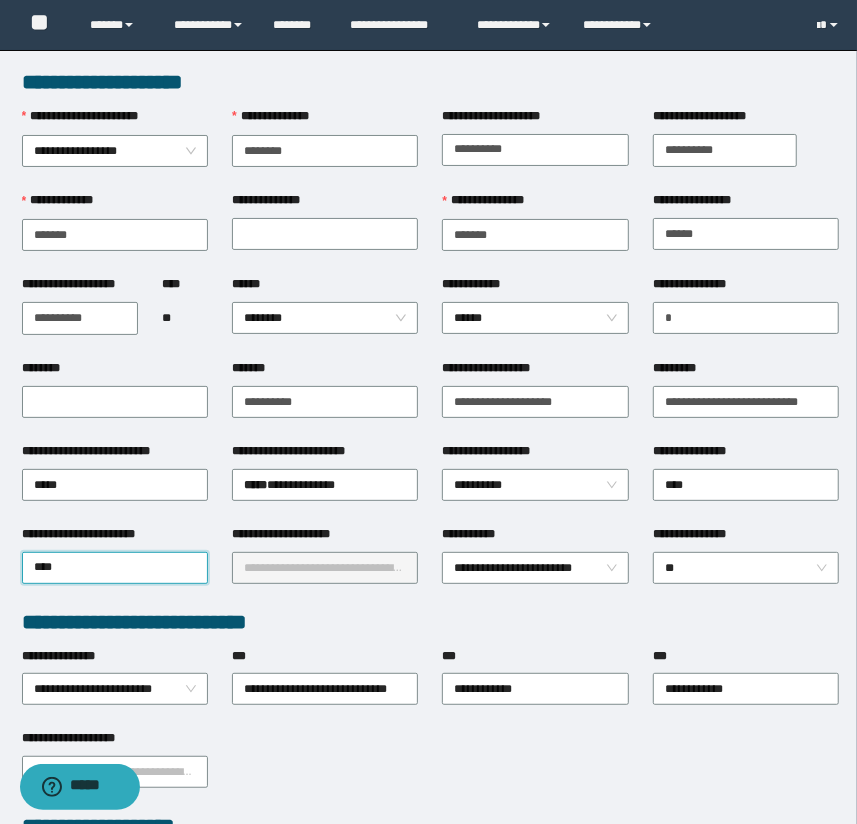 type on "****" 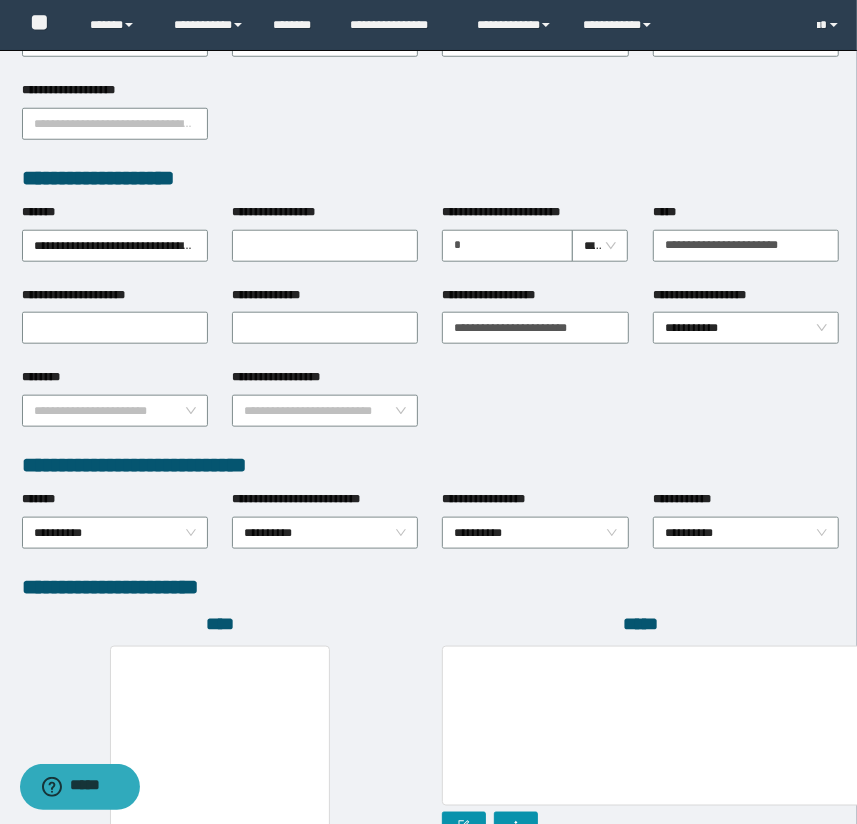 scroll, scrollTop: 909, scrollLeft: 0, axis: vertical 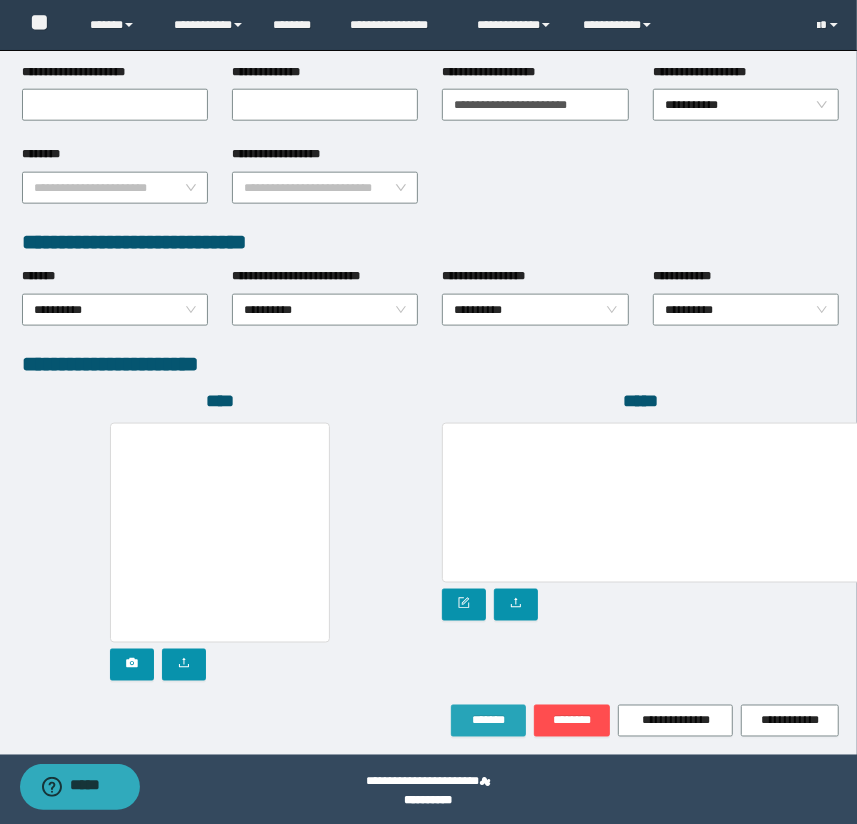 click on "*******" at bounding box center [488, 721] 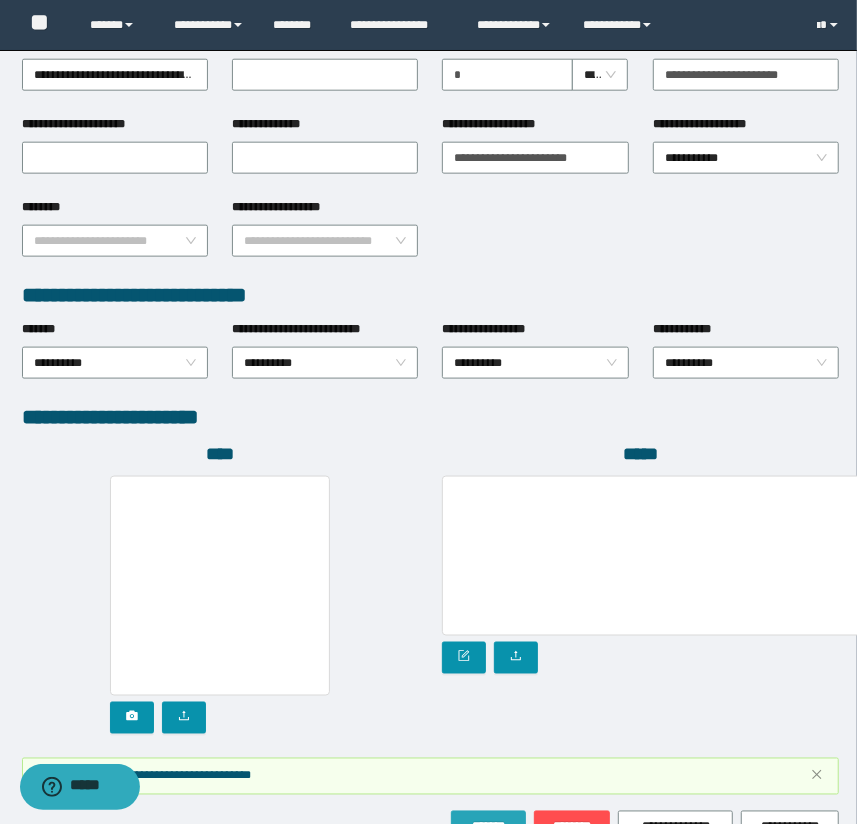 scroll, scrollTop: 961, scrollLeft: 0, axis: vertical 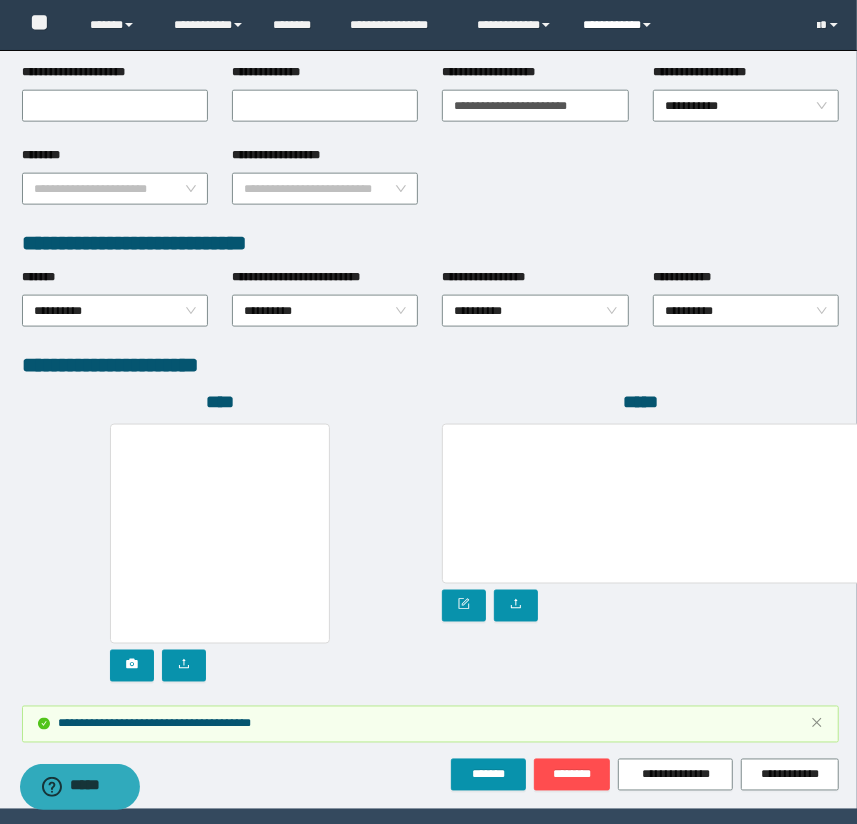 click on "**********" at bounding box center (620, 25) 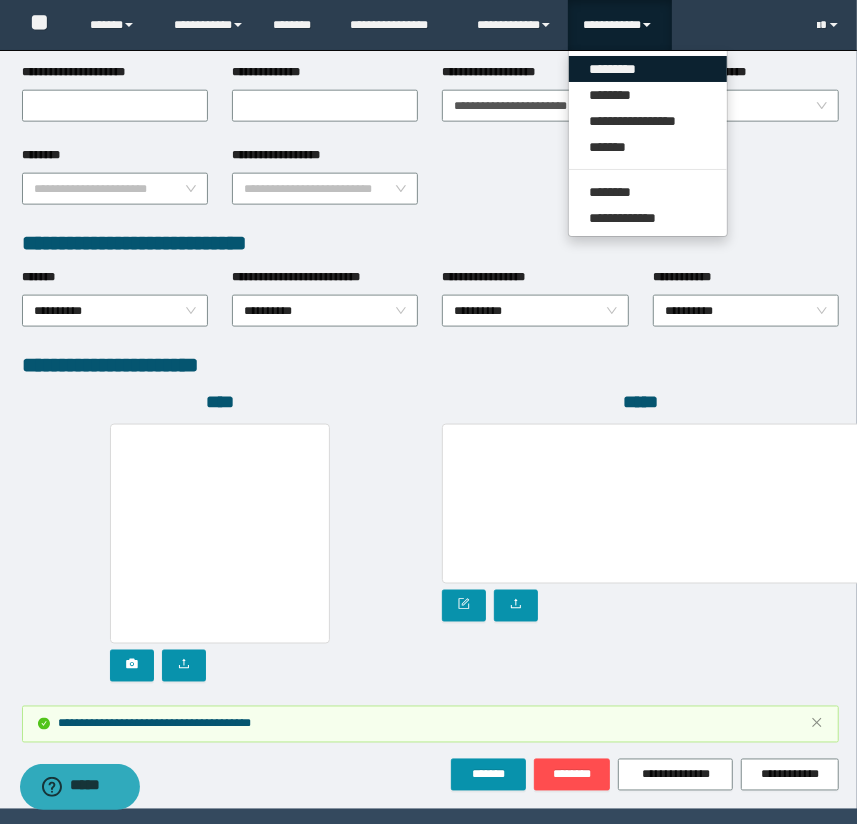 click on "*********" at bounding box center [648, 69] 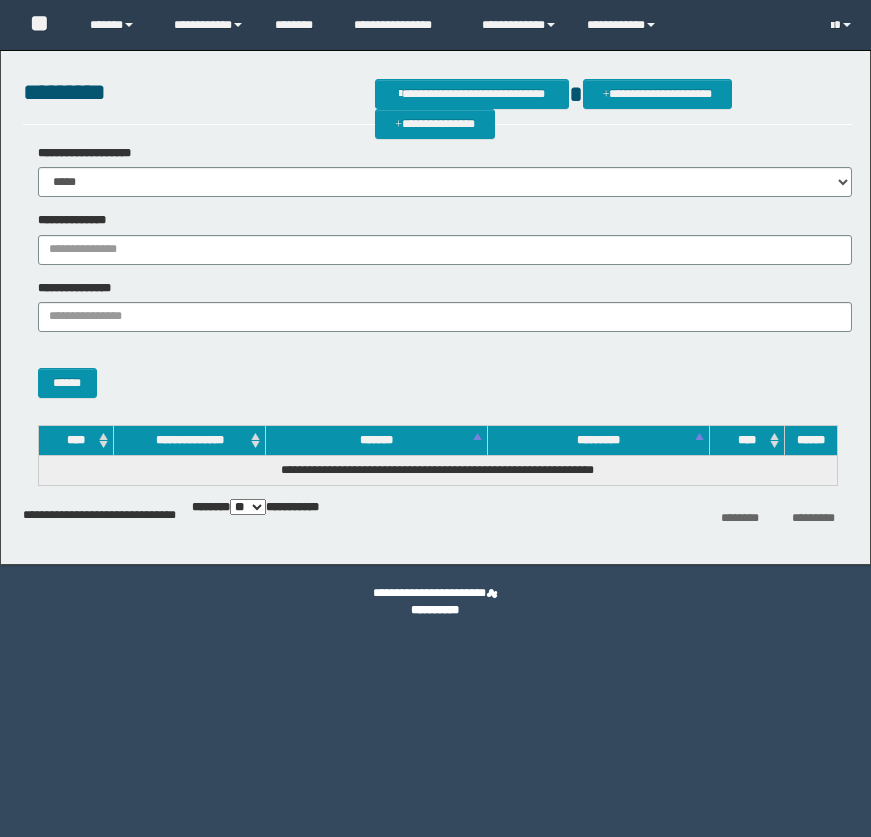 scroll, scrollTop: 0, scrollLeft: 0, axis: both 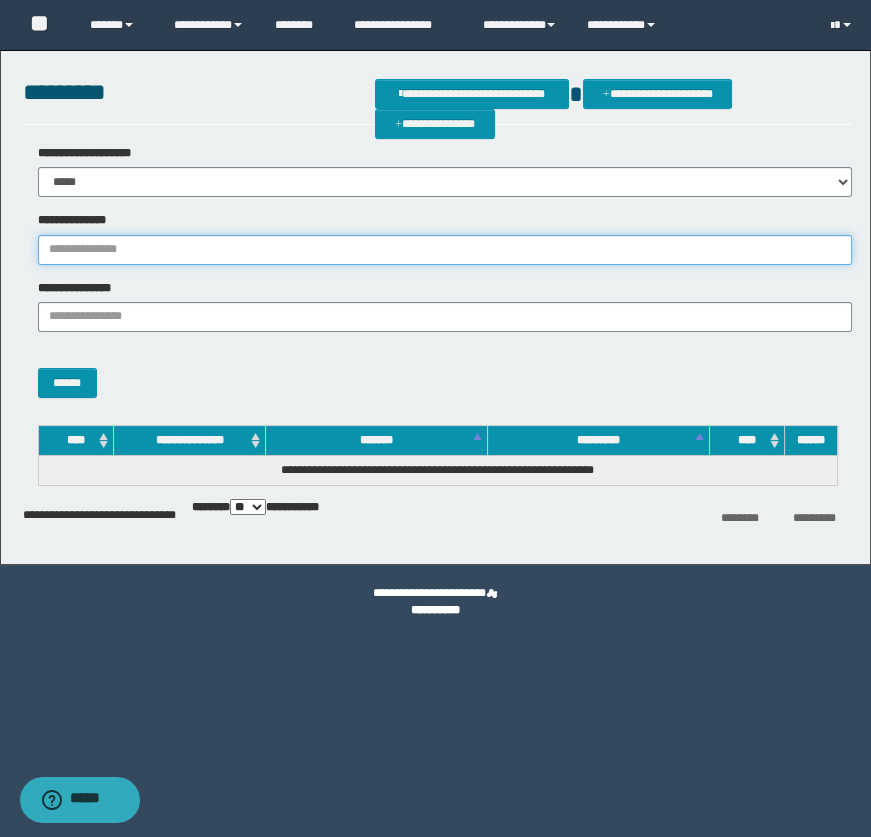 click on "**********" at bounding box center (445, 250) 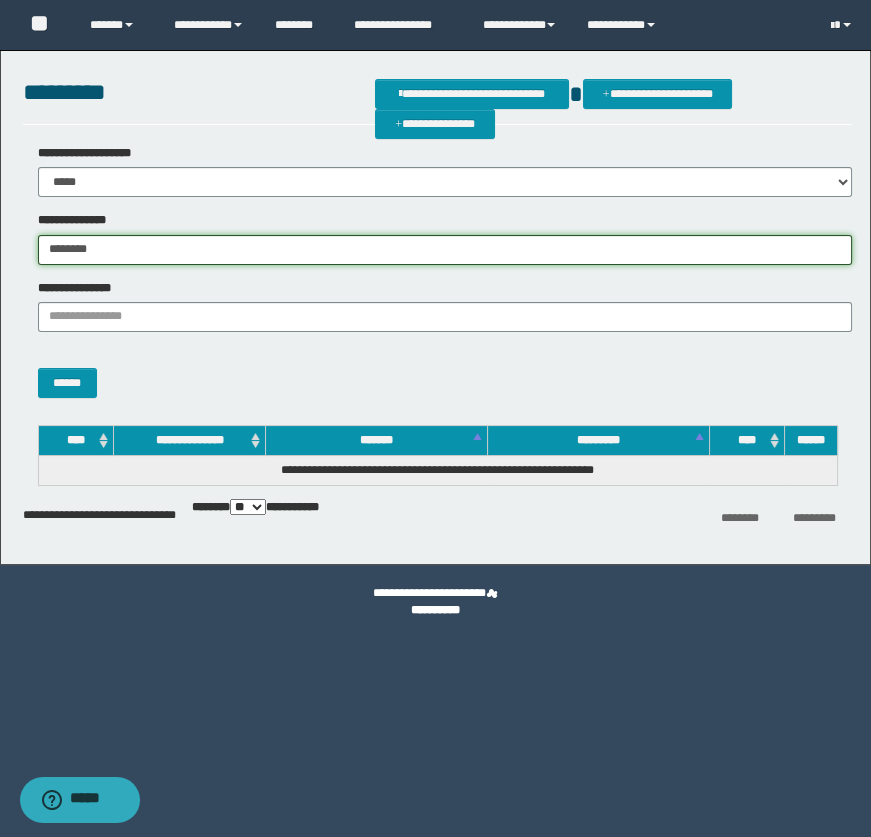 type on "********" 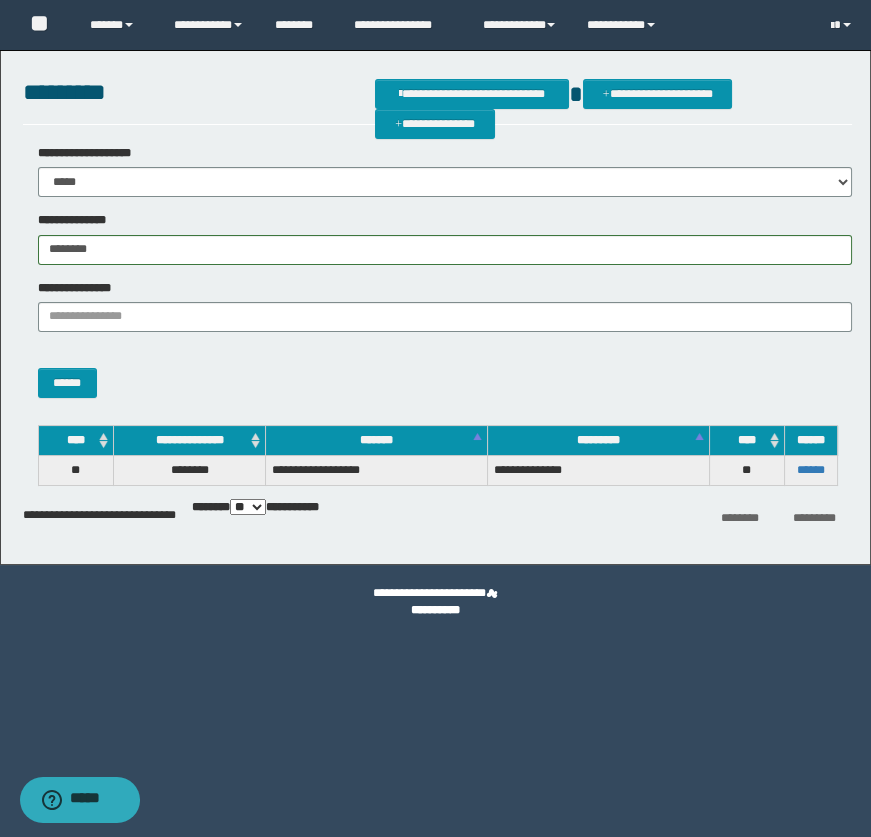 click on "******" at bounding box center [810, 471] 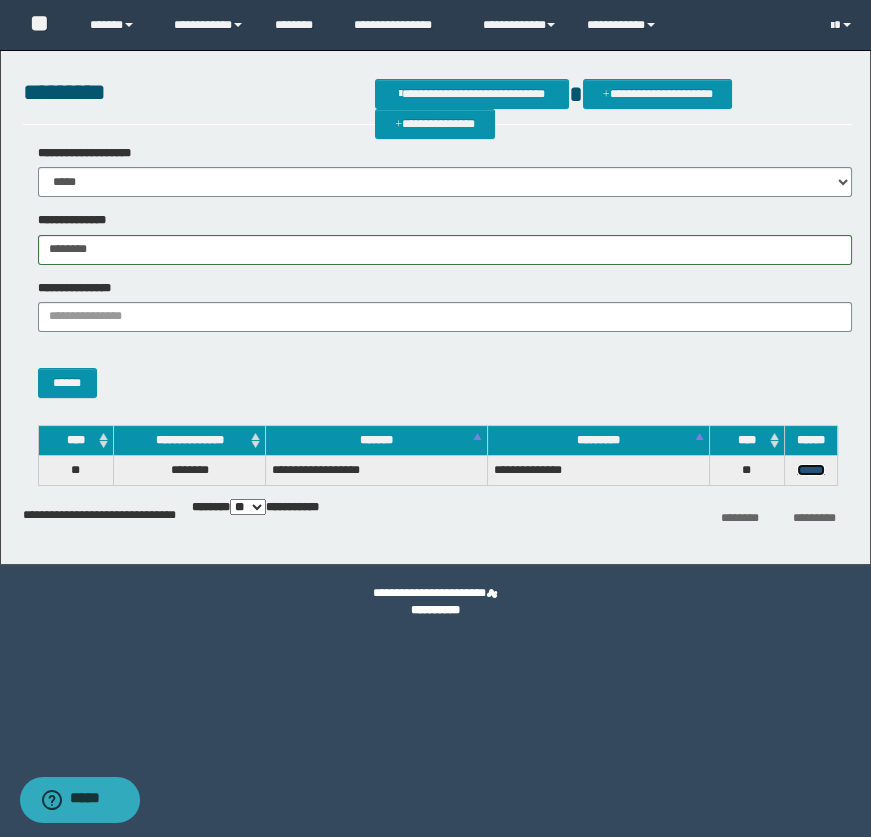 click on "******" at bounding box center [811, 470] 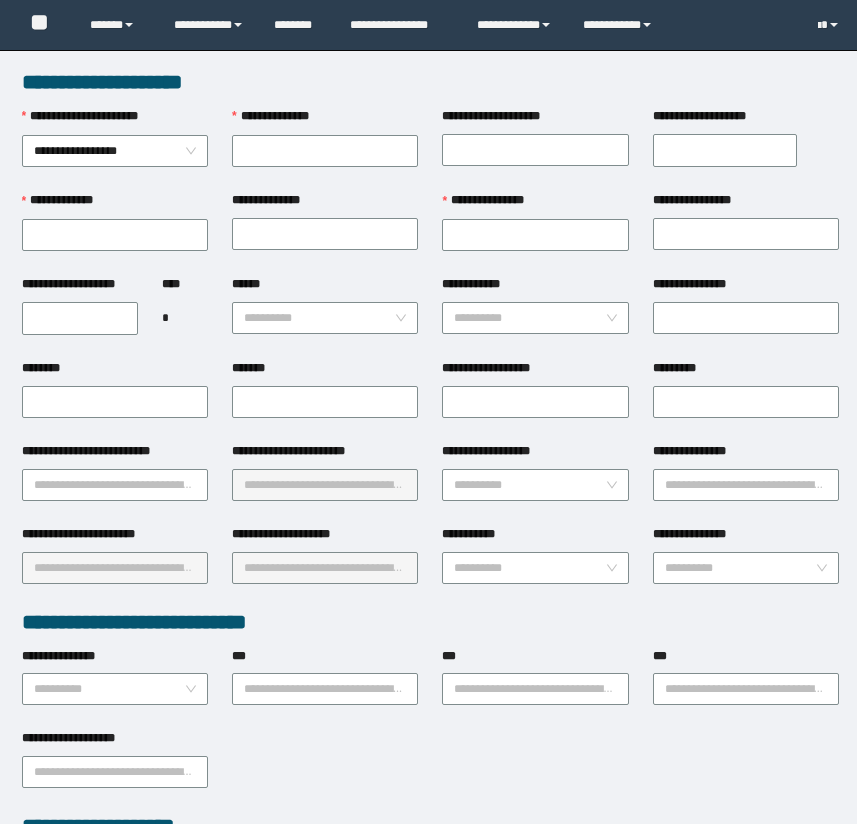 scroll, scrollTop: 0, scrollLeft: 0, axis: both 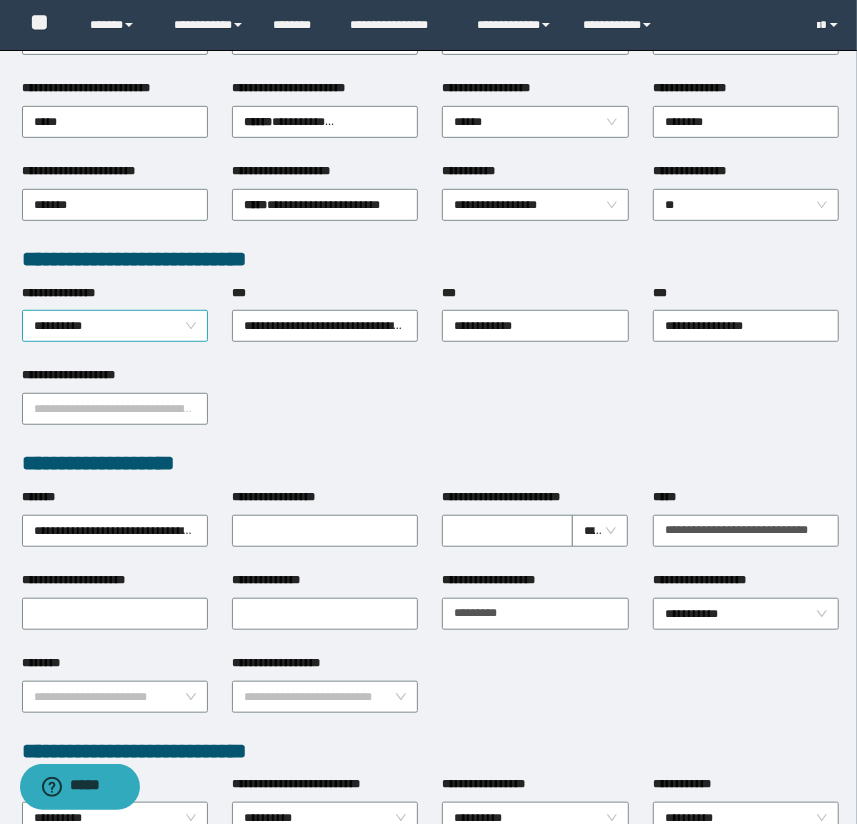 click on "**********" at bounding box center [115, 326] 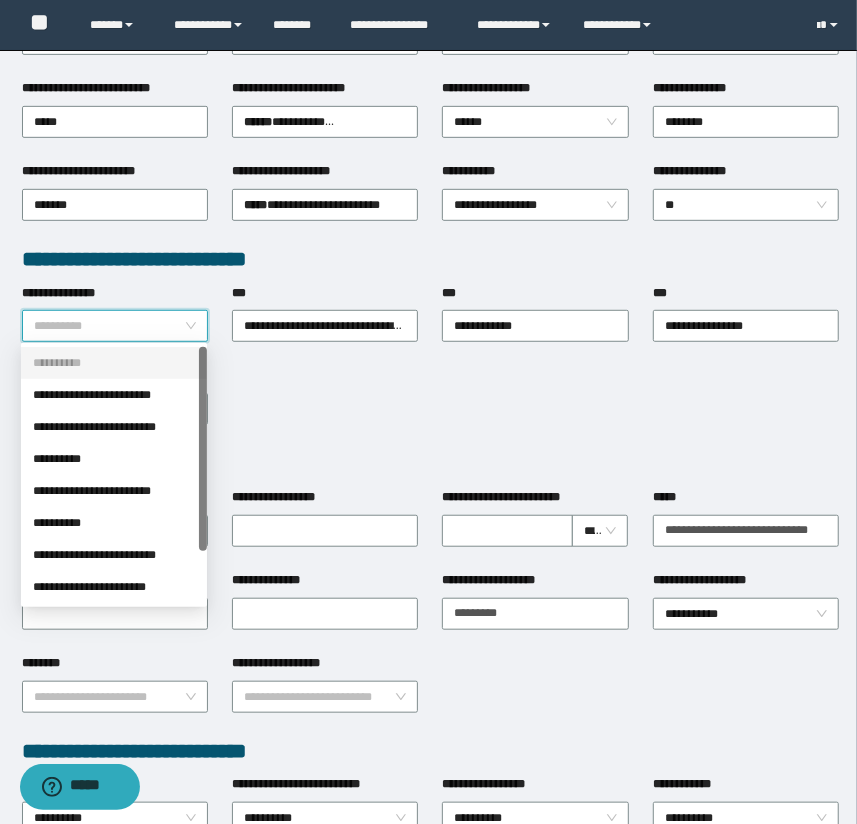 click on "**********" at bounding box center (114, 363) 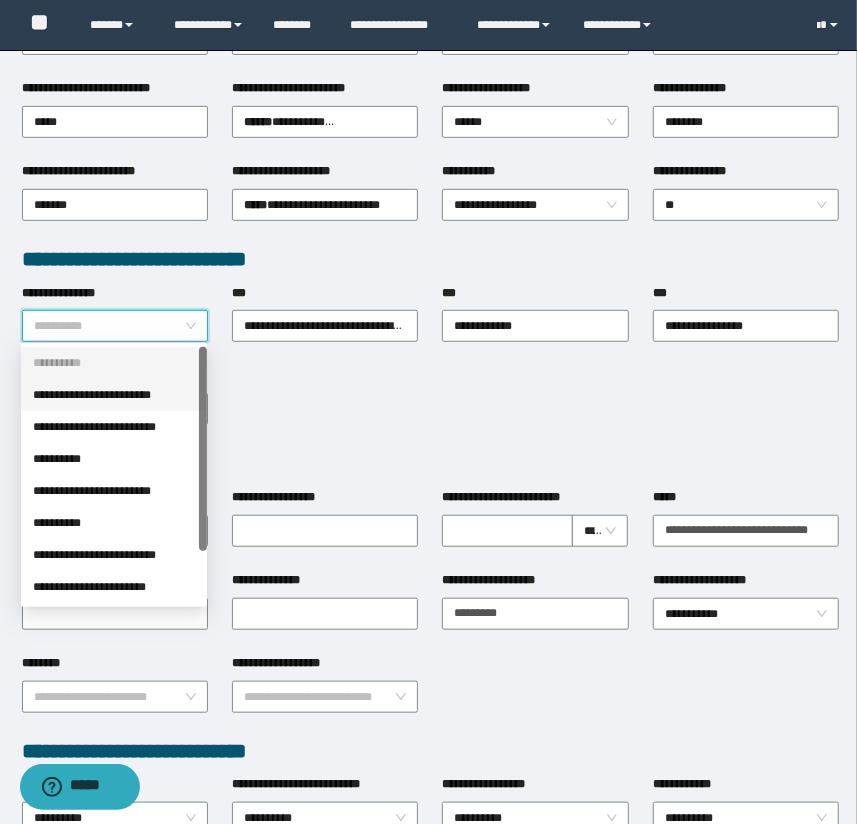 click on "**********" at bounding box center (114, 395) 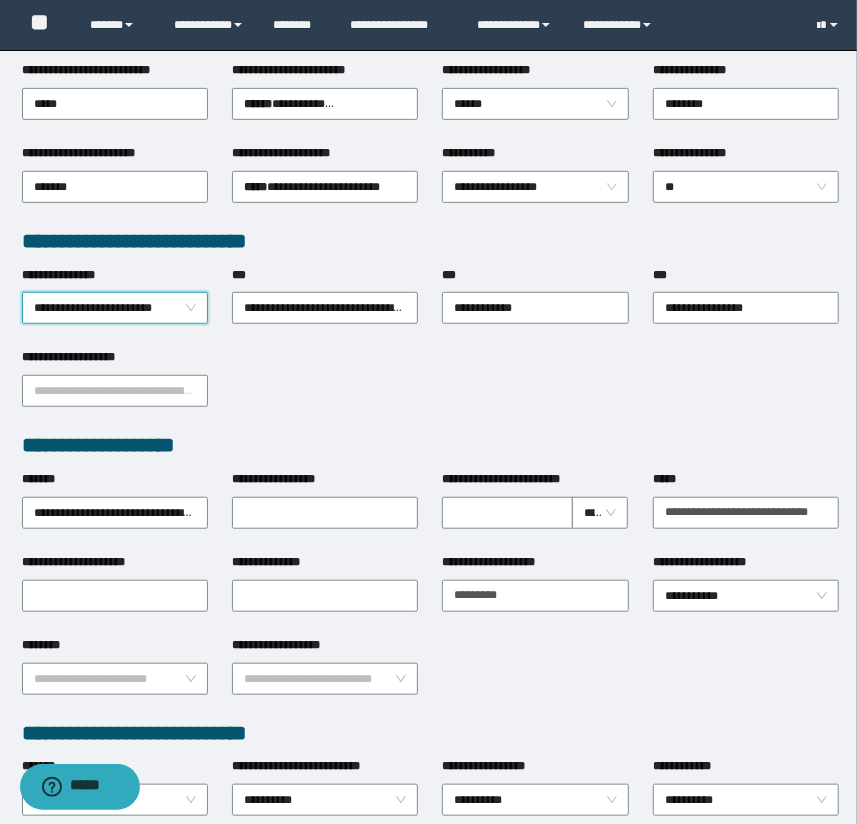 scroll, scrollTop: 878, scrollLeft: 0, axis: vertical 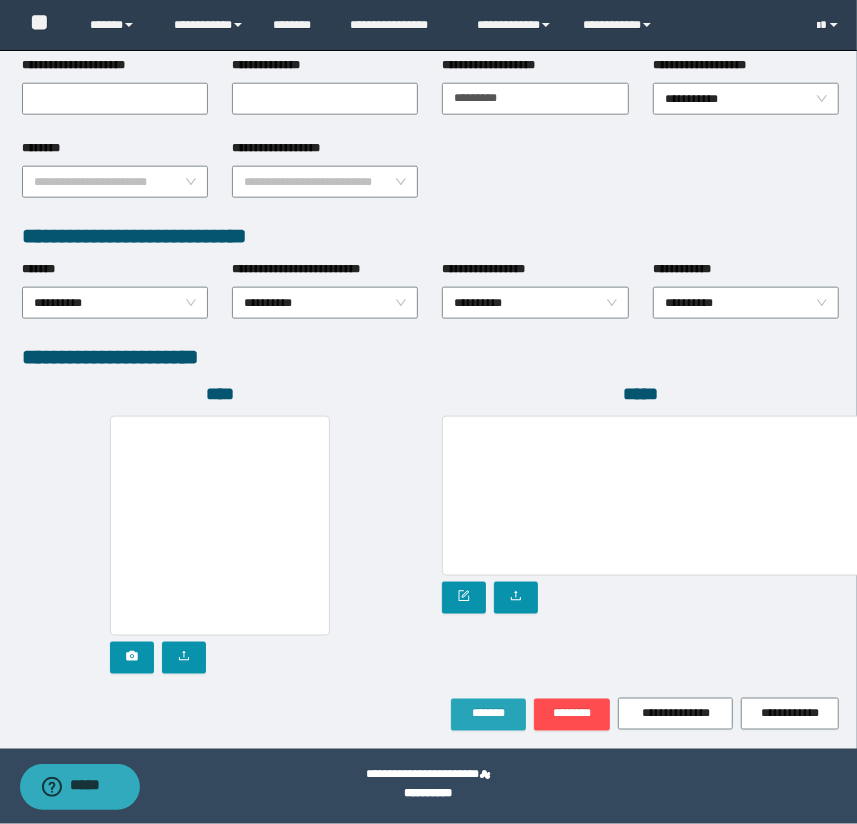 click on "*******" at bounding box center [488, 715] 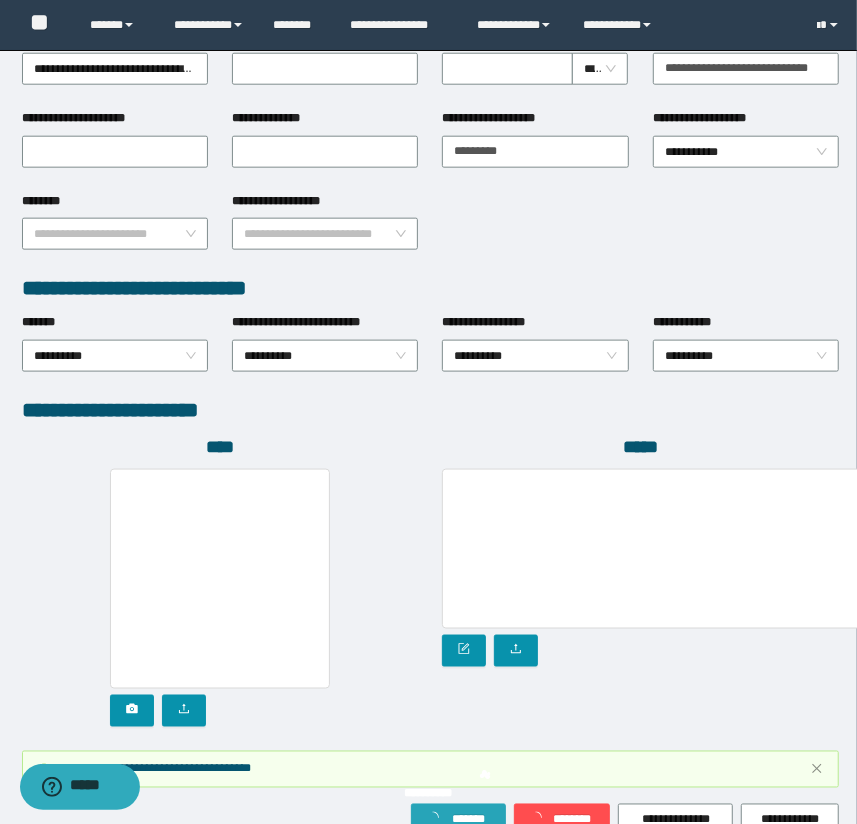 scroll, scrollTop: 930, scrollLeft: 0, axis: vertical 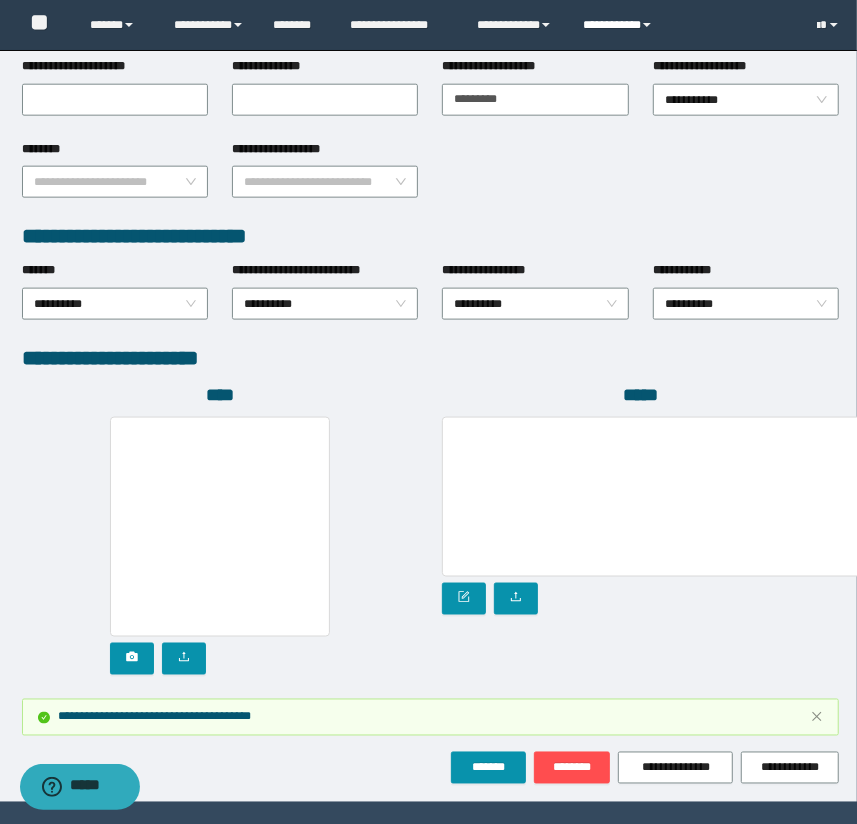 click on "**********" at bounding box center (620, 25) 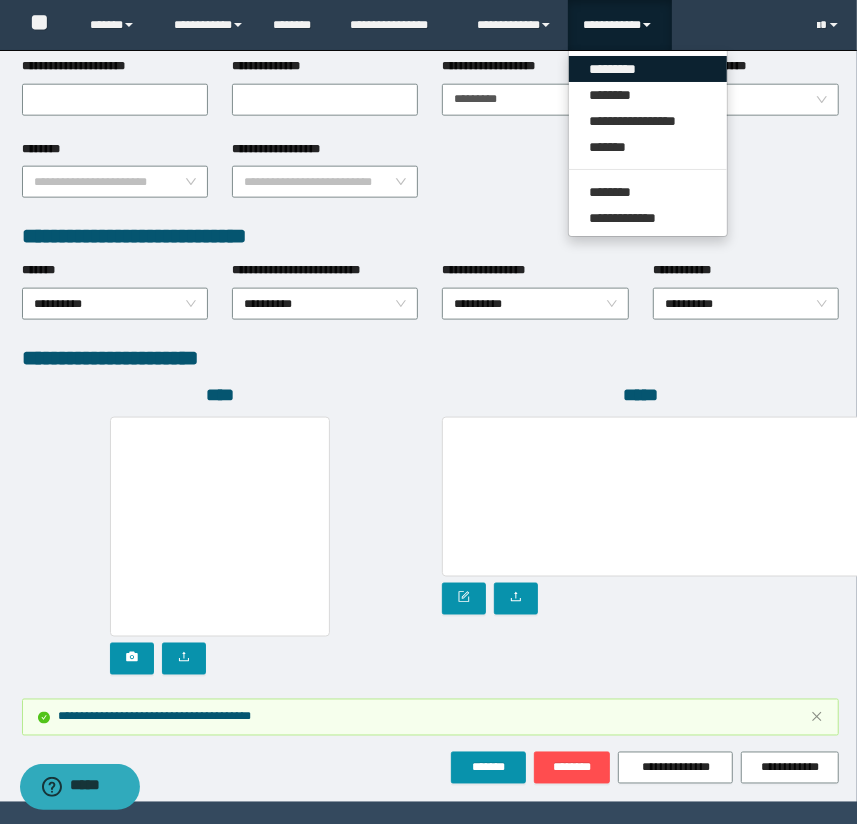 click on "*********" at bounding box center [648, 69] 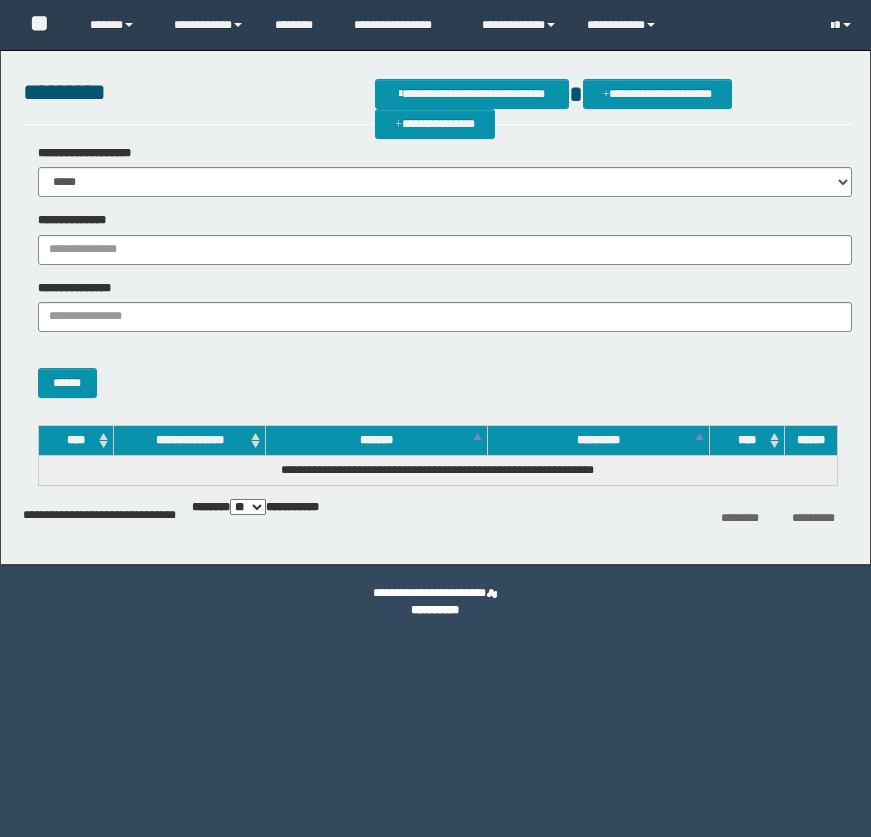 scroll, scrollTop: 0, scrollLeft: 0, axis: both 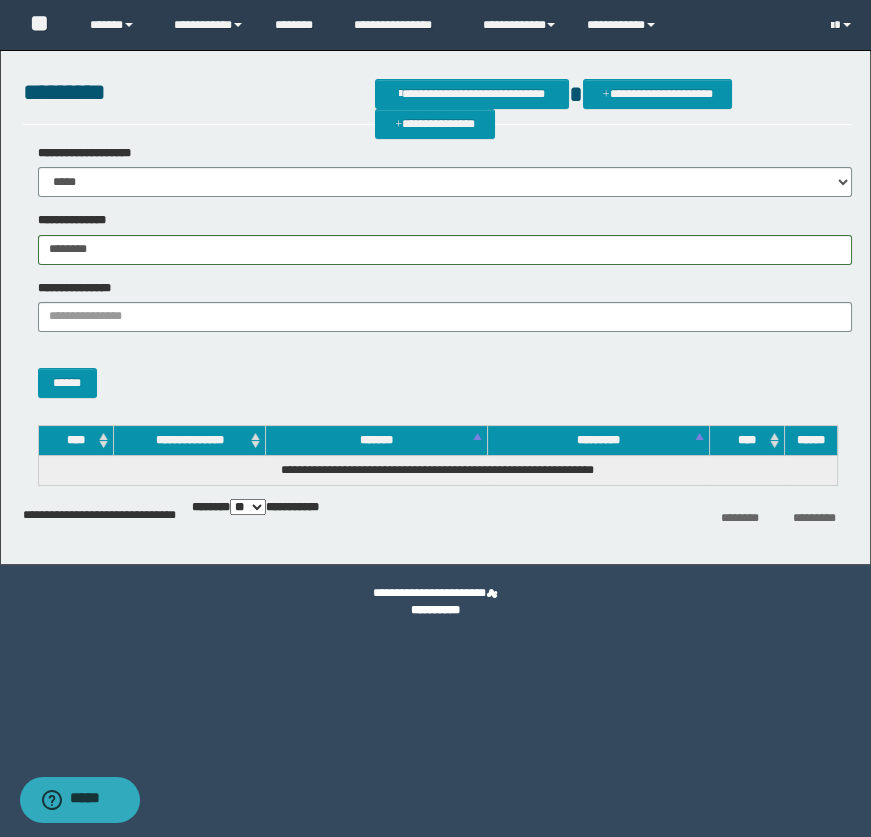 type on "********" 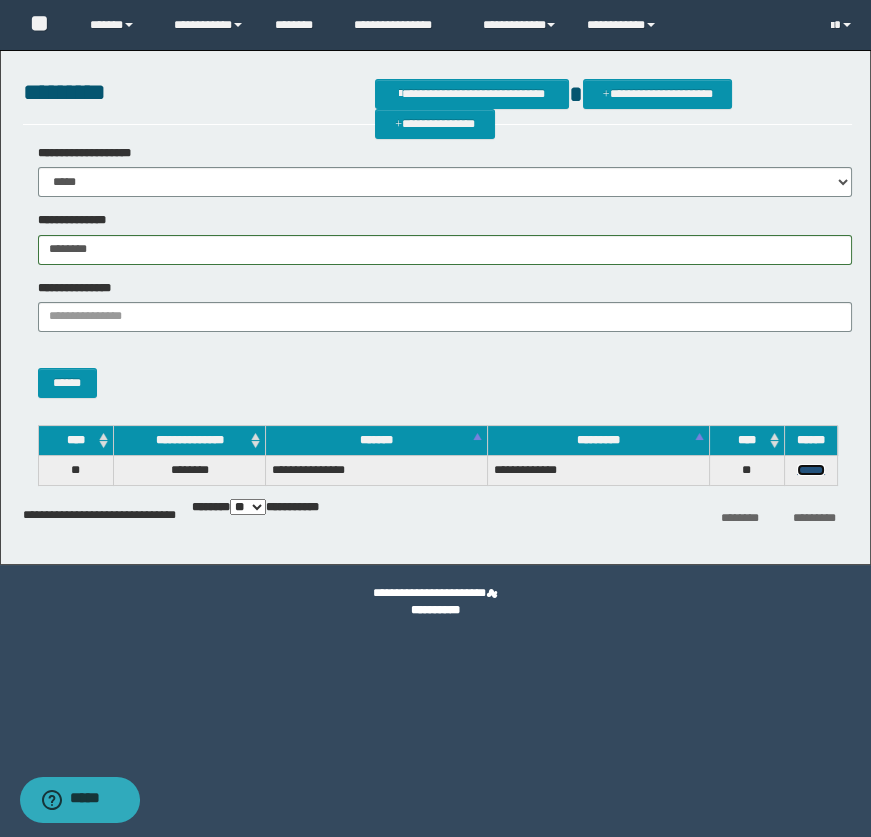click on "******" at bounding box center [811, 470] 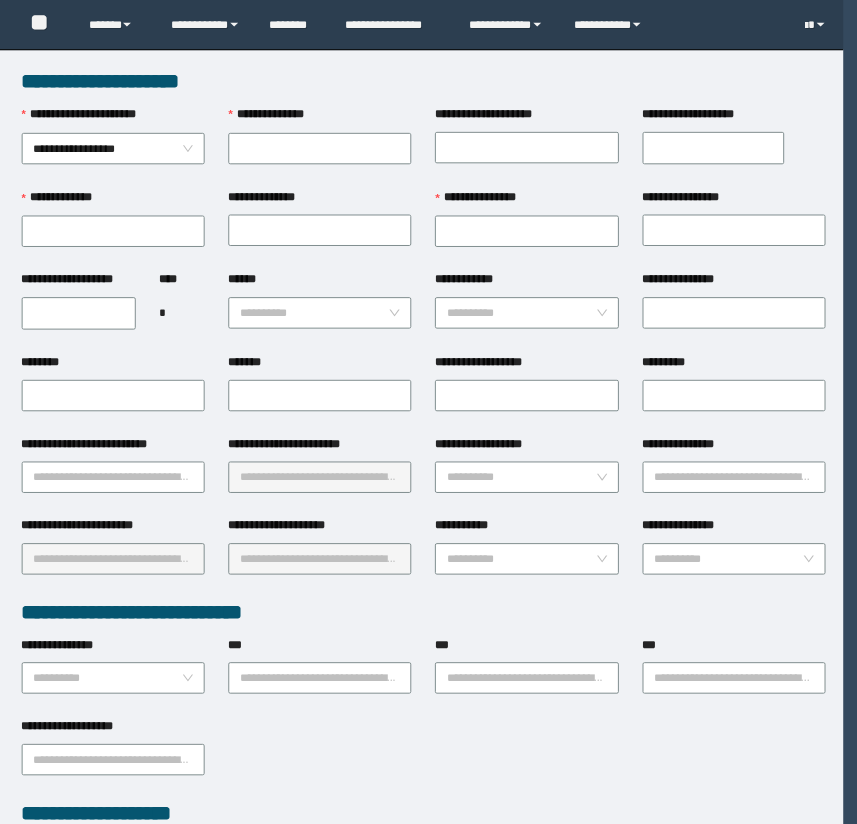 scroll, scrollTop: 0, scrollLeft: 0, axis: both 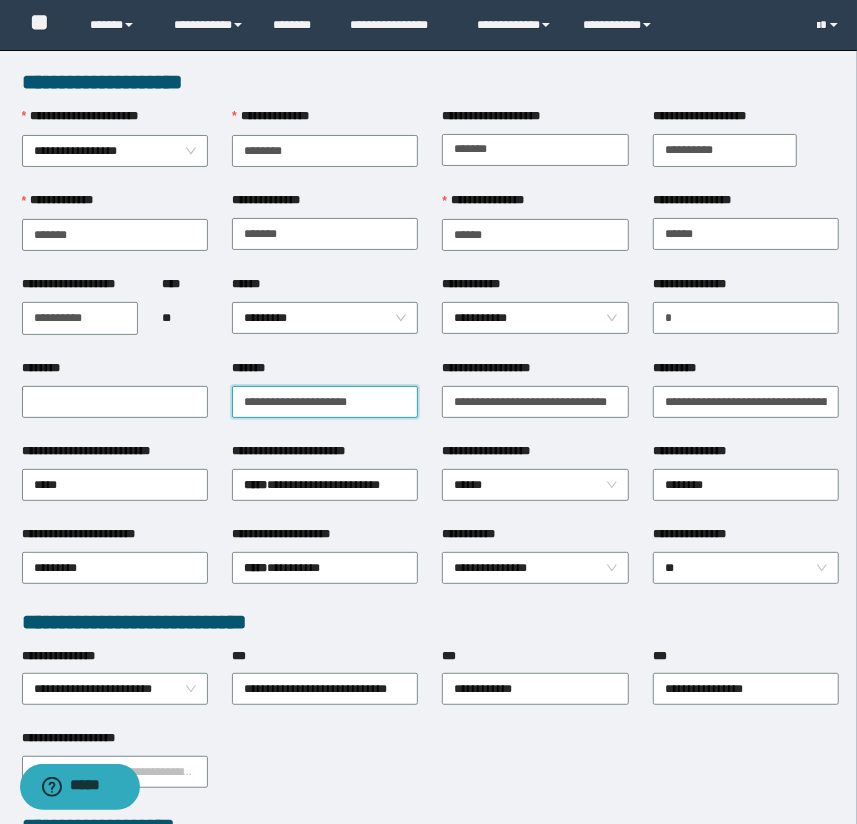 drag, startPoint x: 402, startPoint y: 401, endPoint x: 219, endPoint y: 402, distance: 183.00273 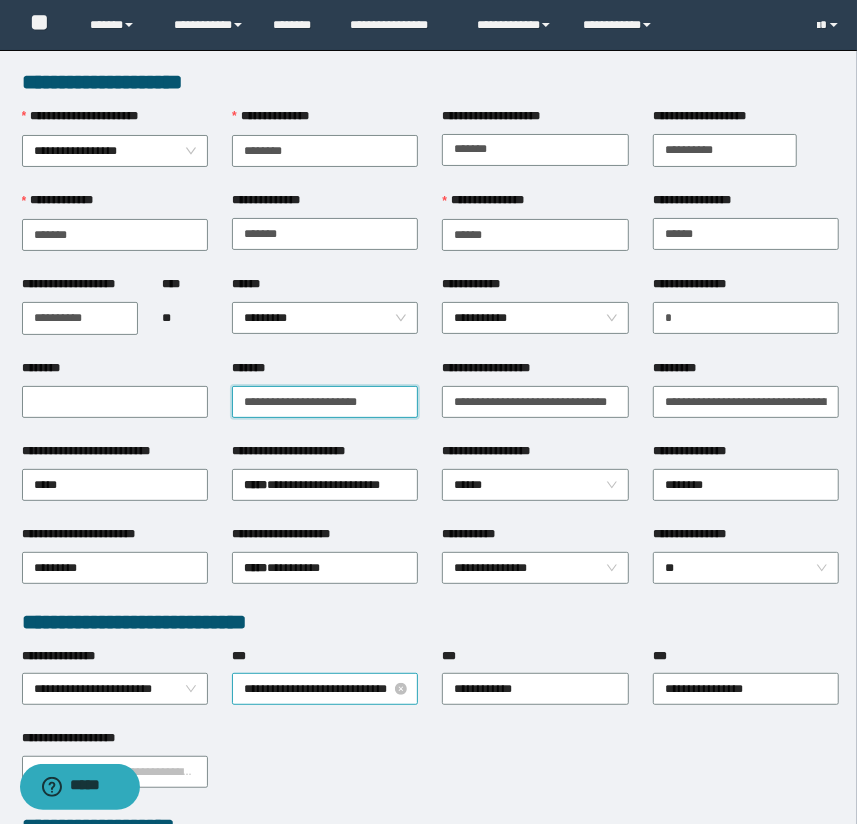 scroll, scrollTop: 363, scrollLeft: 0, axis: vertical 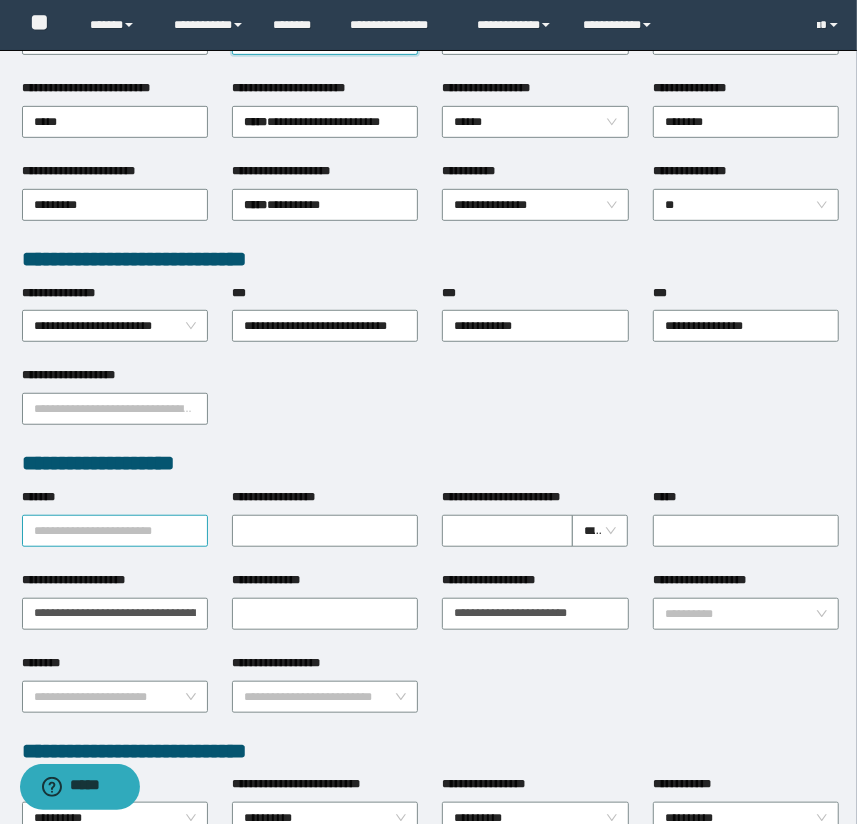 type on "**********" 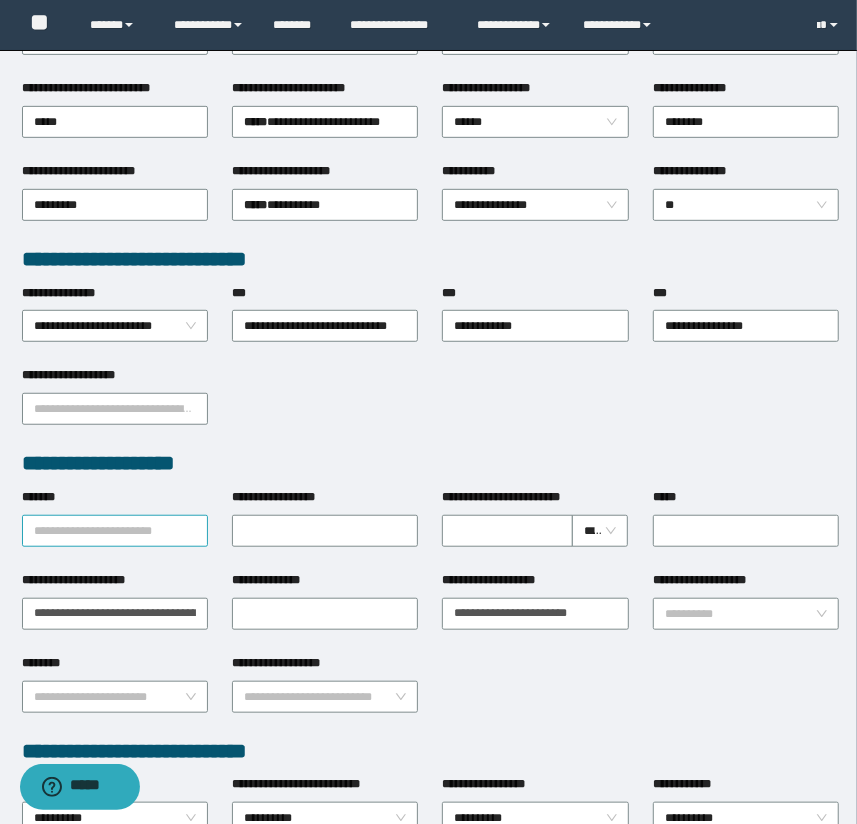 click on "*******" at bounding box center (115, 531) 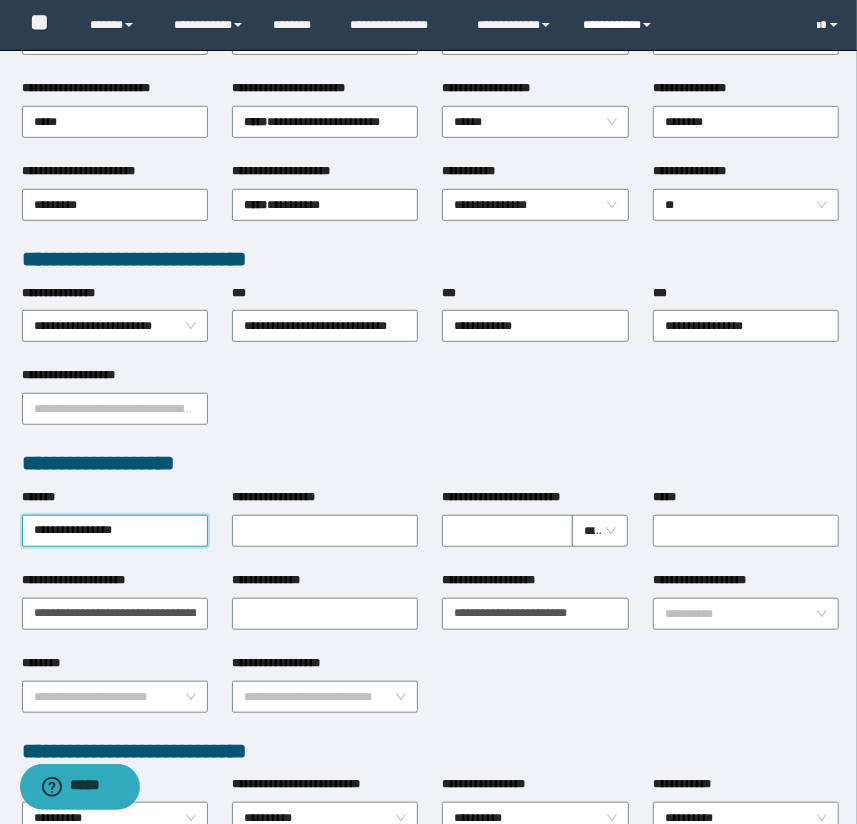 type on "**********" 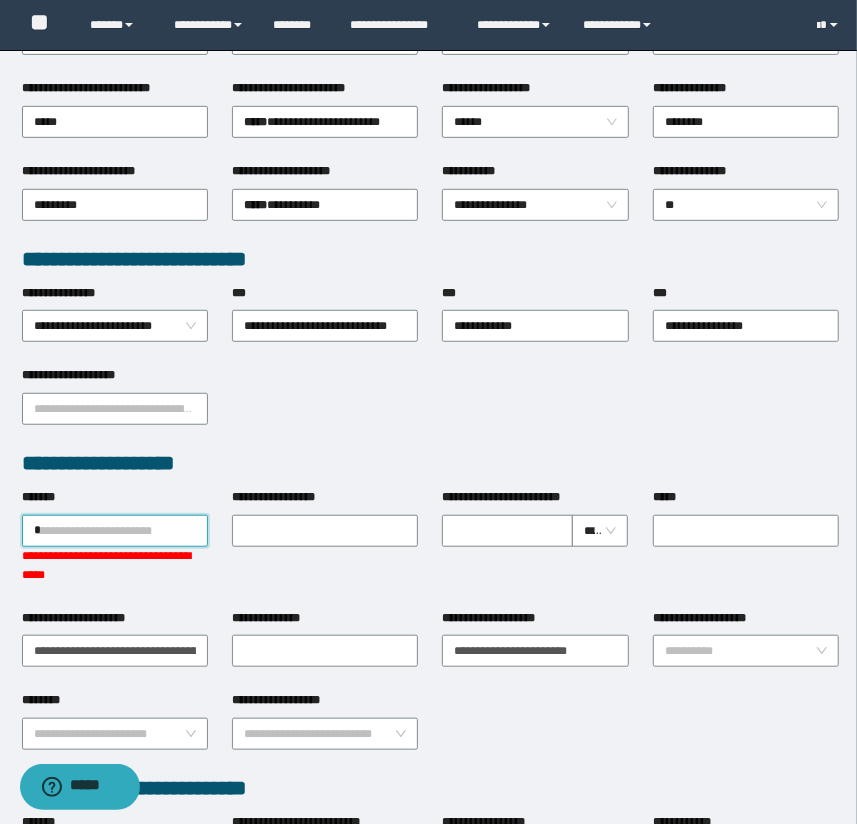 type on "**" 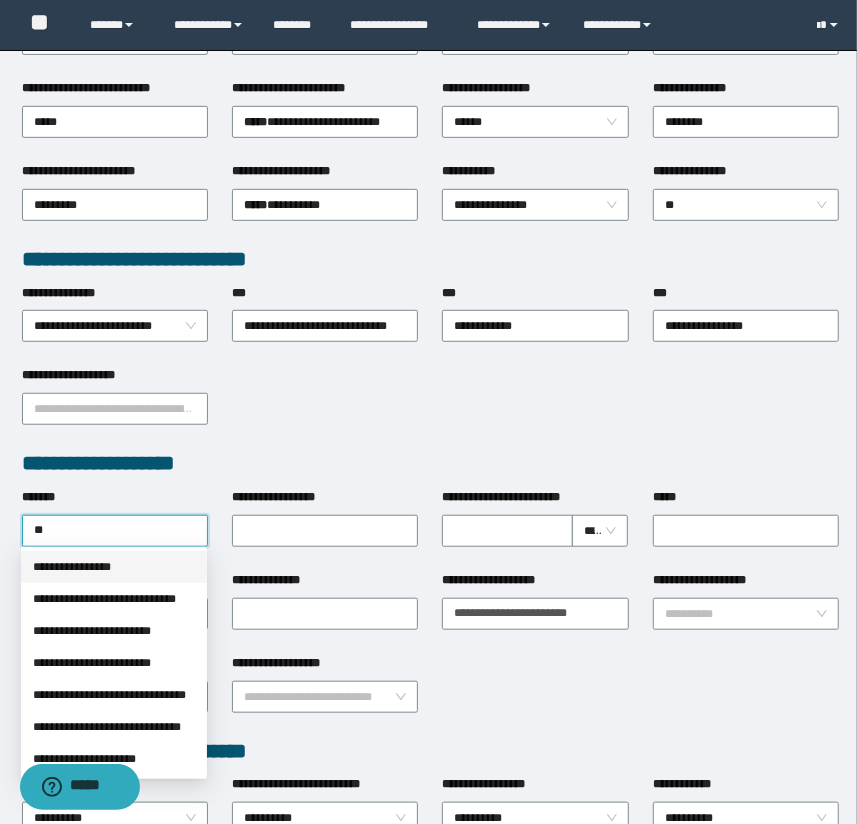 click on "**********" at bounding box center [114, 567] 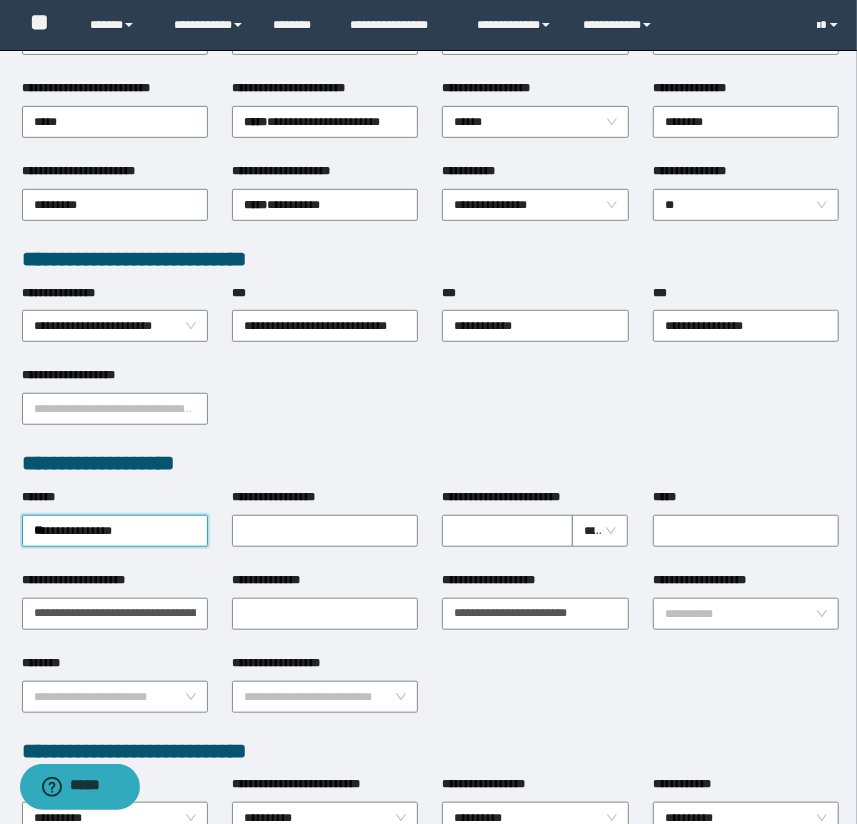 scroll, scrollTop: 878, scrollLeft: 0, axis: vertical 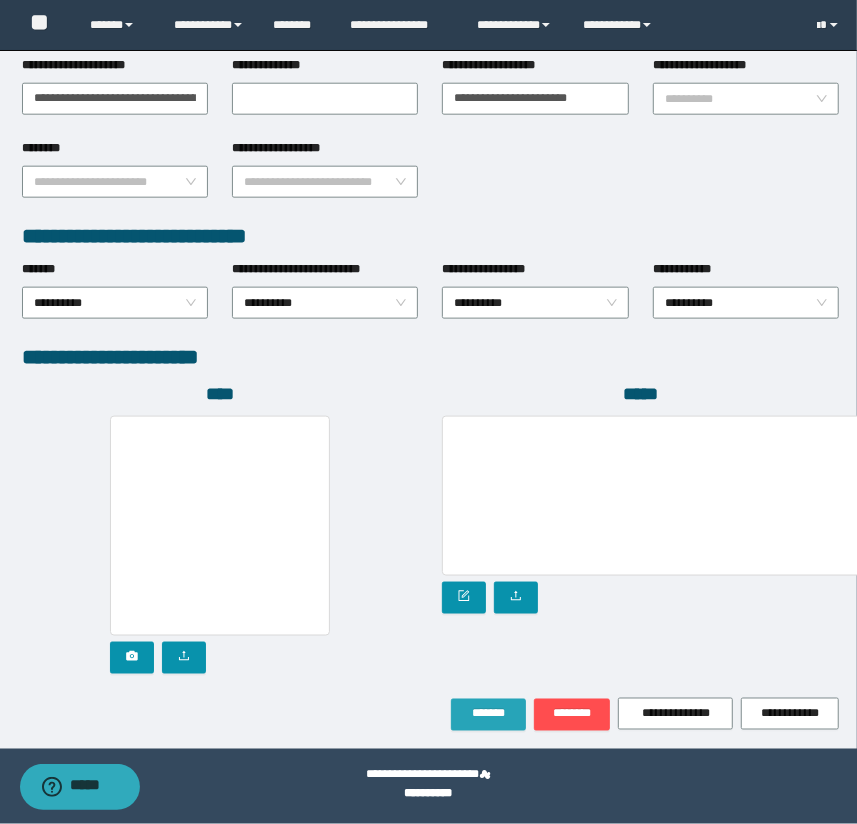 click on "*******" at bounding box center (488, 714) 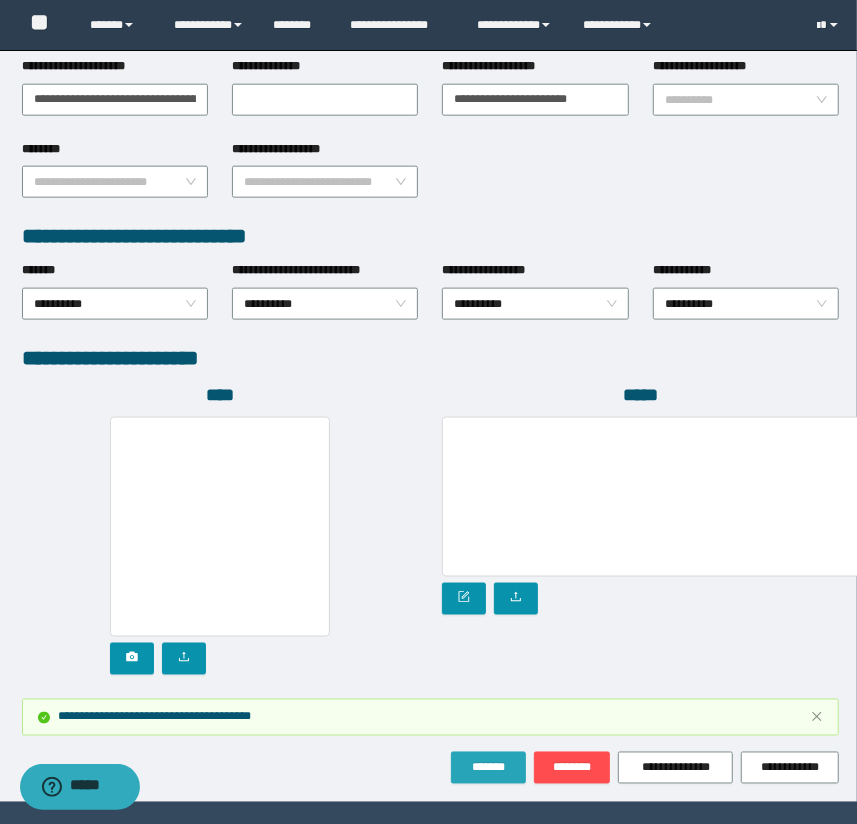 scroll, scrollTop: 294, scrollLeft: 0, axis: vertical 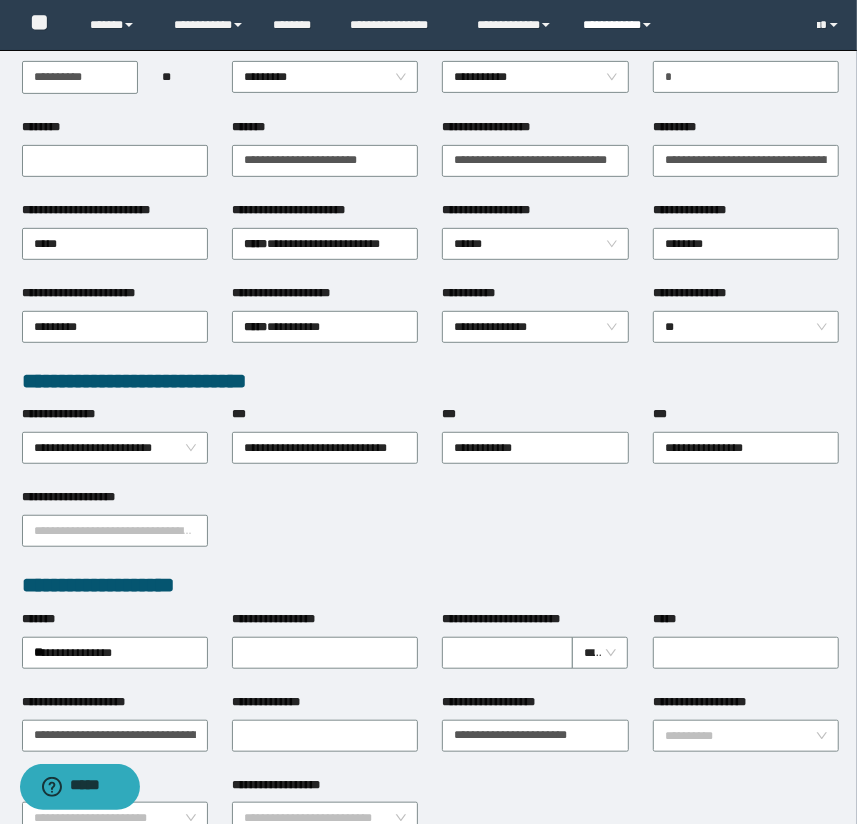 click on "**********" at bounding box center (620, 25) 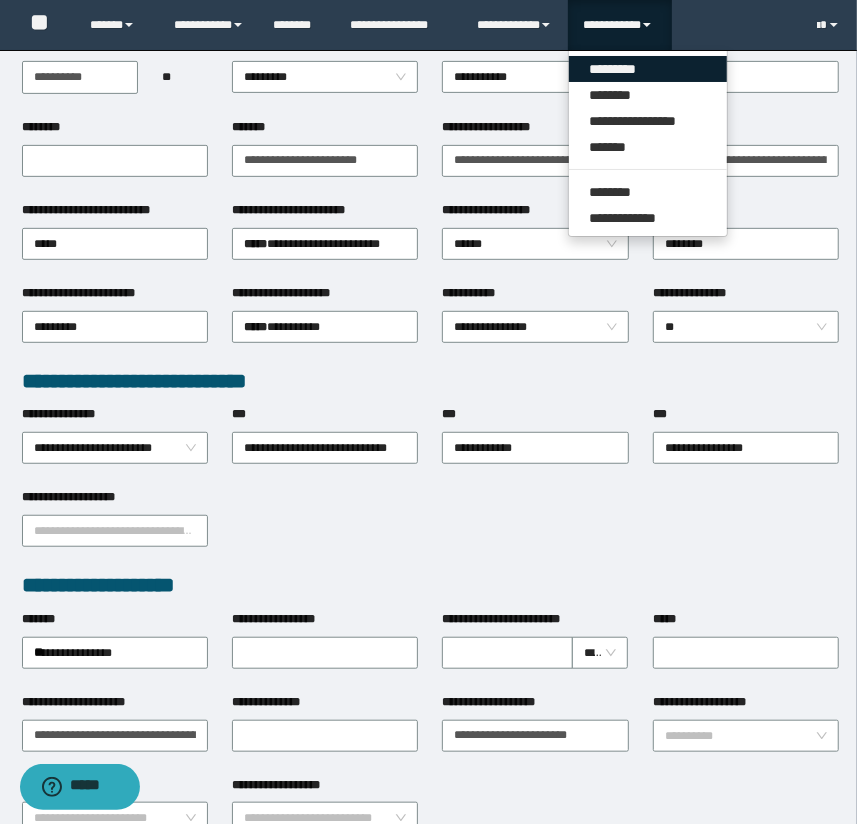 click on "*********" at bounding box center [648, 69] 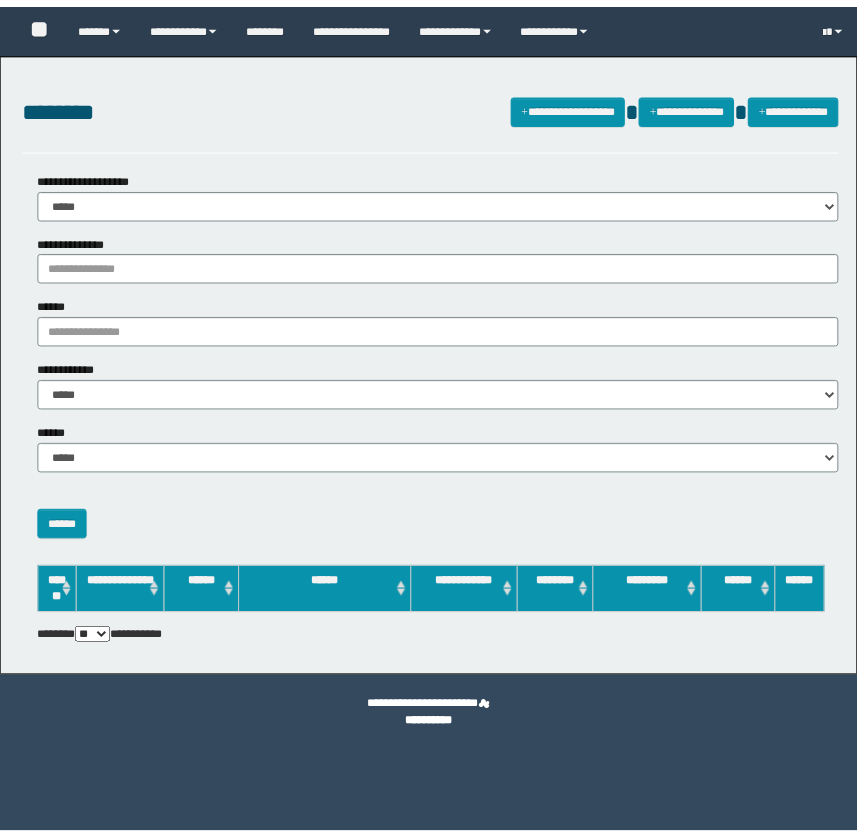 scroll, scrollTop: 0, scrollLeft: 0, axis: both 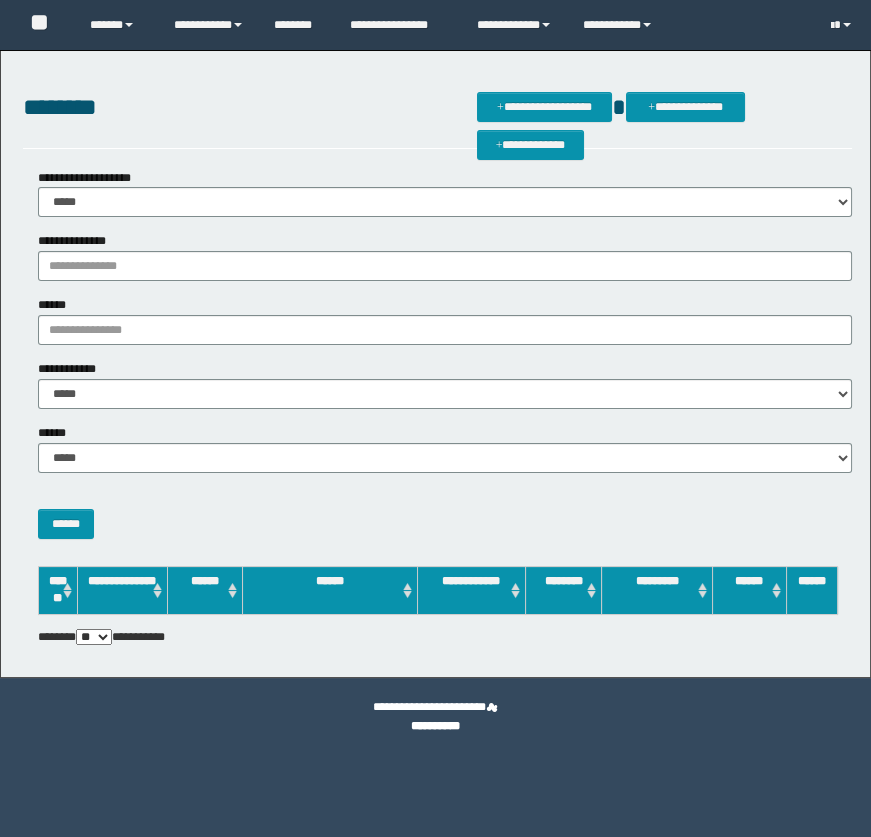 click on "**********" at bounding box center [445, 266] 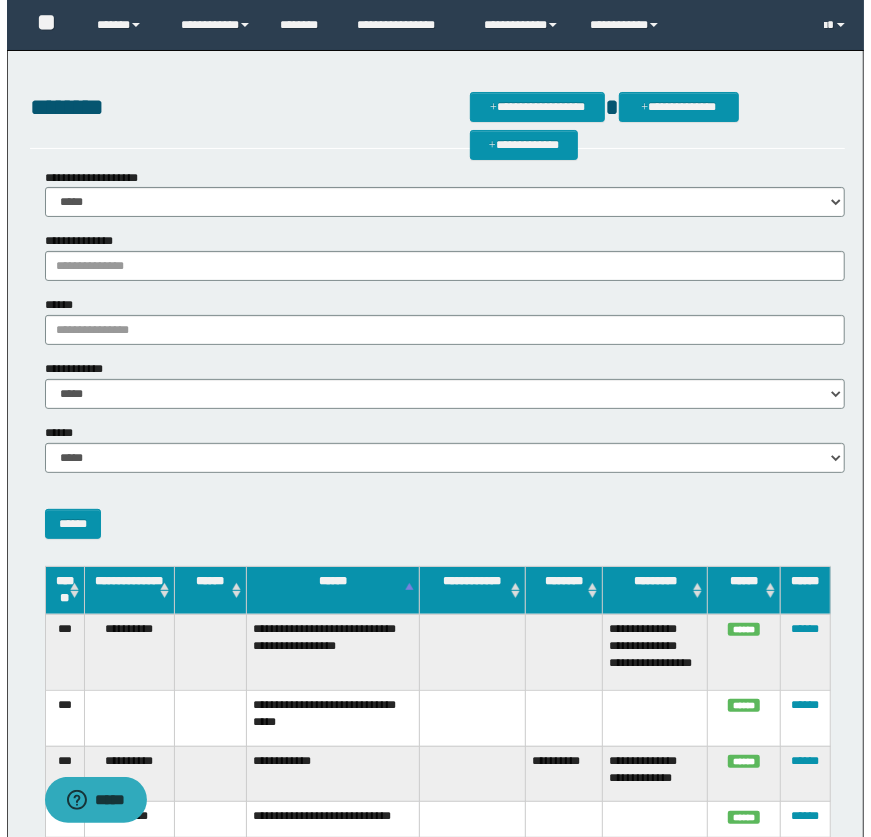 scroll, scrollTop: 0, scrollLeft: 0, axis: both 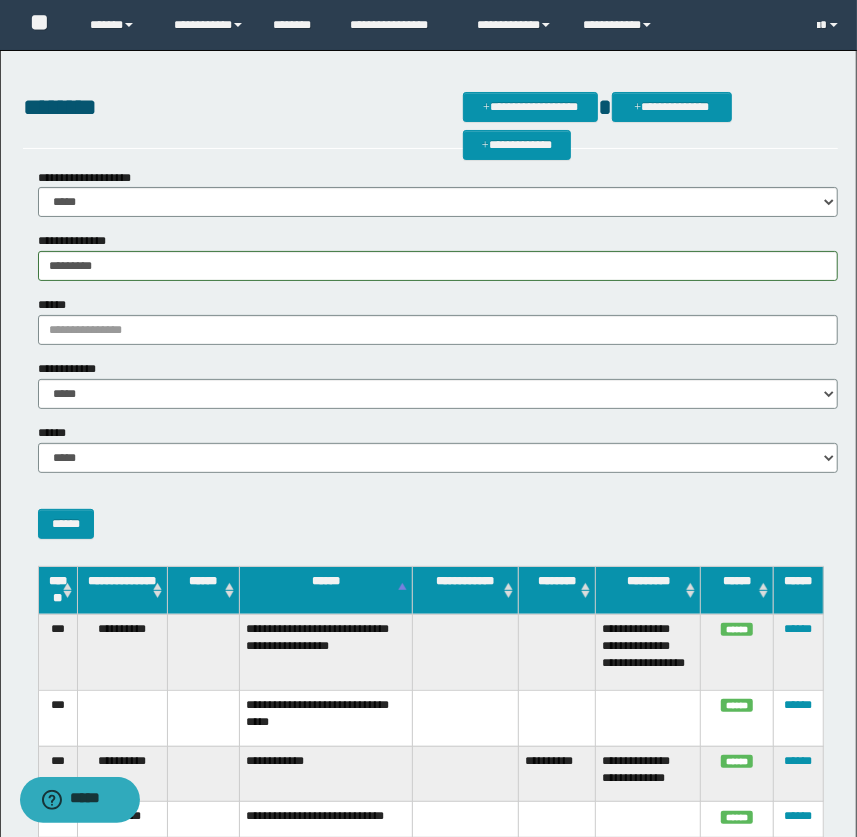 type on "*********" 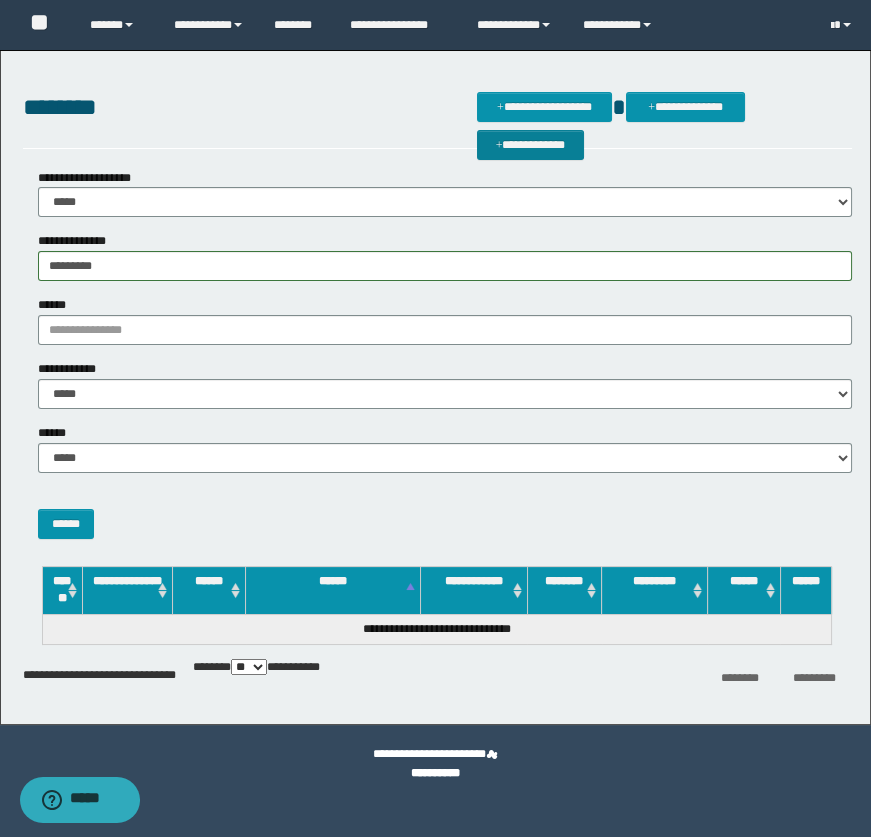 click on "**********" at bounding box center (531, 145) 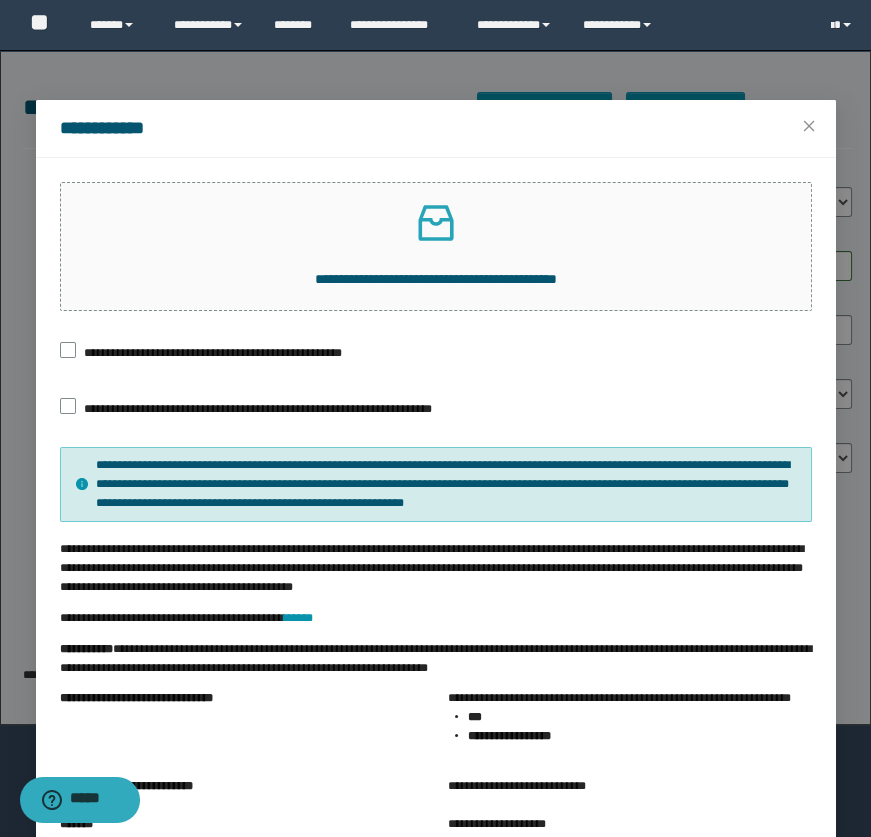click on "**********" at bounding box center (436, 1868) 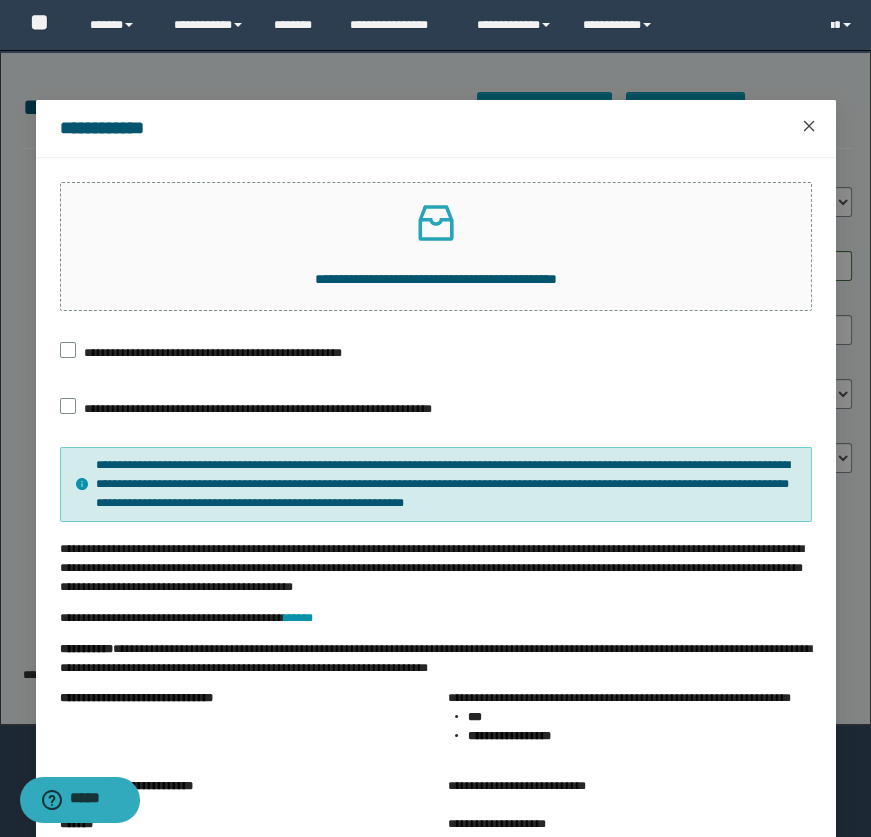 click at bounding box center [809, 127] 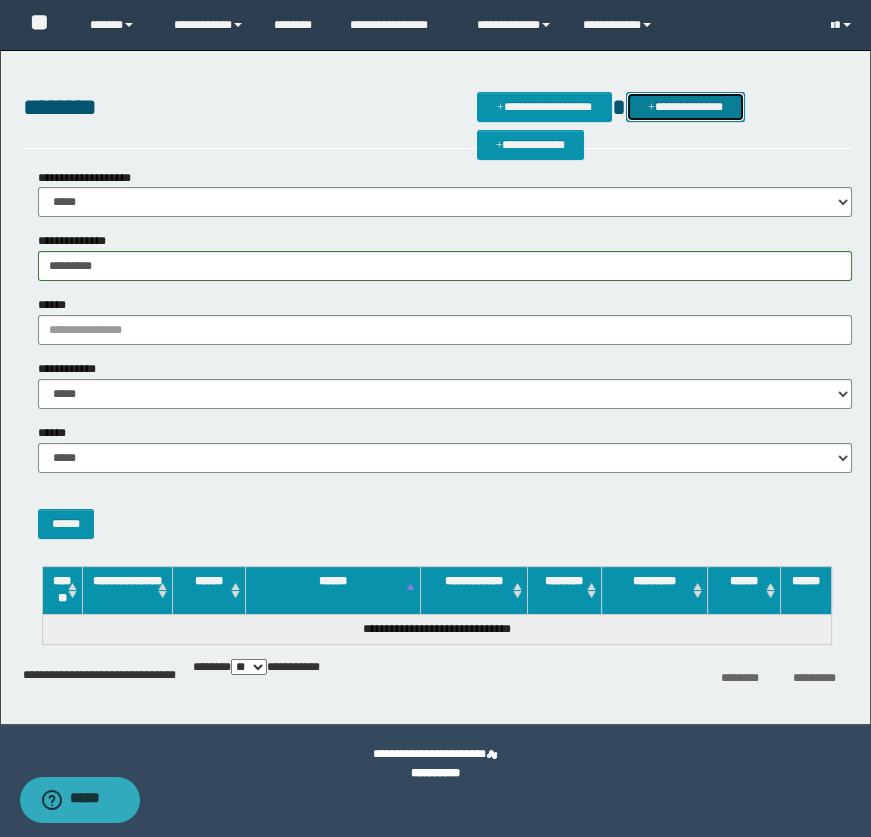 click on "**********" at bounding box center [686, 107] 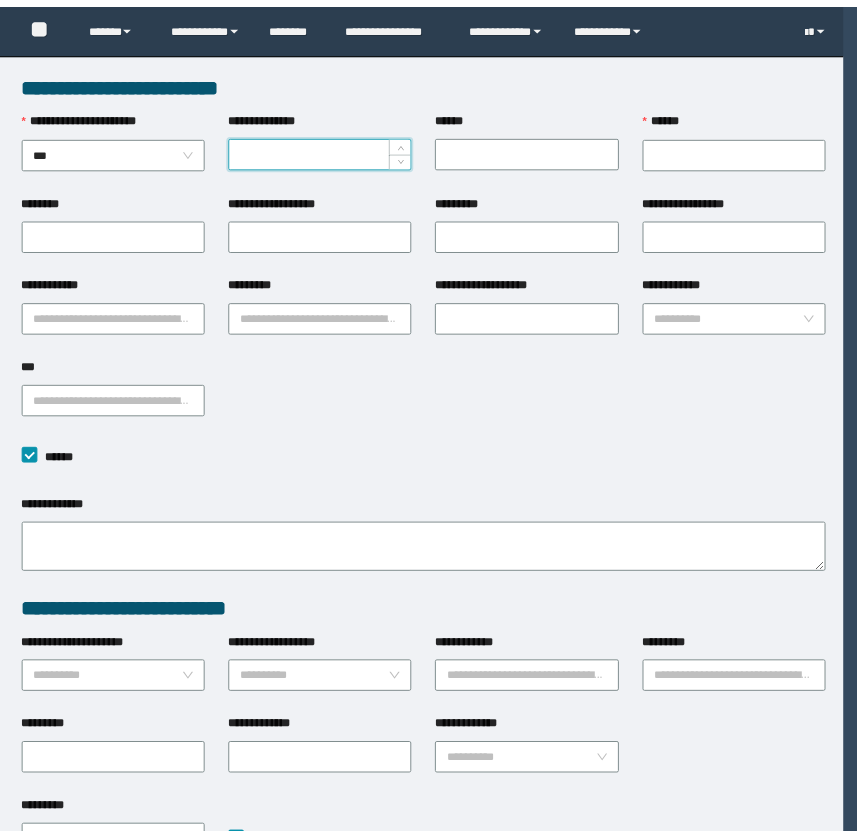 scroll, scrollTop: 0, scrollLeft: 0, axis: both 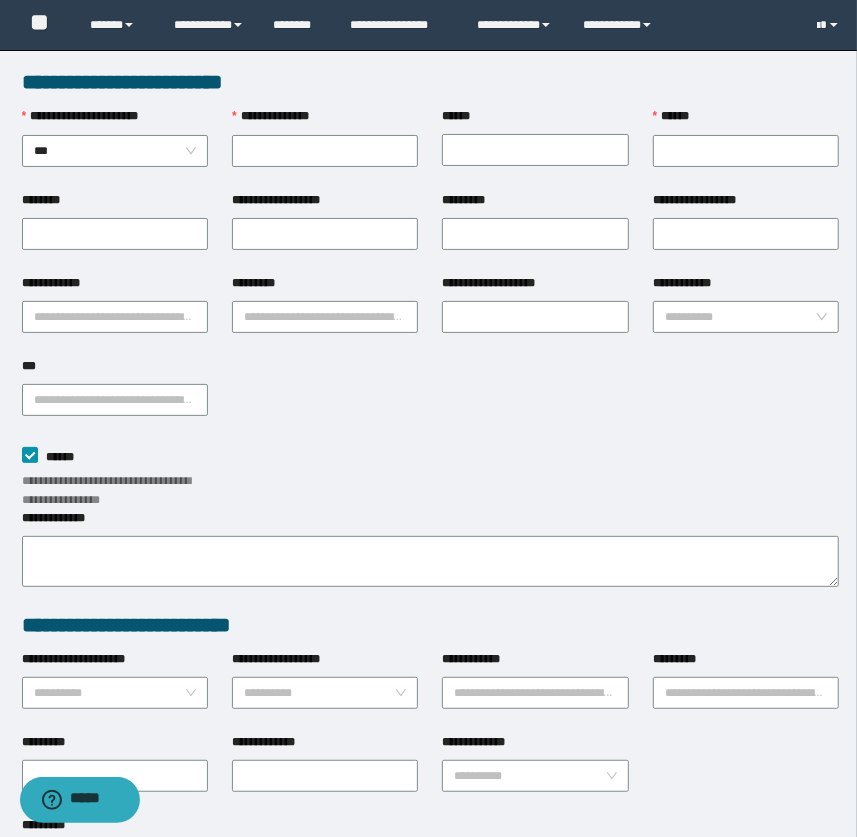 click on "******" at bounding box center [746, 149] 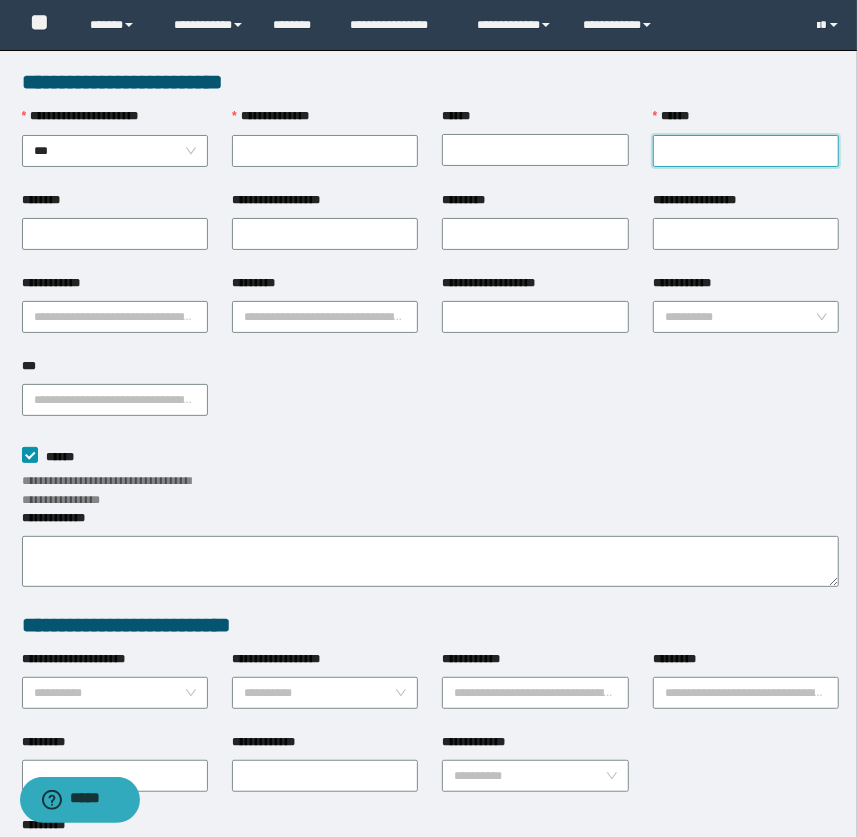 click on "******" at bounding box center (746, 151) 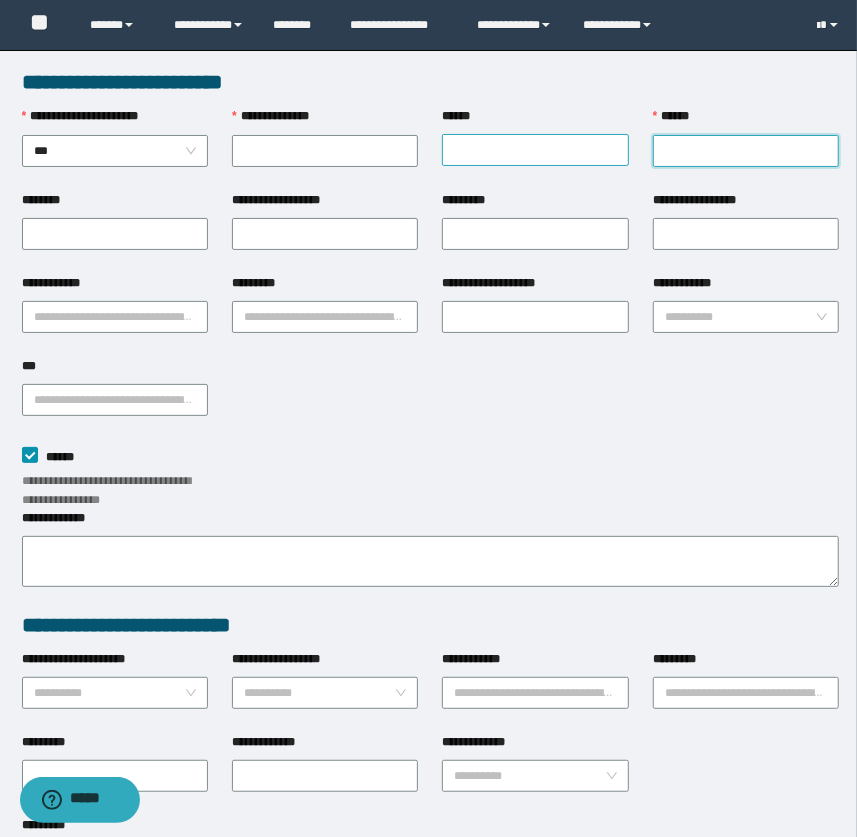 paste on "**********" 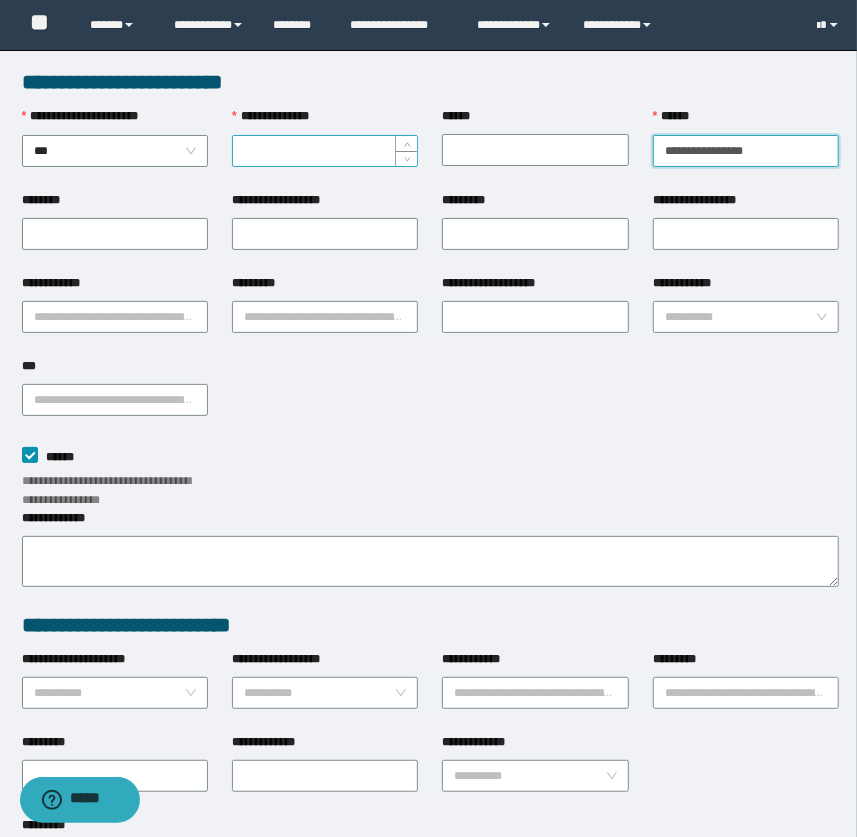 type on "**********" 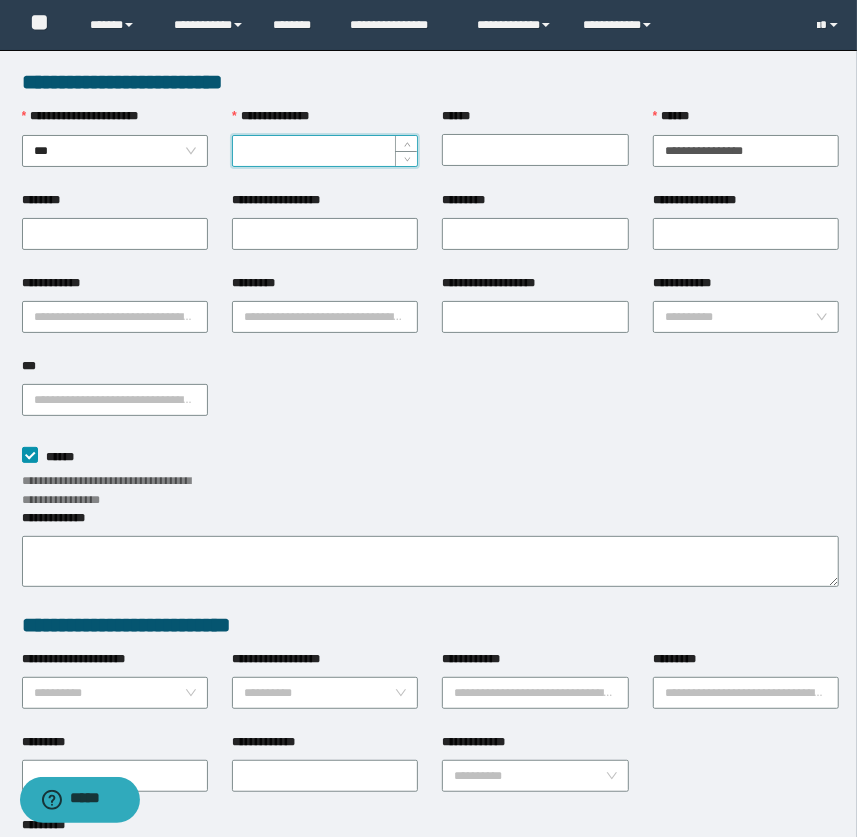 click on "**********" at bounding box center [325, 151] 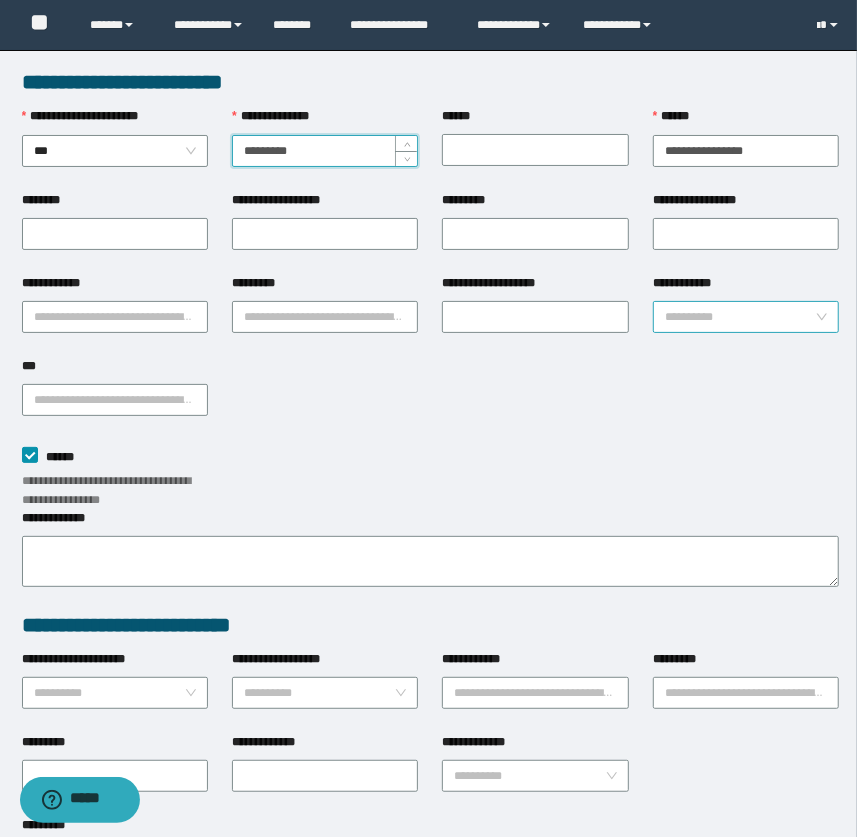type on "*********" 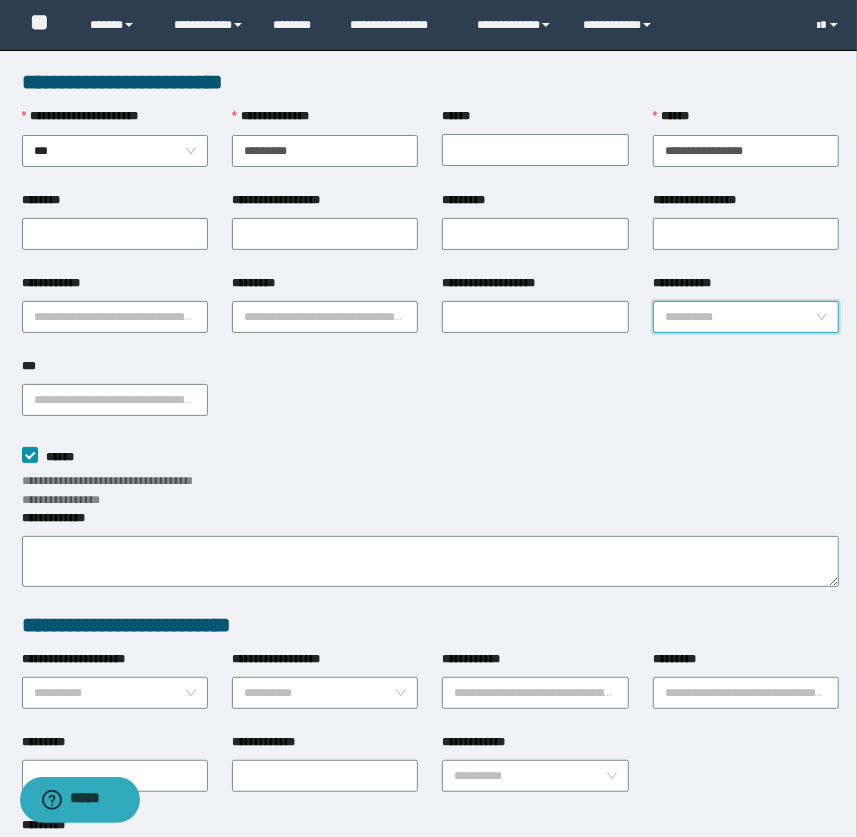 drag, startPoint x: 755, startPoint y: 326, endPoint x: 748, endPoint y: 345, distance: 20.248457 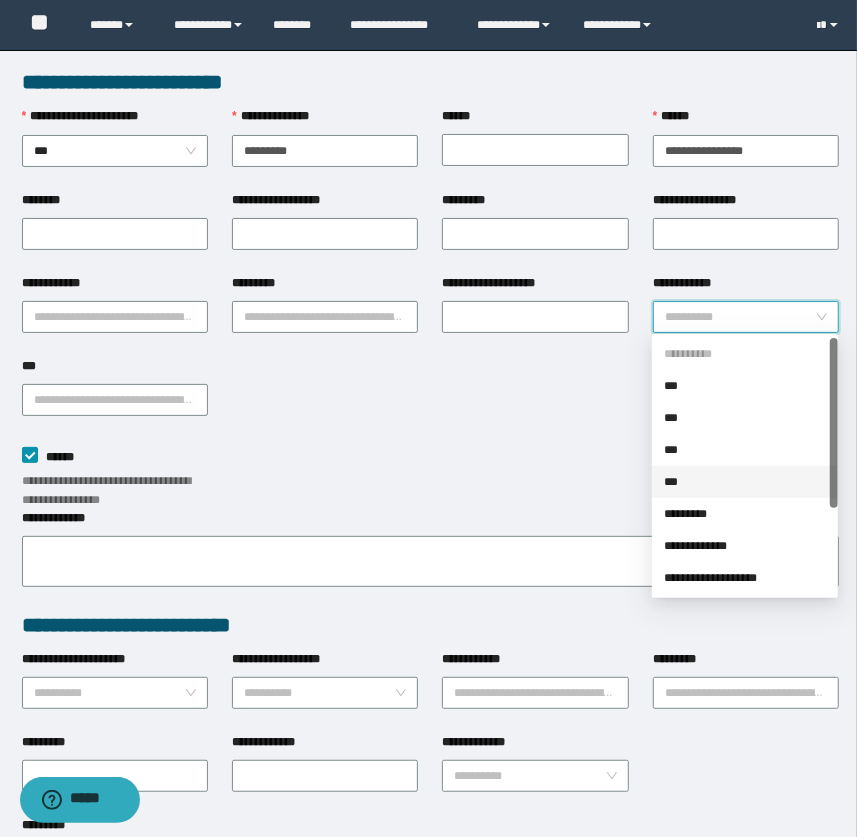scroll, scrollTop: 127, scrollLeft: 0, axis: vertical 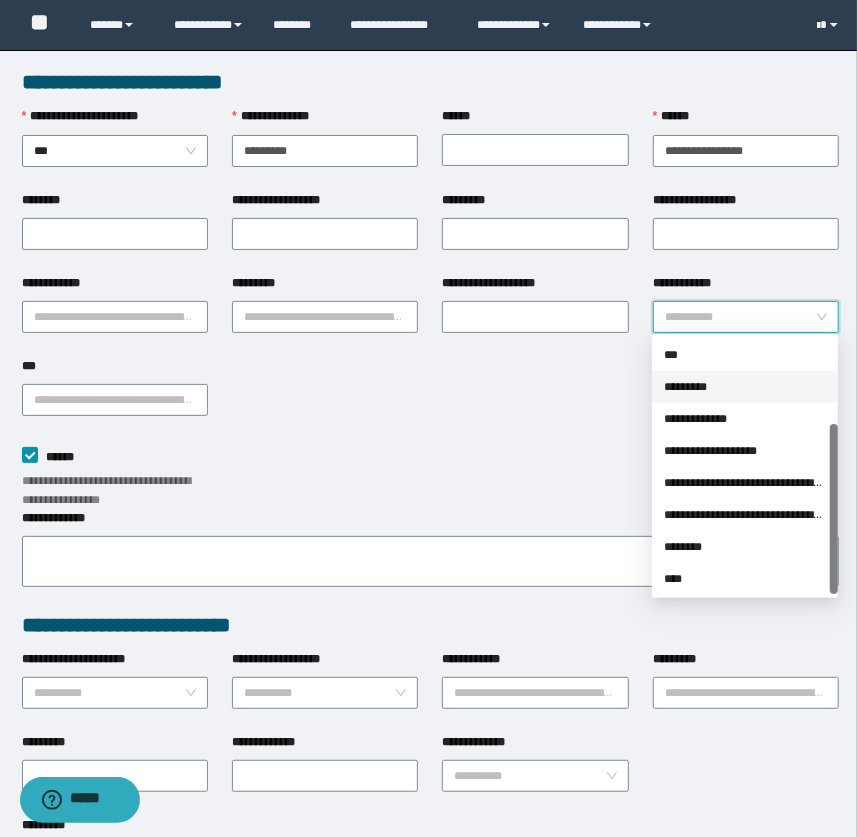 click on "*********" at bounding box center [745, 387] 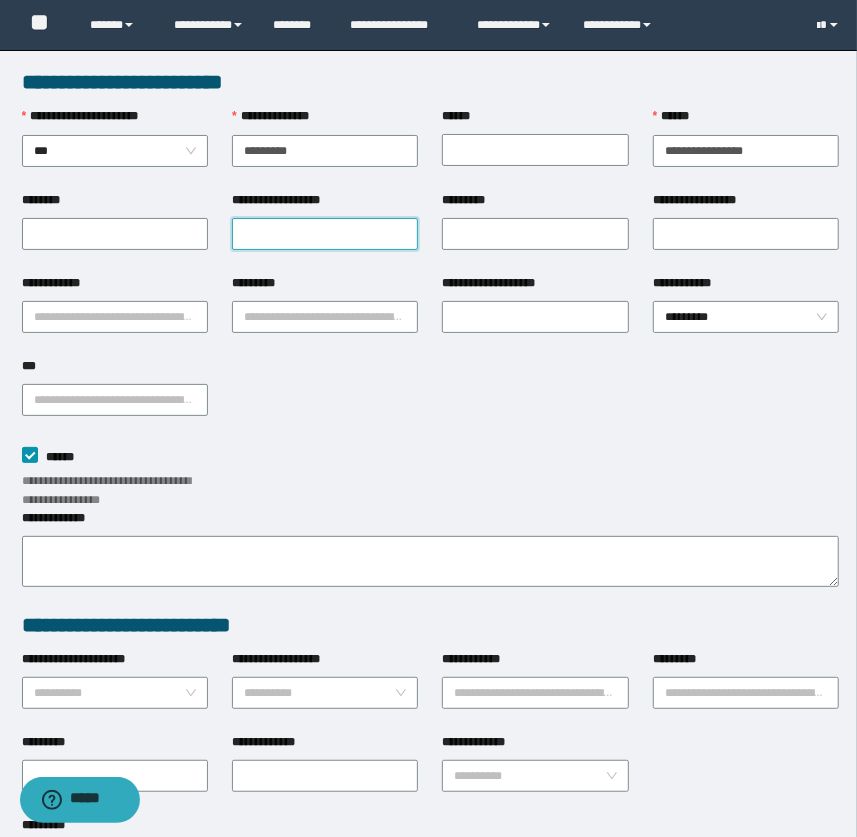 click on "**********" at bounding box center [325, 234] 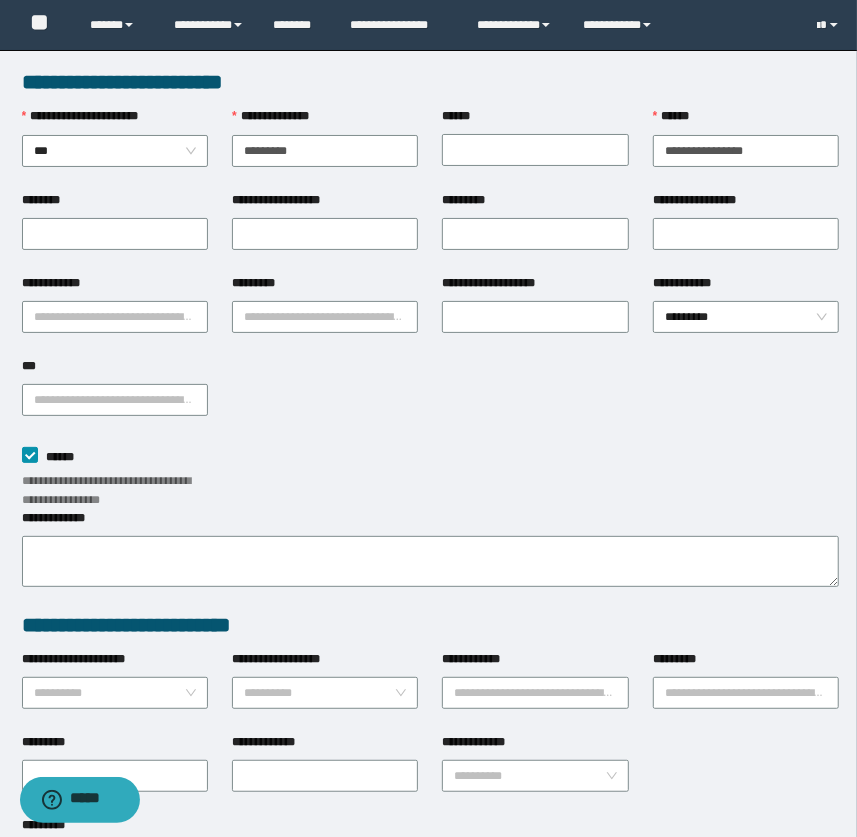 click on "**********" at bounding box center (431, 398) 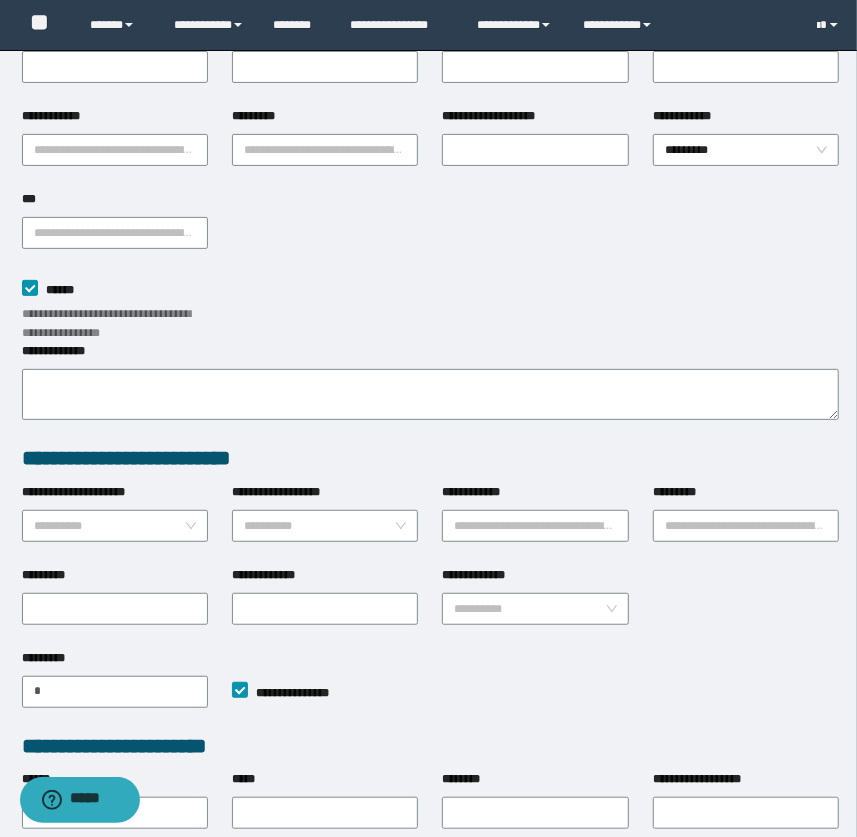 scroll, scrollTop: 392, scrollLeft: 0, axis: vertical 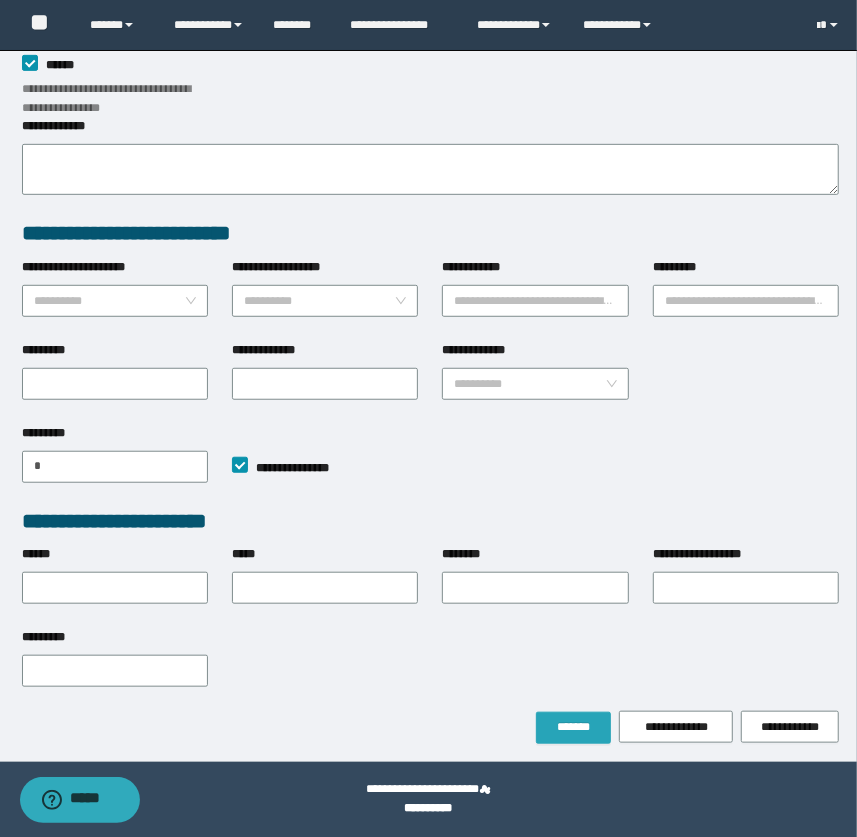 click on "*******" at bounding box center [573, 727] 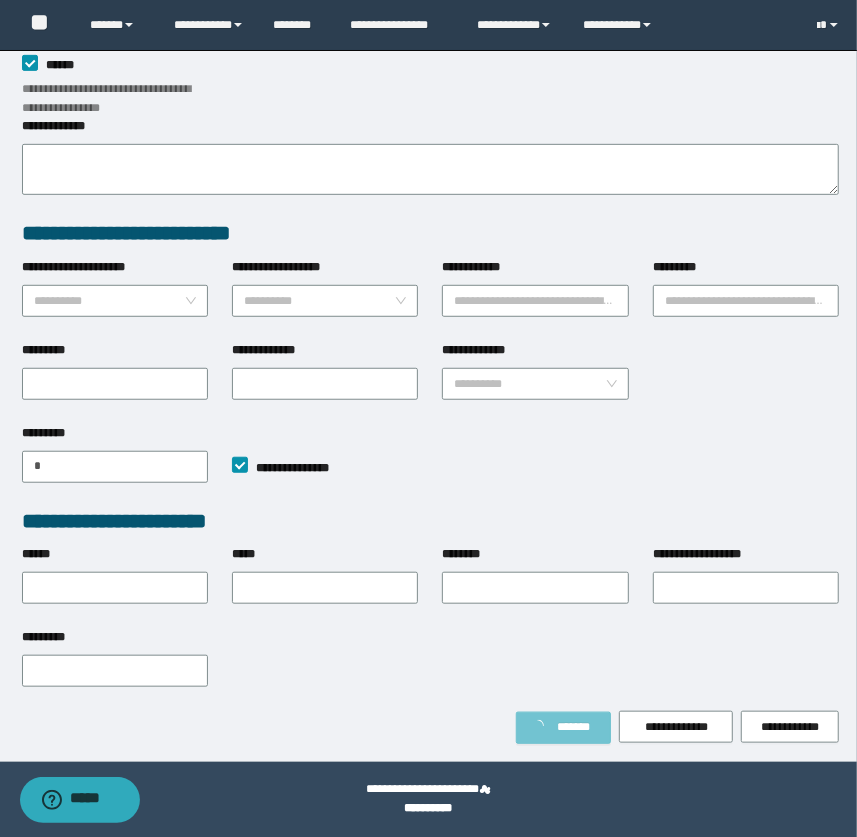 scroll, scrollTop: 445, scrollLeft: 0, axis: vertical 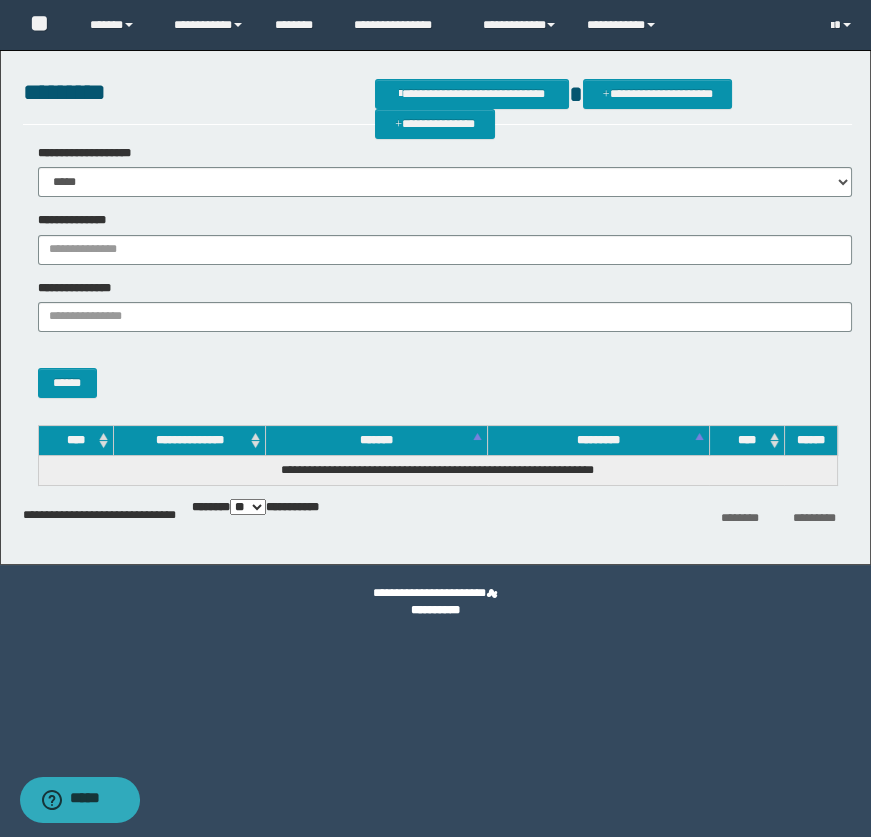 click on "**********" at bounding box center [438, 238] 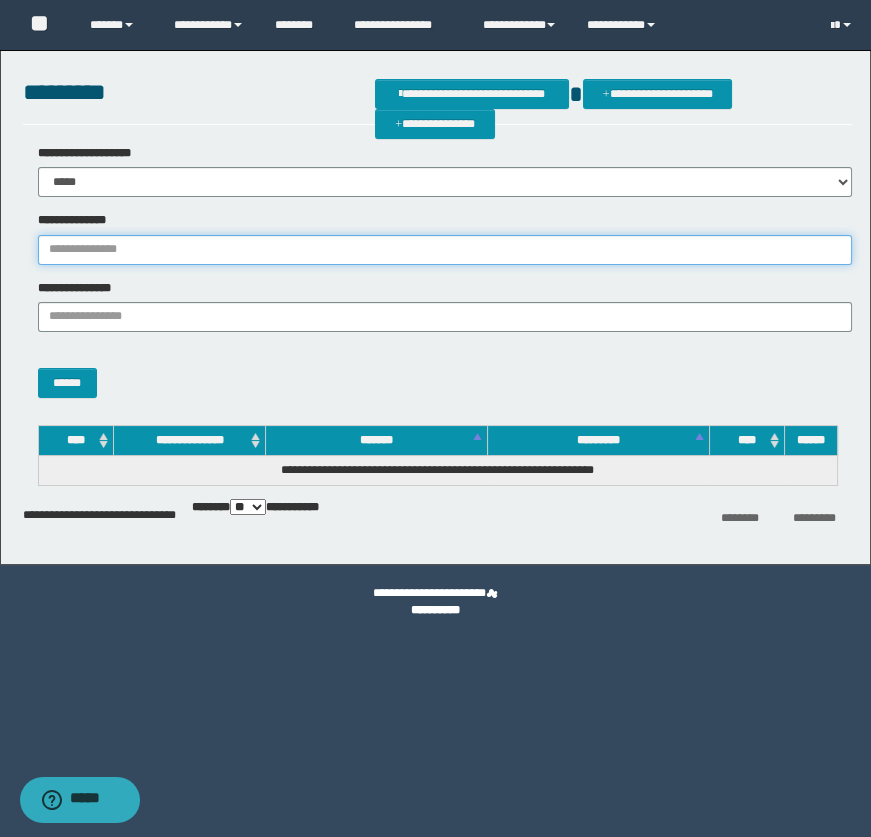 click on "**********" at bounding box center (445, 250) 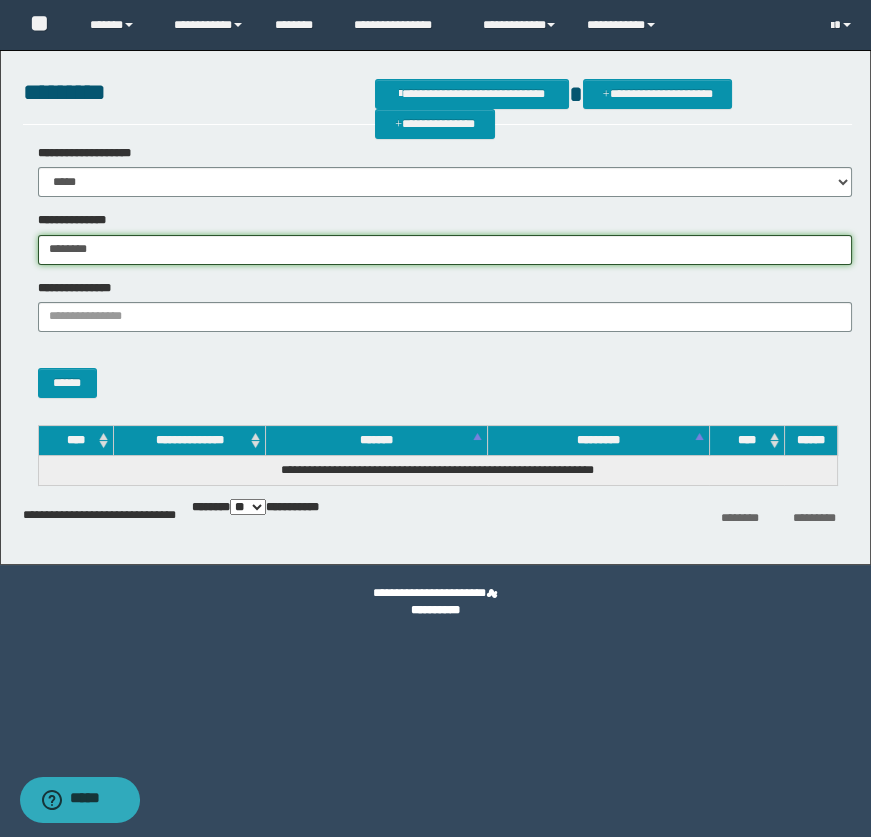 type on "********" 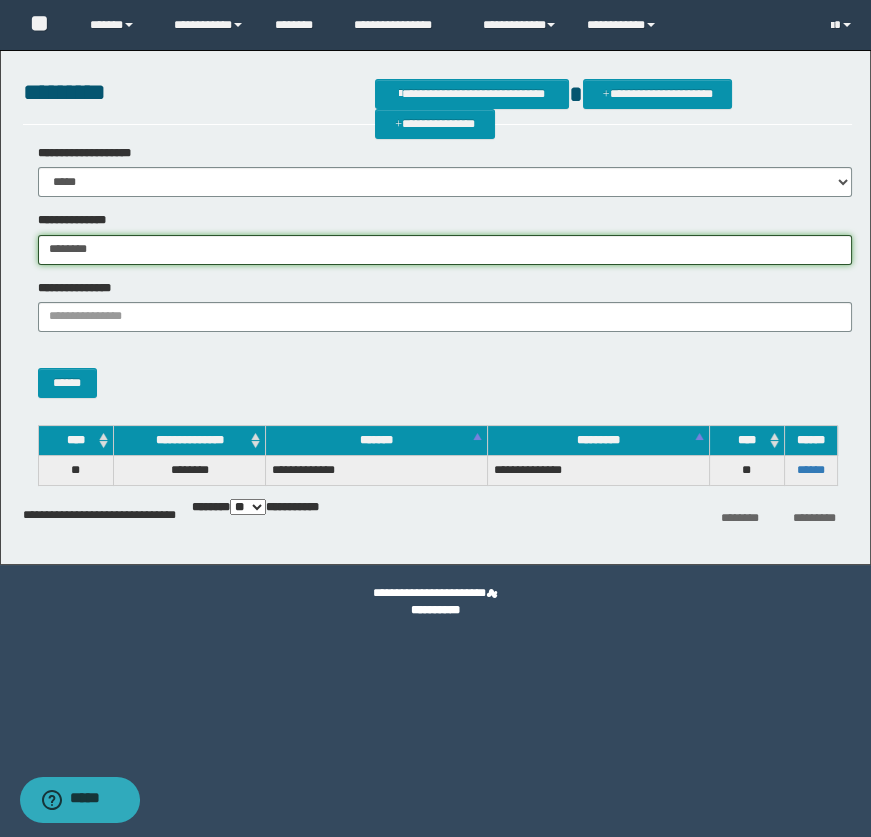 click on "********" at bounding box center [445, 250] 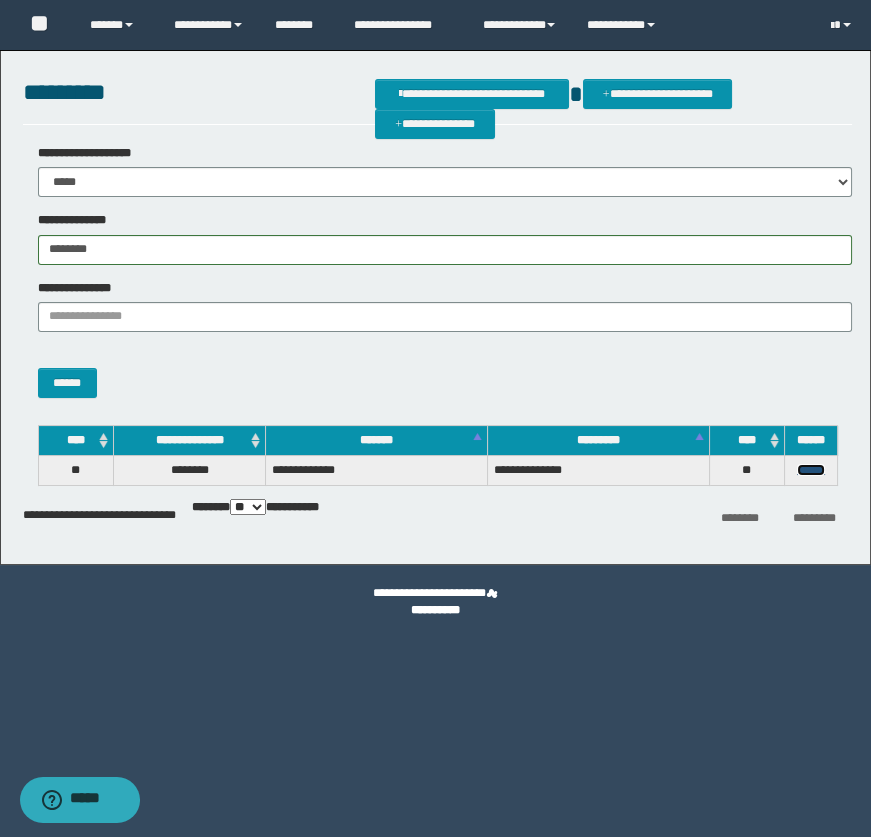 click on "******" at bounding box center [811, 470] 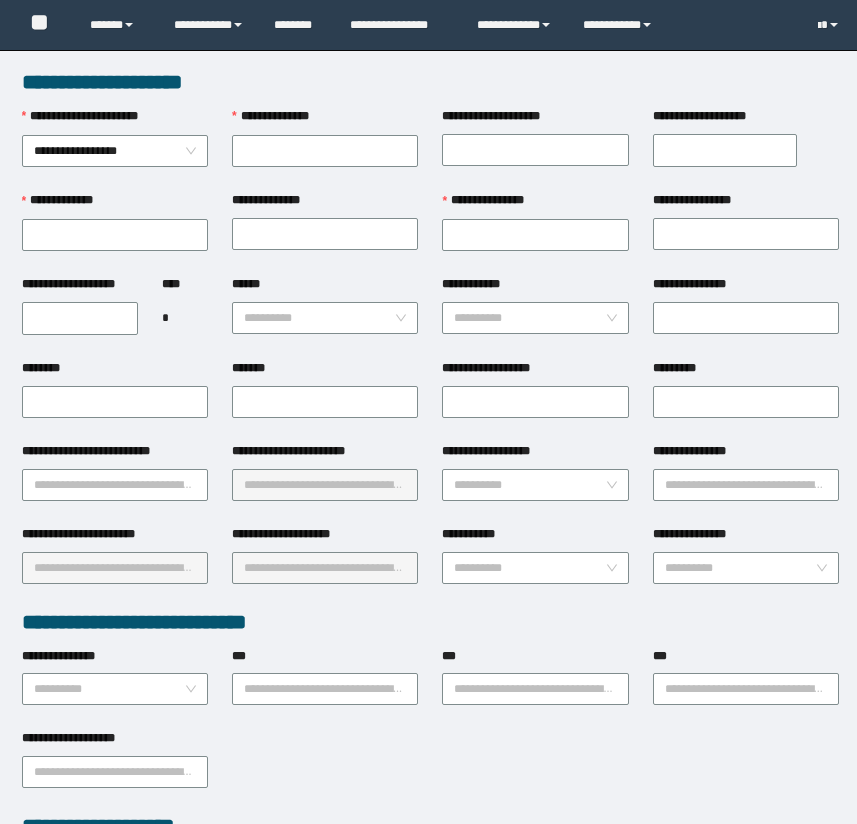 scroll, scrollTop: 0, scrollLeft: 0, axis: both 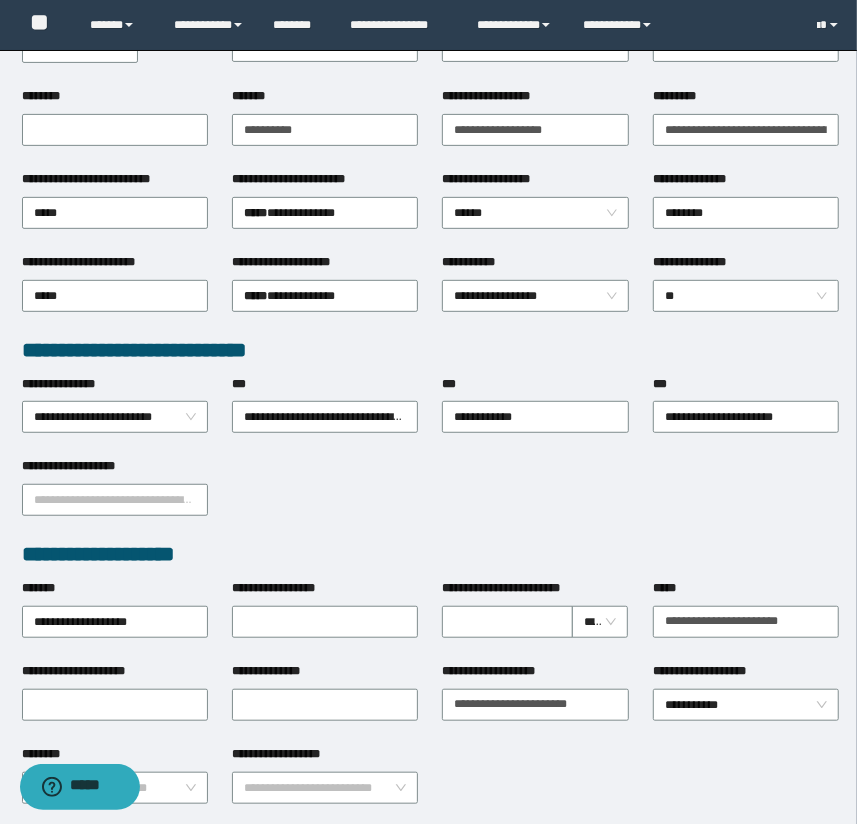 click on "**********" at bounding box center (431, 498) 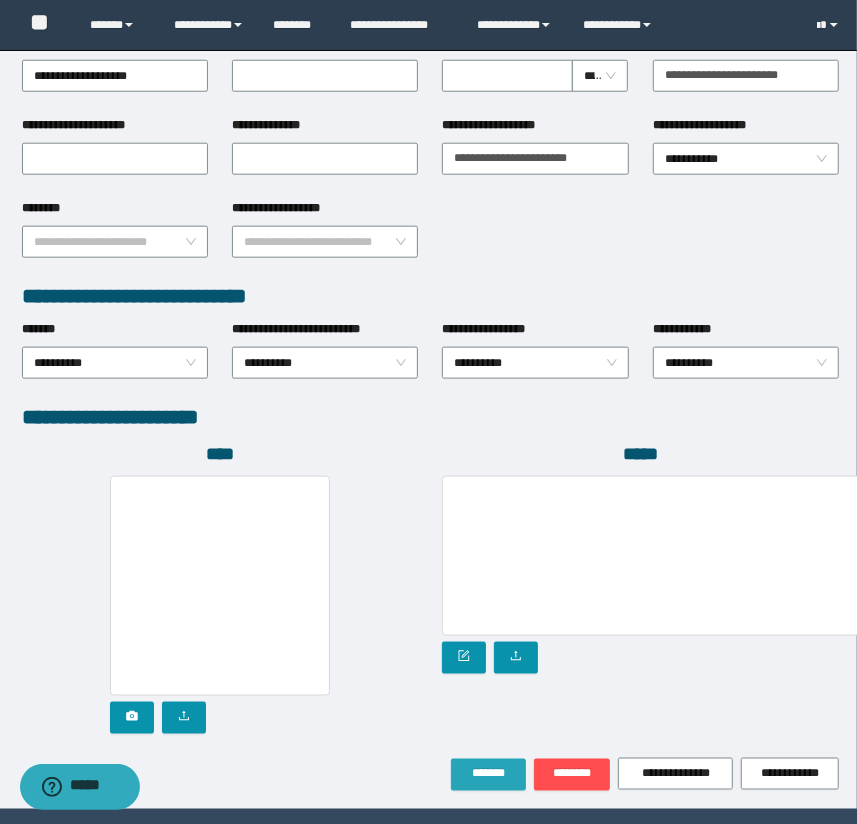 click on "*******" at bounding box center [488, 775] 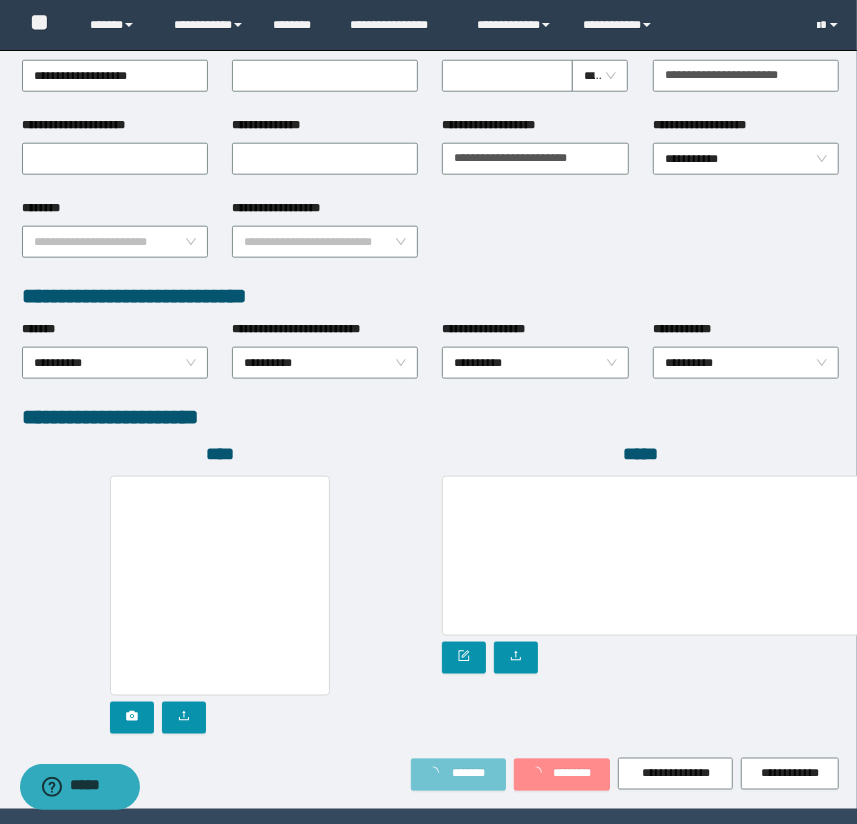 scroll, scrollTop: 870, scrollLeft: 0, axis: vertical 